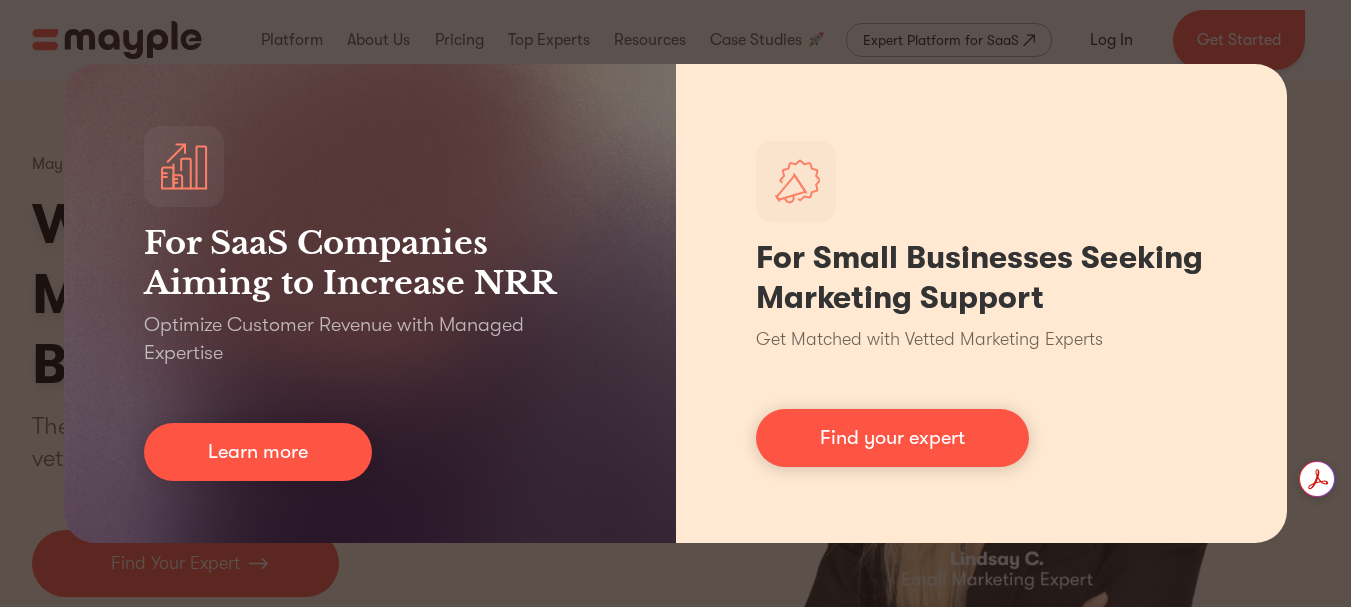 scroll, scrollTop: 0, scrollLeft: 0, axis: both 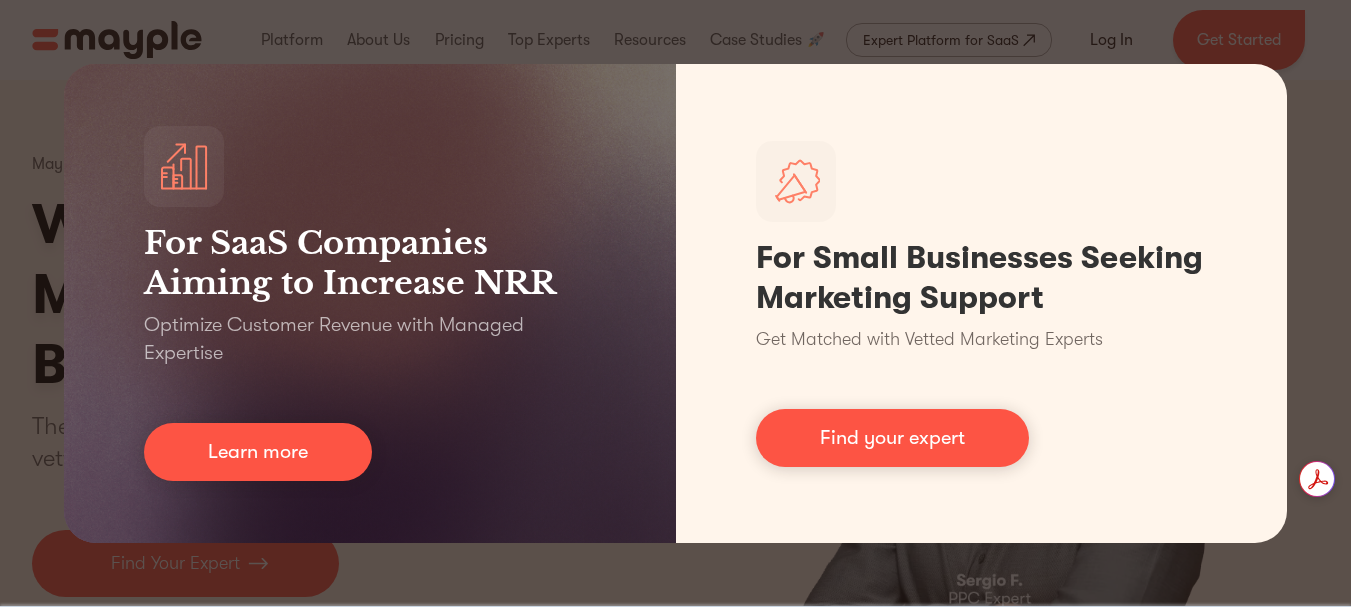 click on "For SaaS Companies Aiming to Increase NRR Optimize Customer Revenue with Managed Expertise Learn more For Small Businesses Seeking Marketing Support Get Matched with Vetted Marketing Experts Find your expert" at bounding box center [675, 303] 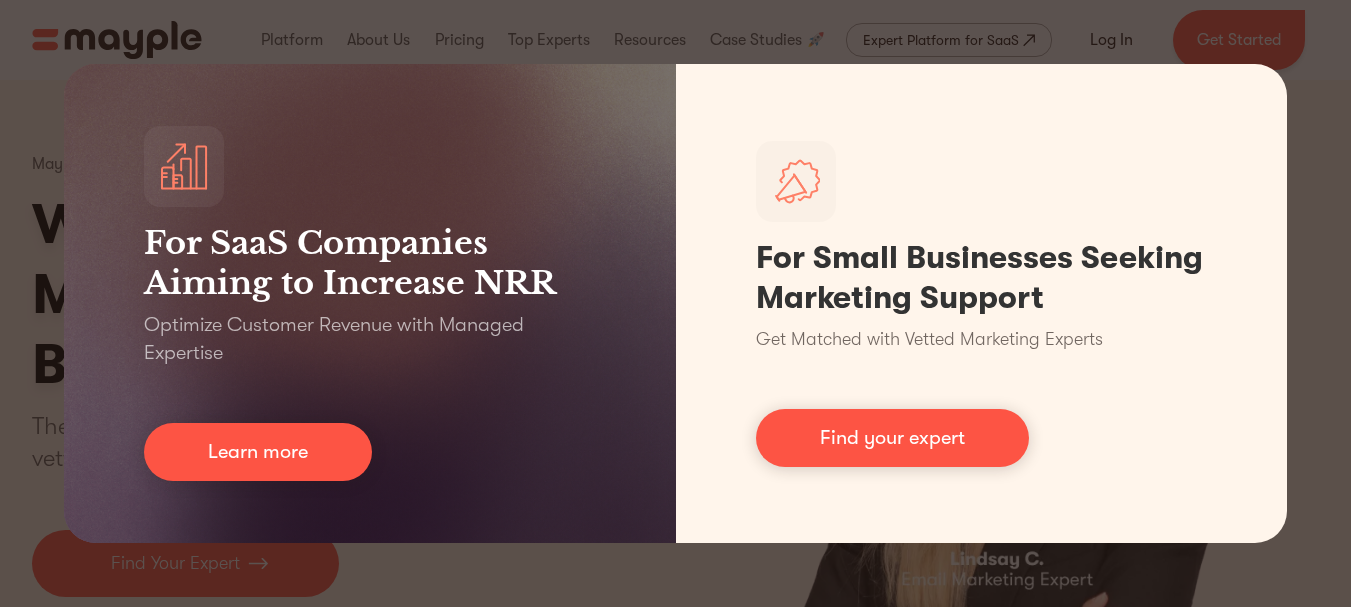 scroll, scrollTop: 0, scrollLeft: 0, axis: both 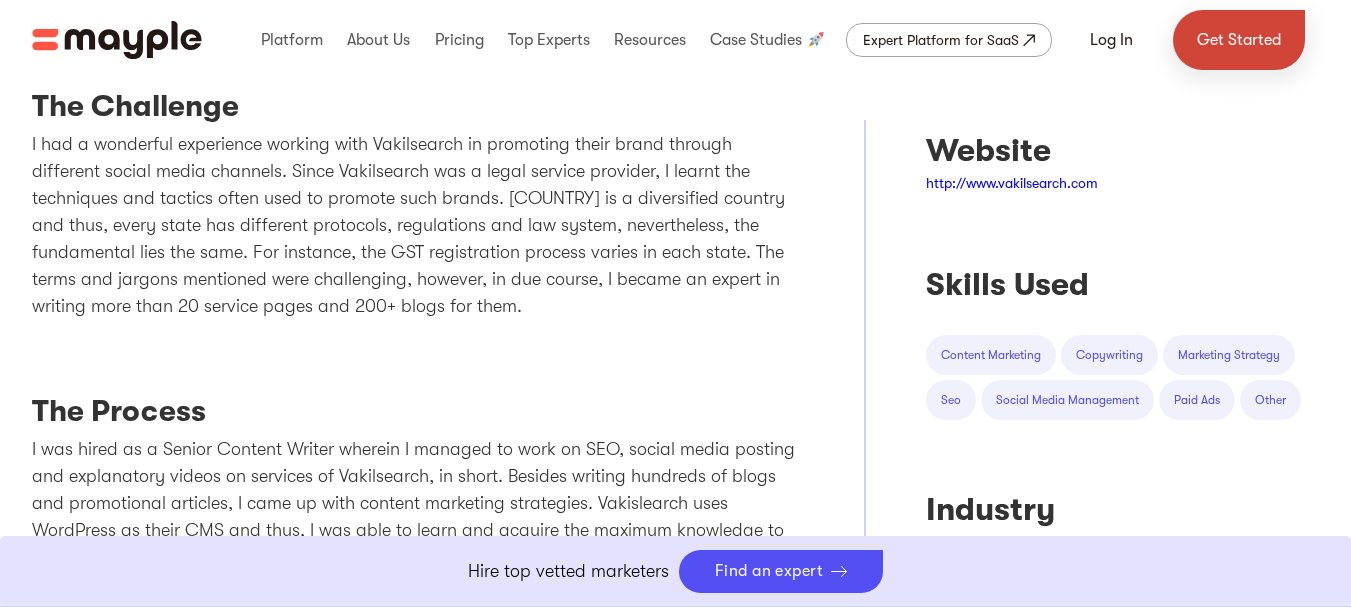 click on "Get Started" at bounding box center (1239, 40) 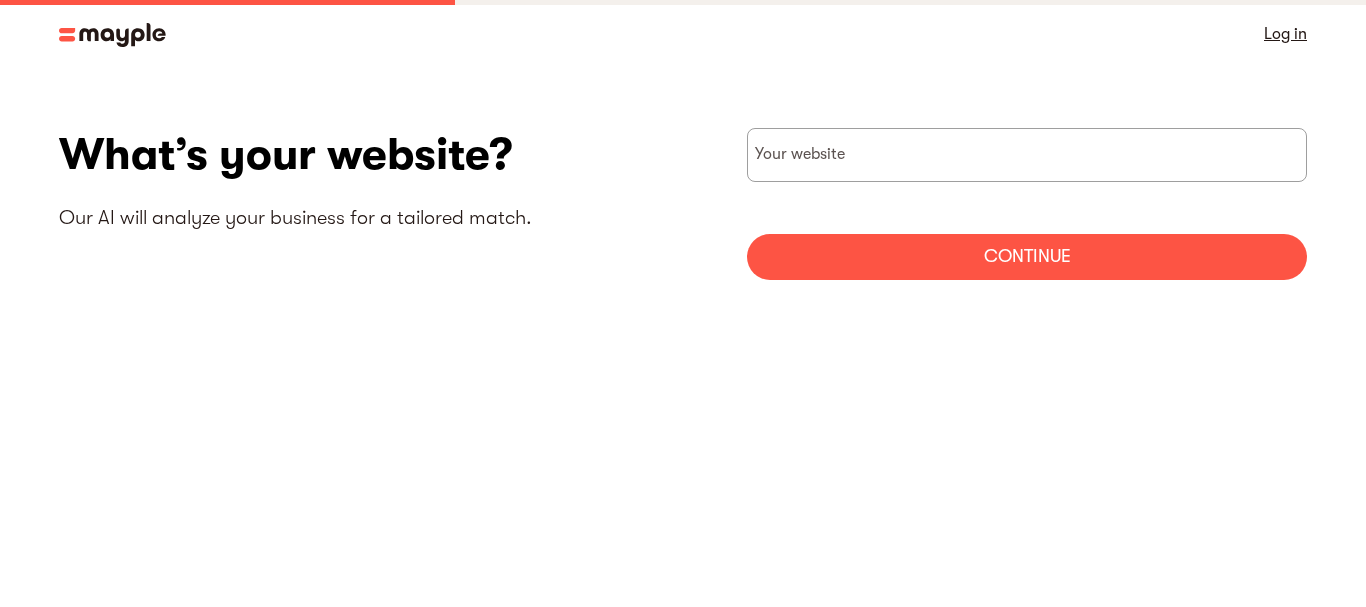 scroll, scrollTop: 0, scrollLeft: 0, axis: both 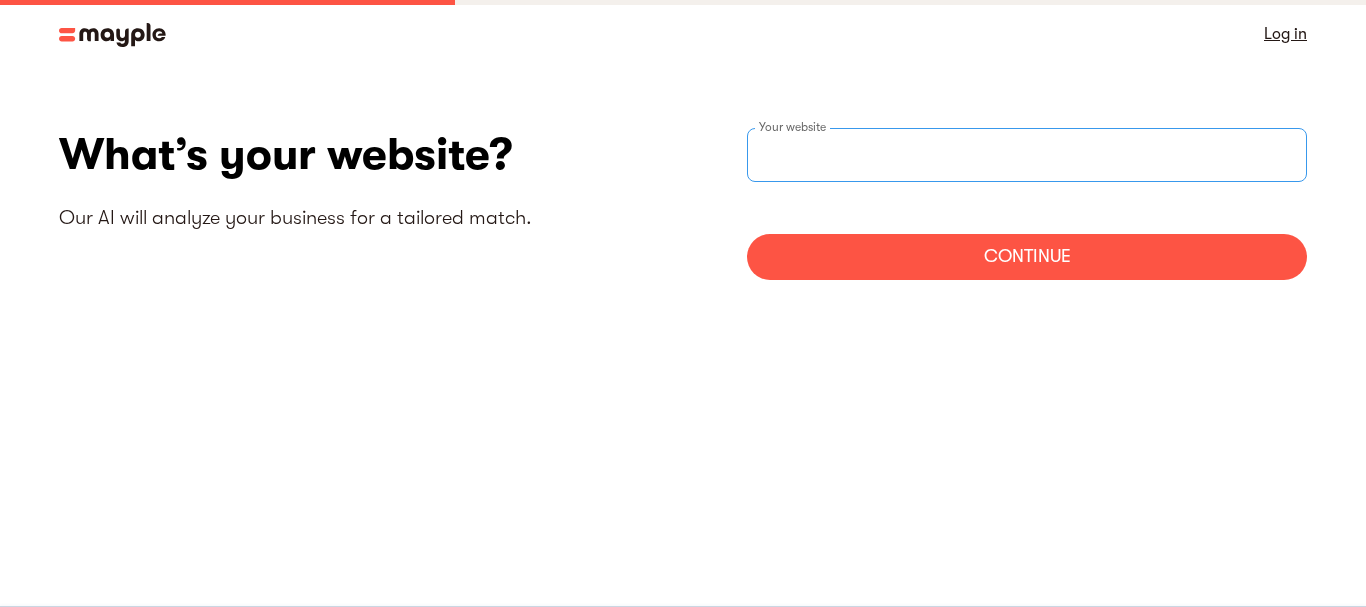 click at bounding box center [1027, 155] 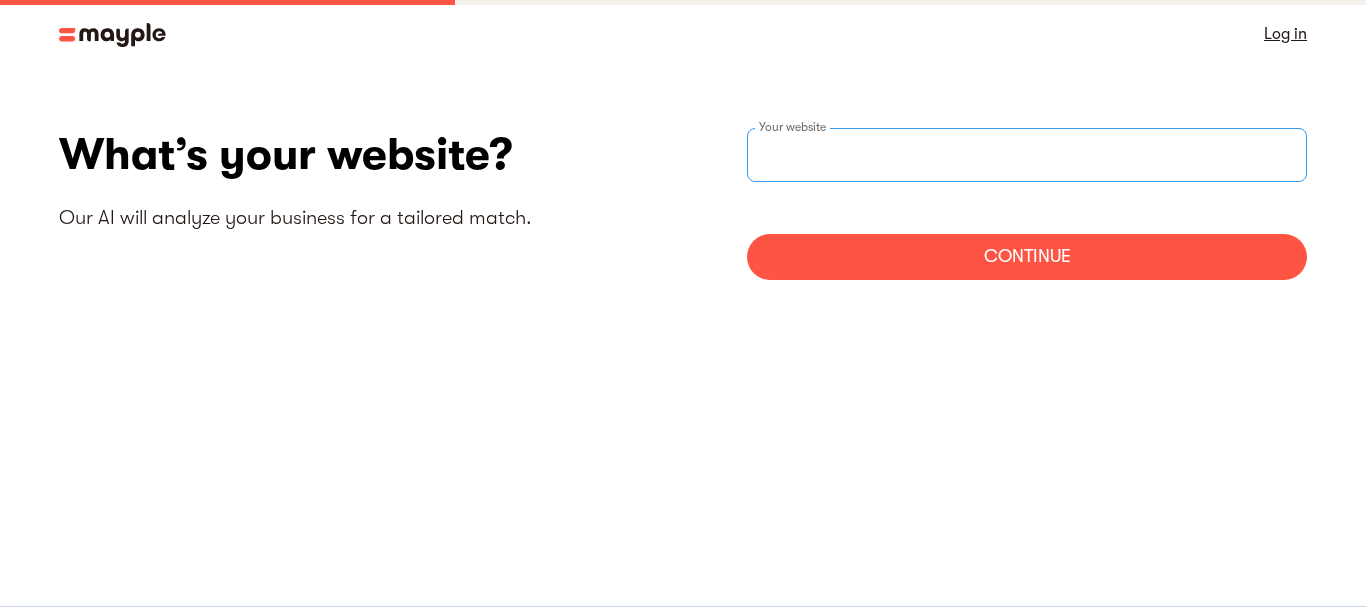 paste on "https://www.setindiabiz.com/" 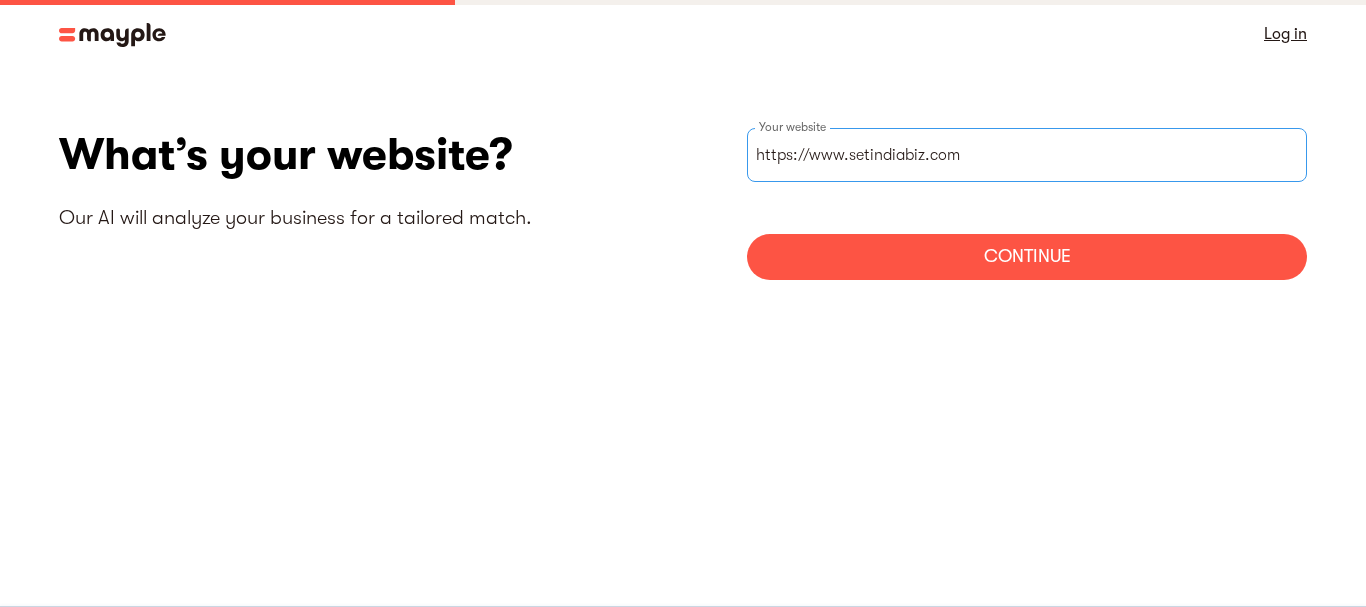 type on "https://www.setindiabiz.com" 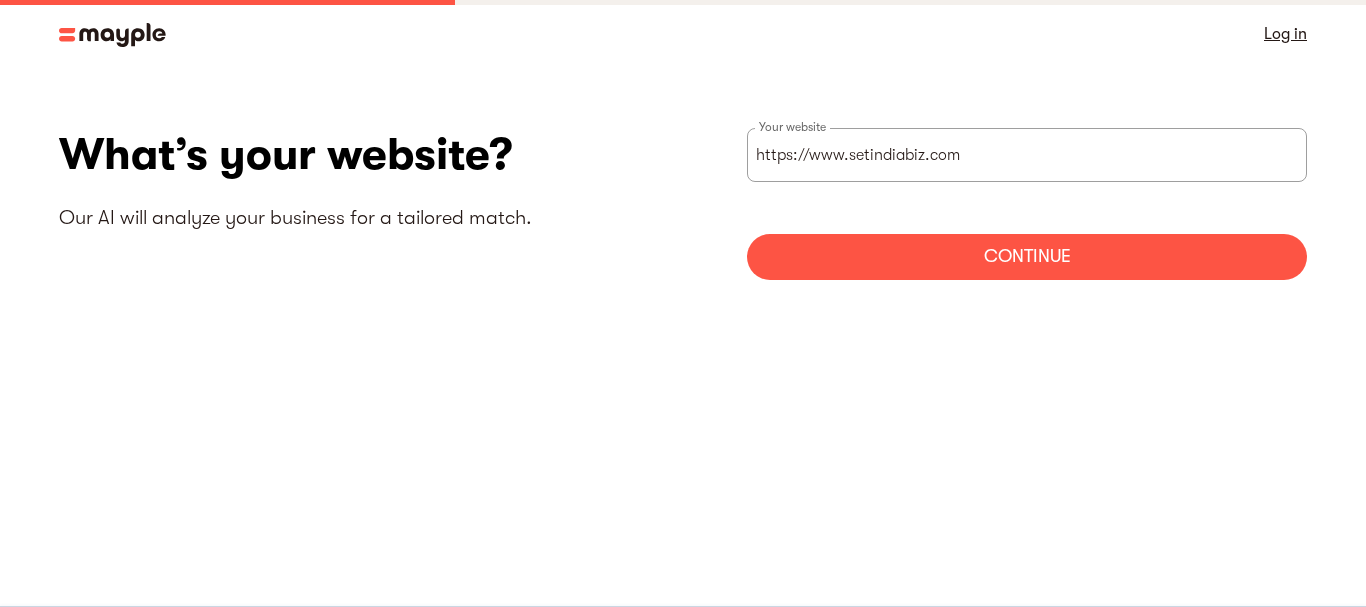 click on "Continue" at bounding box center (1027, 257) 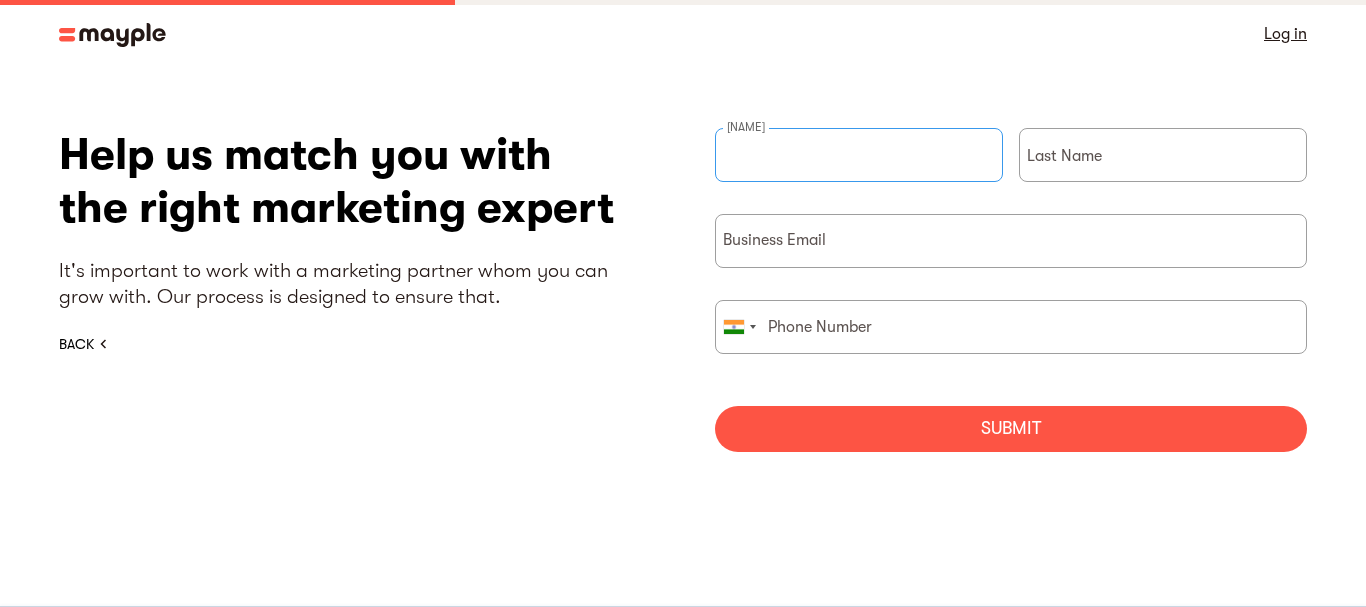 click at bounding box center [859, 155] 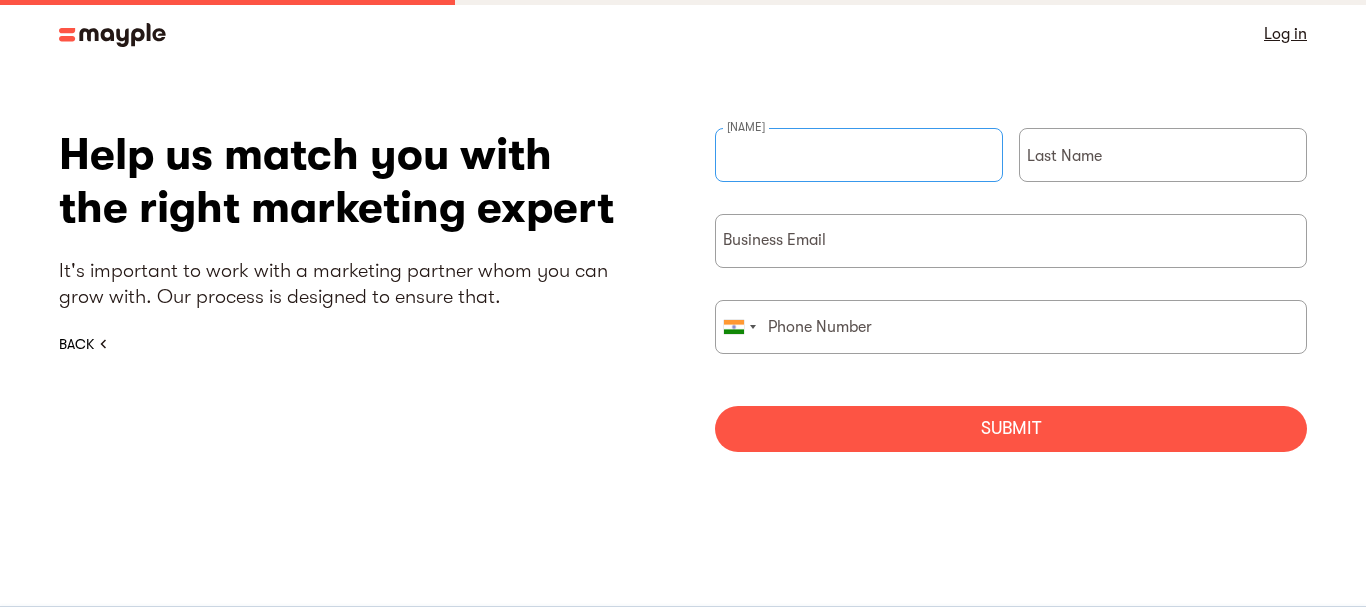 type on "Setindiabiz" 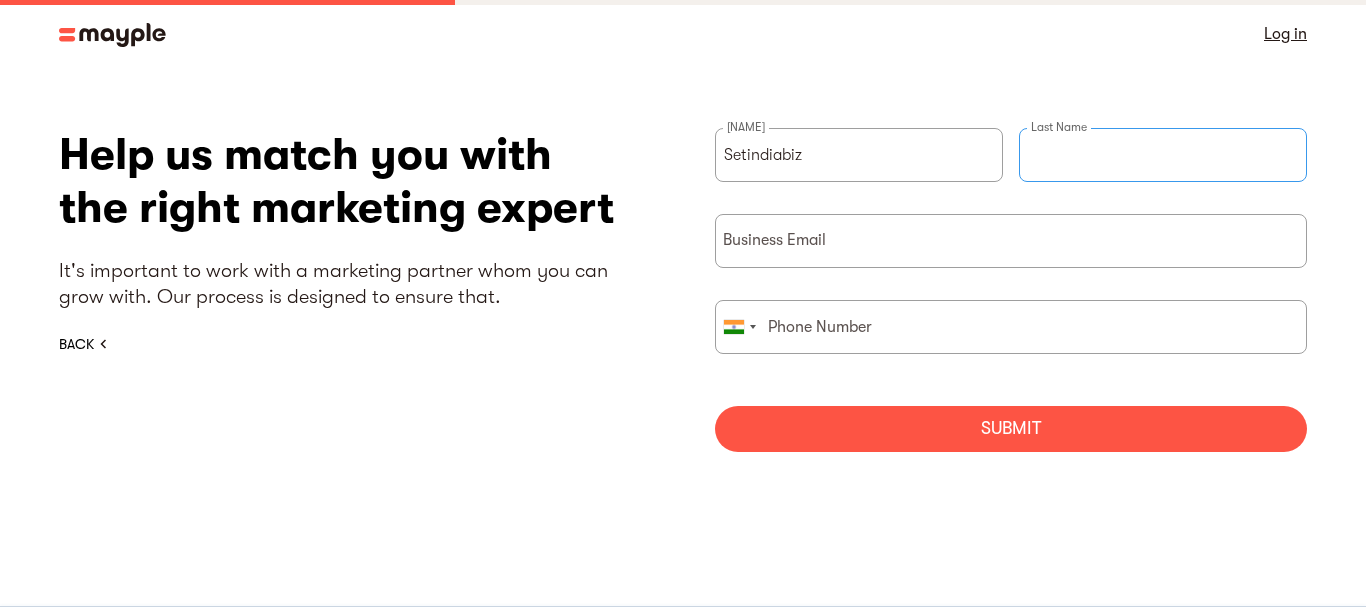type on "Pvt ltd" 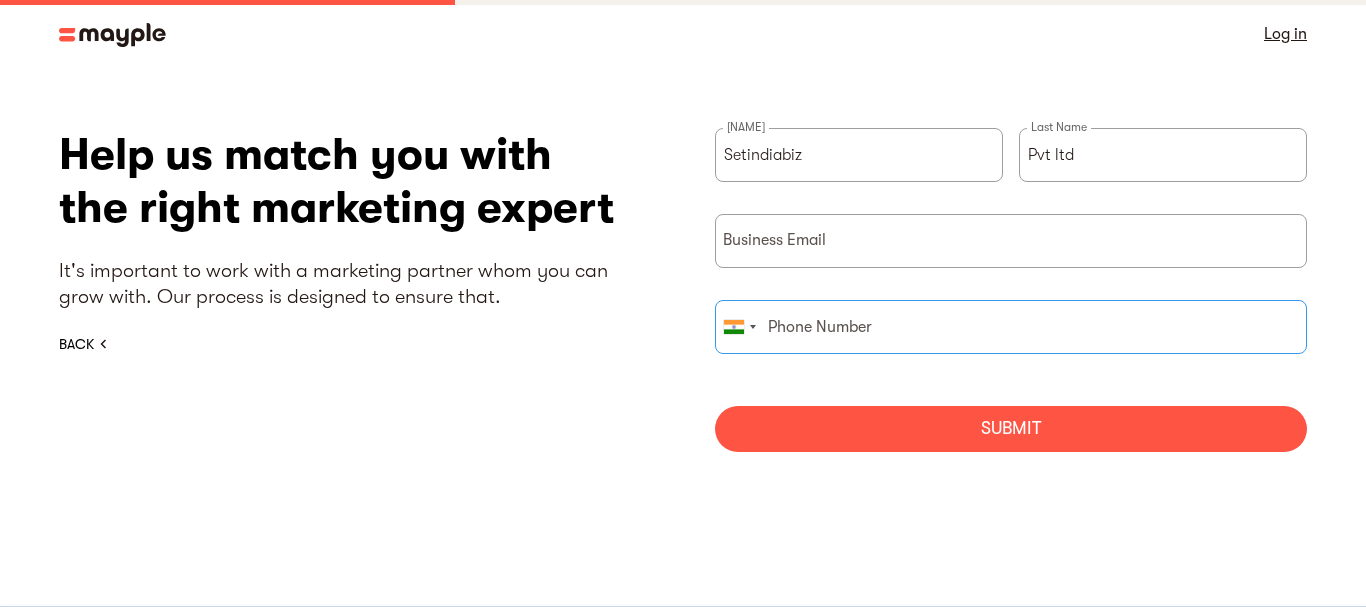 type on "09899600605" 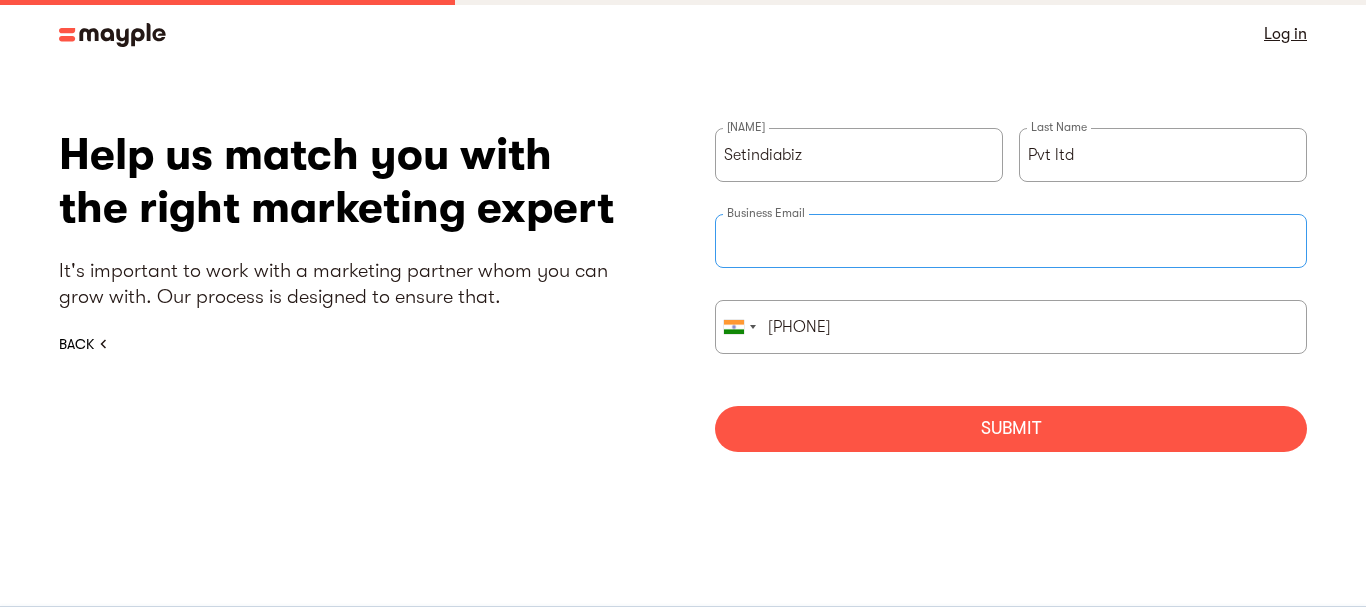 click at bounding box center (1011, 241) 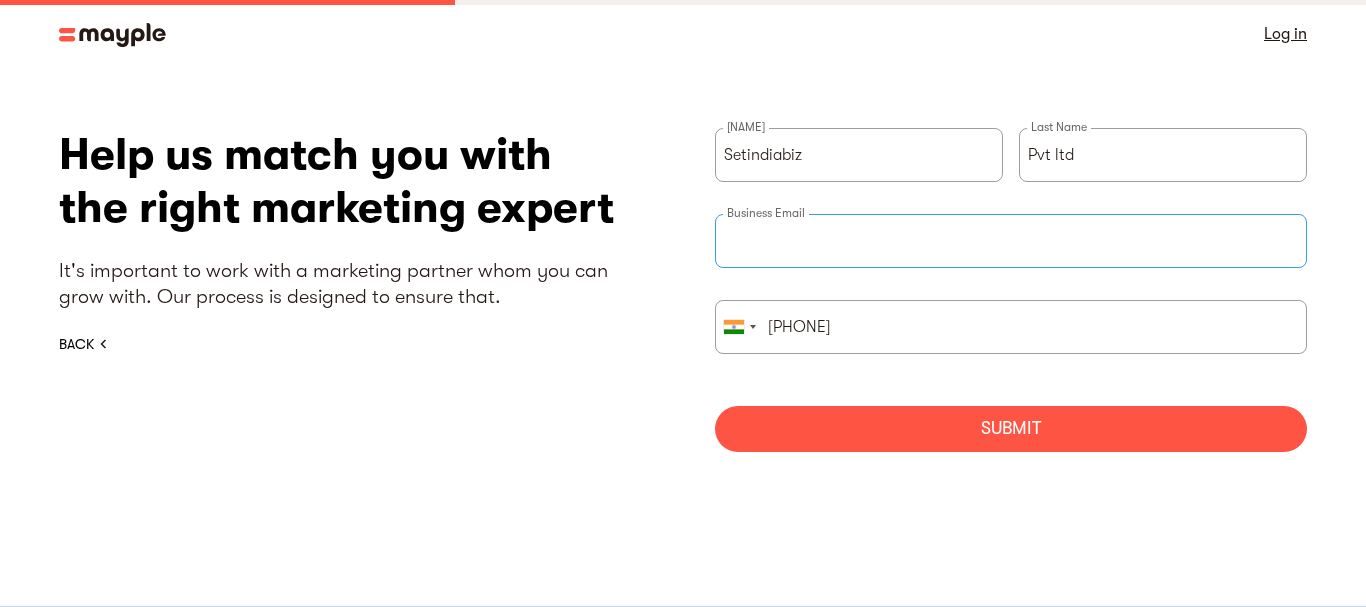 paste on "marketing@setindiabiz.com" 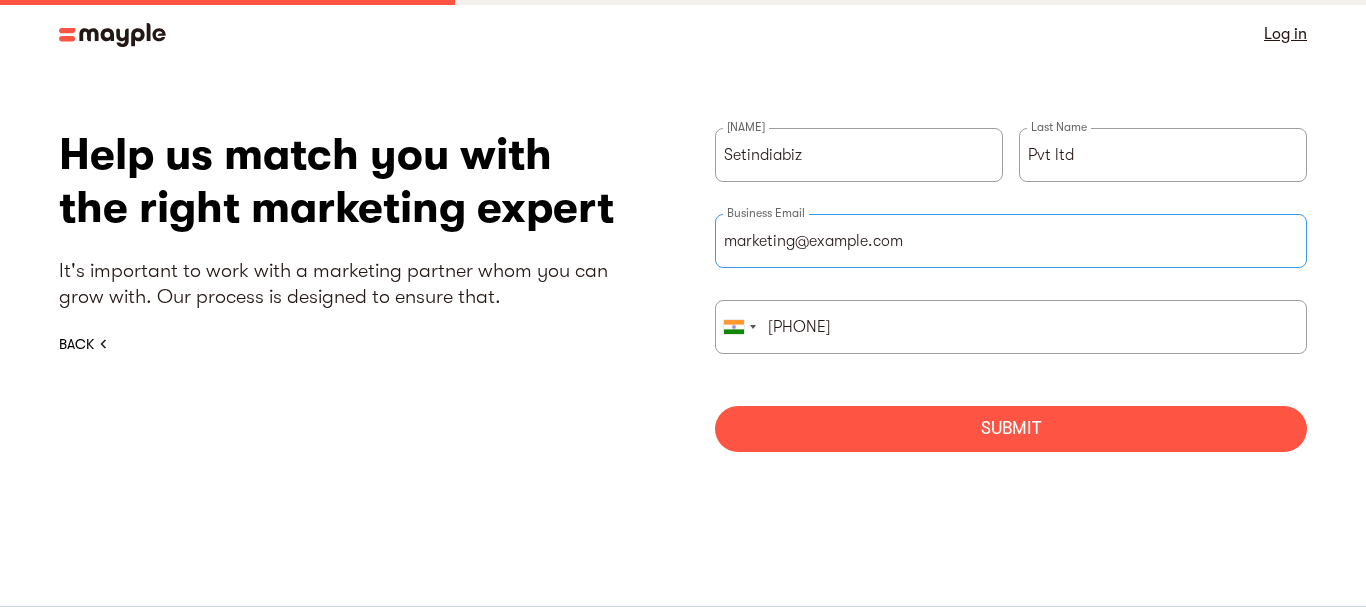 type on "marketing@setindiabiz.com" 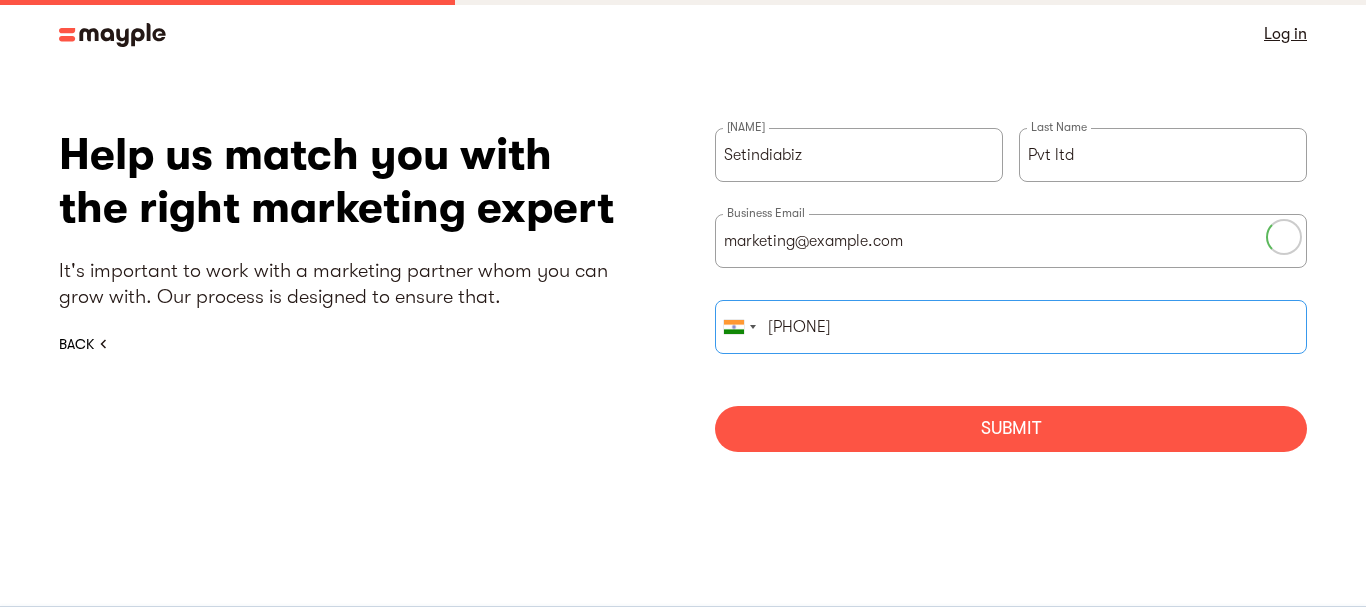 click on "09899600605" at bounding box center [1011, 327] 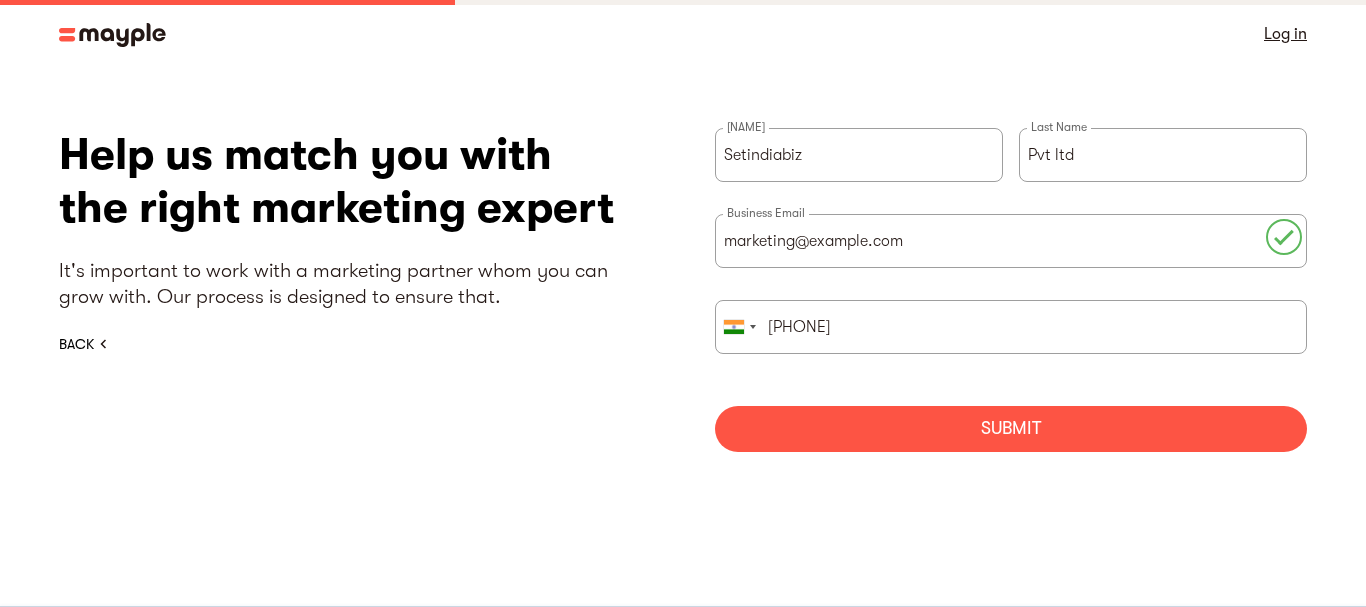 click on "Submit" at bounding box center [1011, 429] 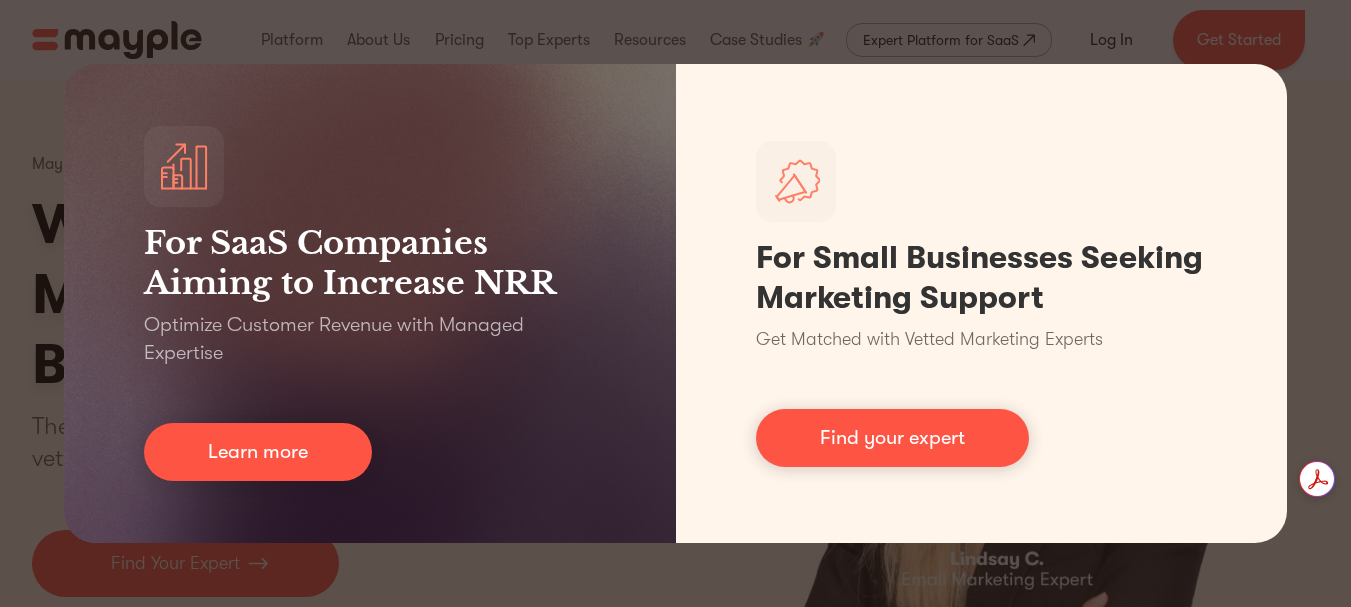 scroll, scrollTop: 0, scrollLeft: 0, axis: both 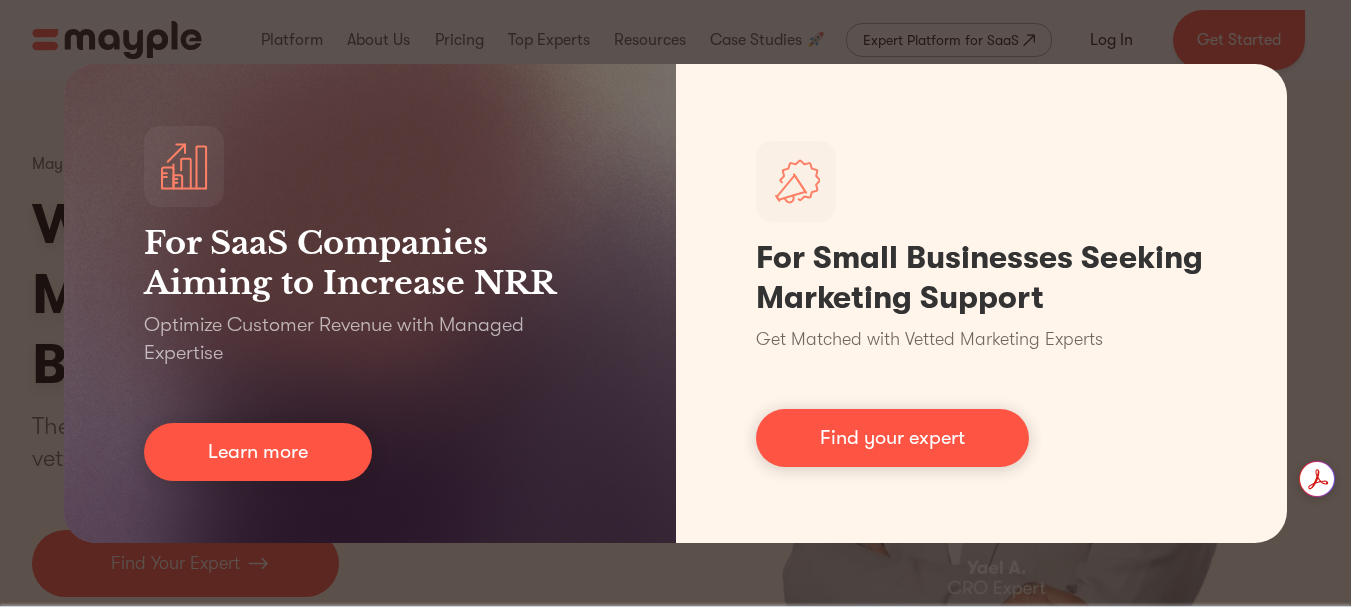 click on "For SaaS Companies Aiming to Increase NRR Optimize Customer Revenue with Managed Expertise Learn more For Small Businesses Seeking Marketing Support Get Matched with Vetted Marketing Experts Find your expert" at bounding box center (675, 303) 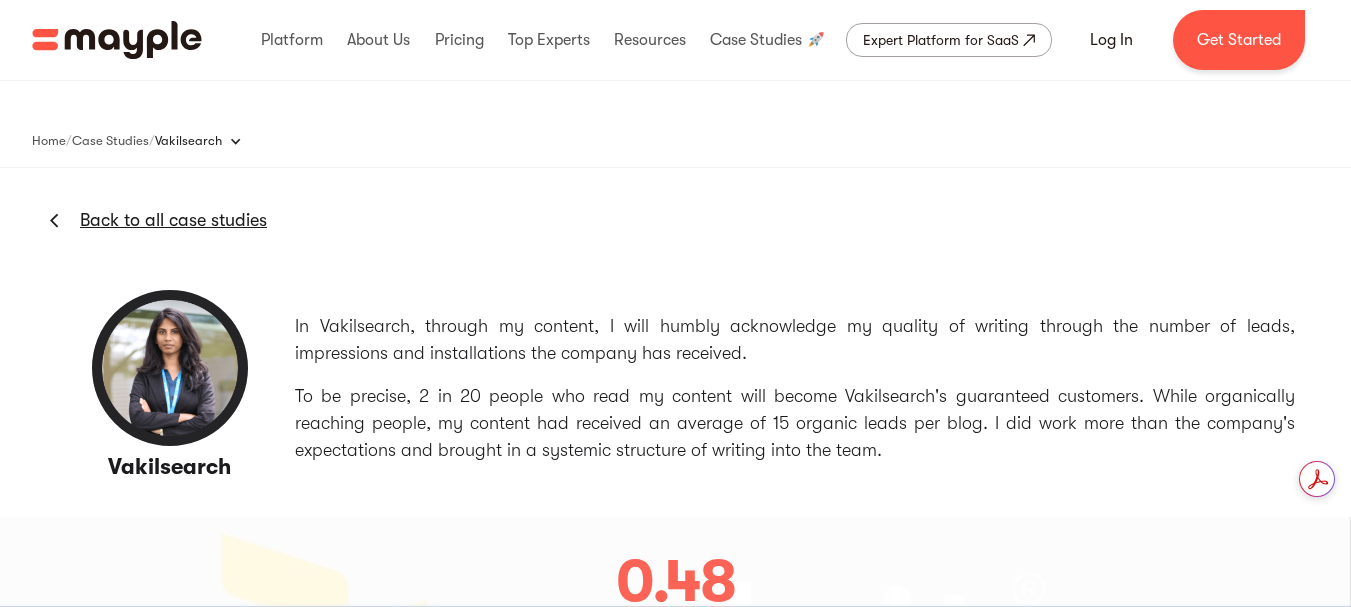 scroll, scrollTop: 0, scrollLeft: 0, axis: both 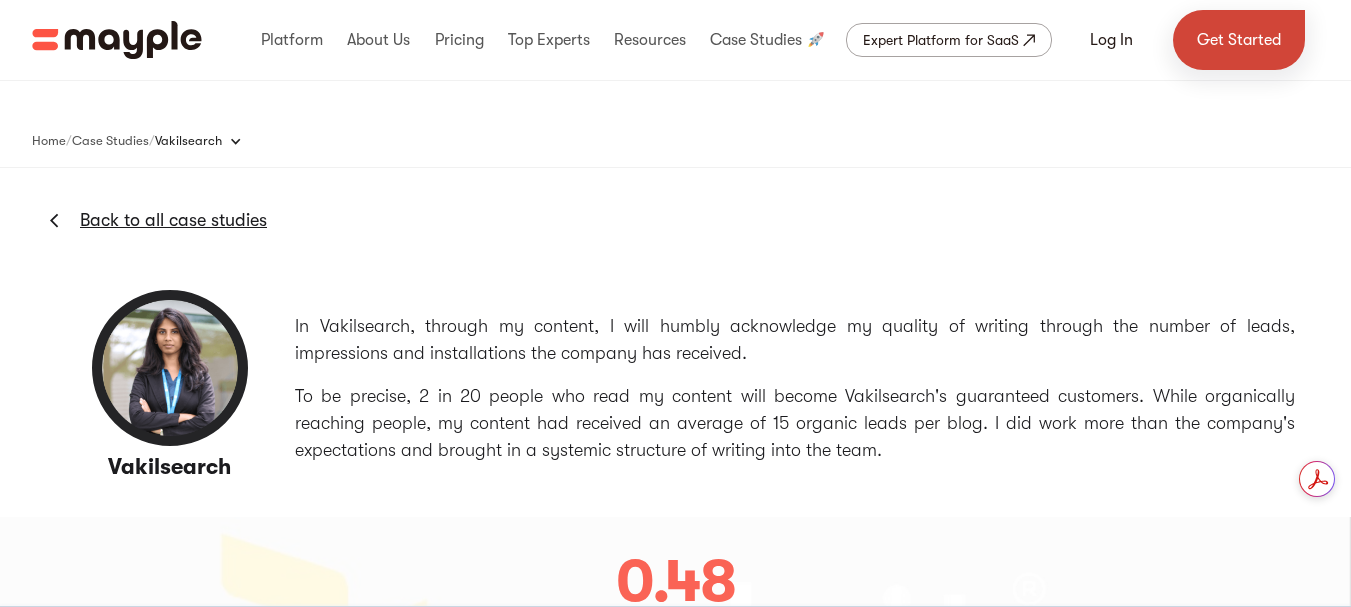 click on "Get Started" at bounding box center [1239, 40] 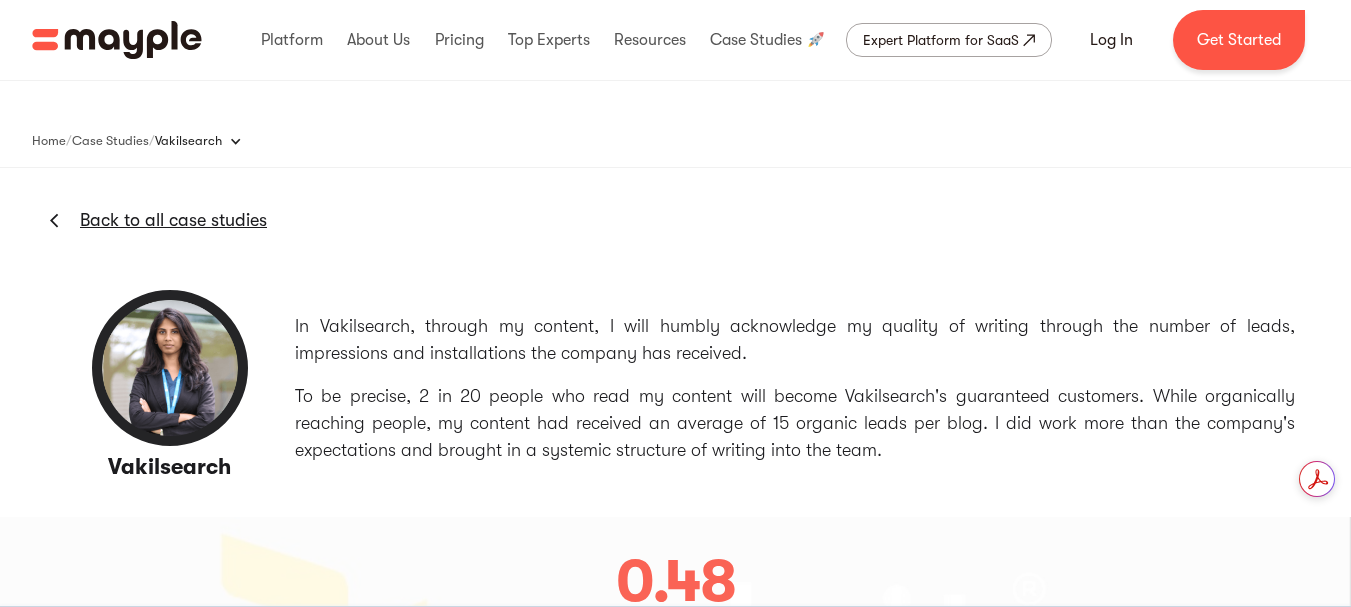 scroll, scrollTop: 0, scrollLeft: 0, axis: both 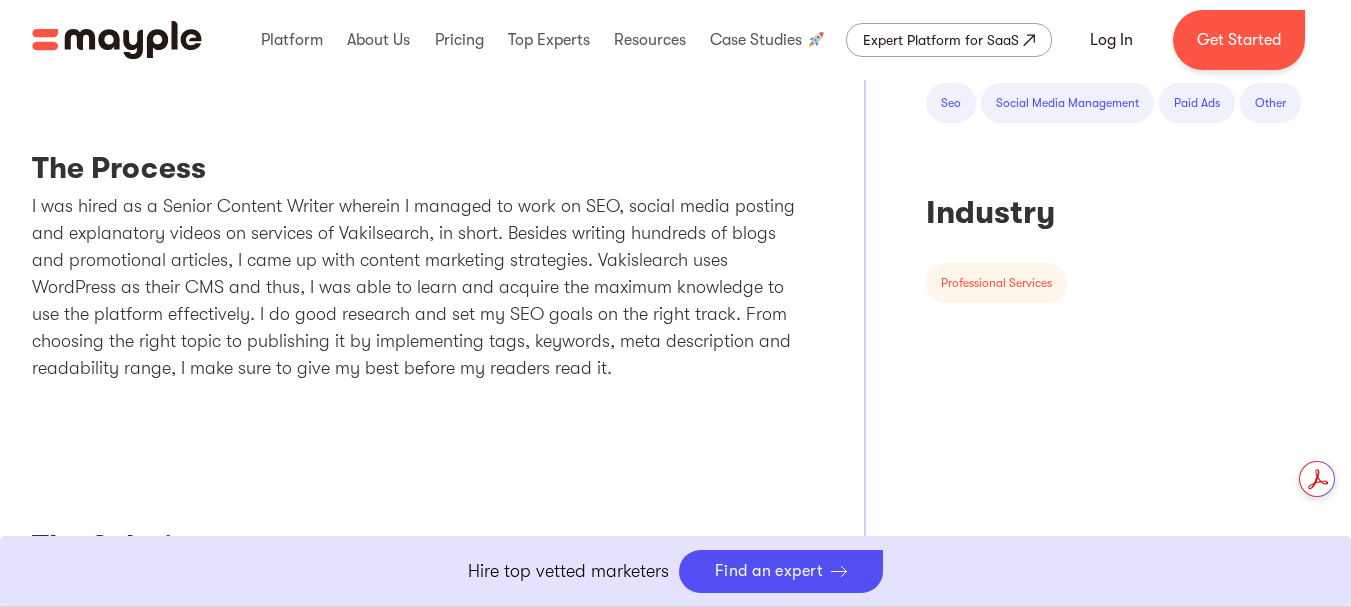 click on "Professional Services professional services" at bounding box center (1122, 80) 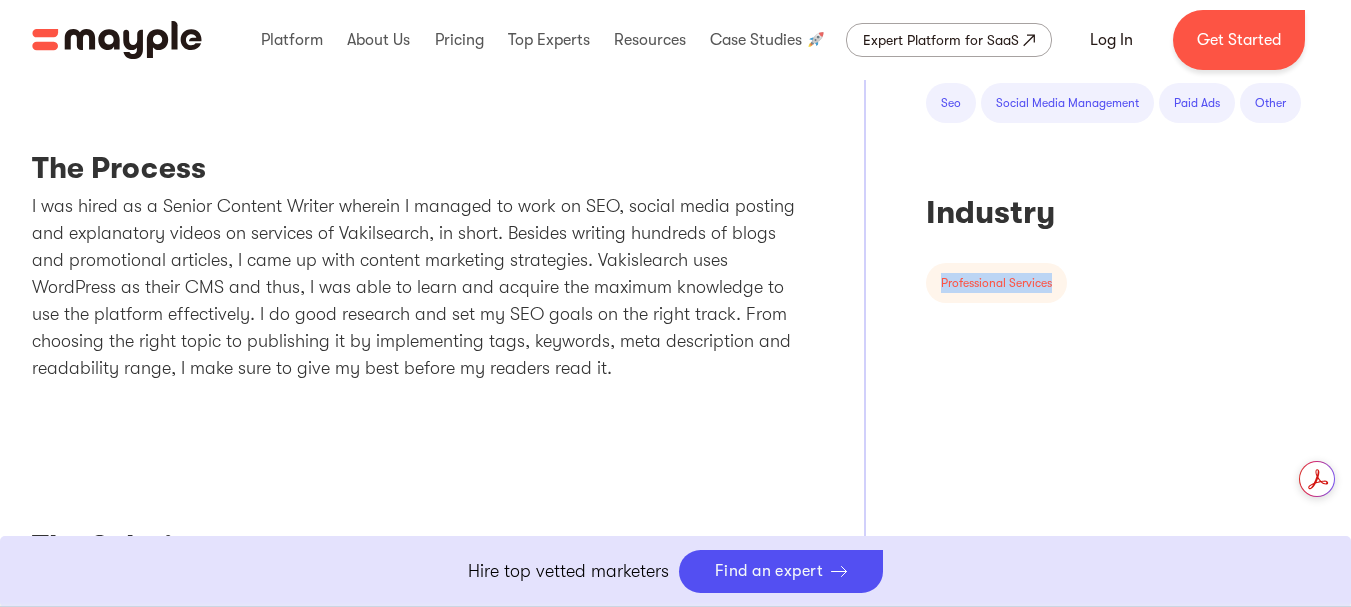 drag, startPoint x: 1084, startPoint y: 285, endPoint x: 941, endPoint y: 292, distance: 143.17122 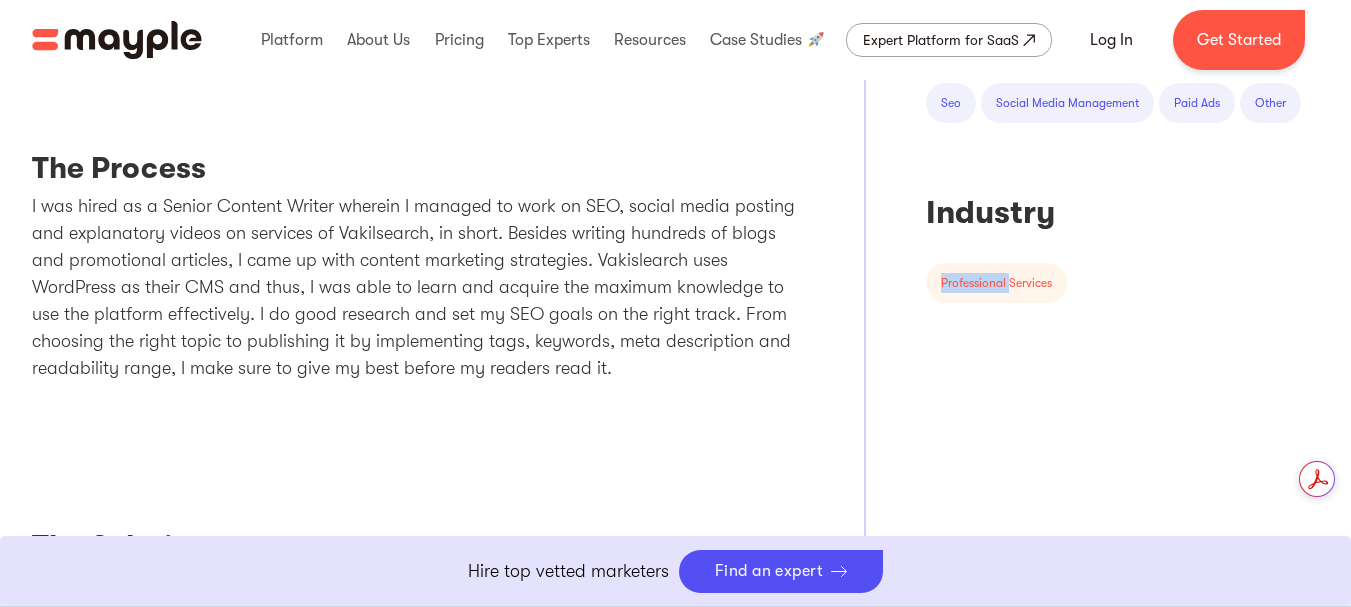 click on "professional services" at bounding box center [996, 283] 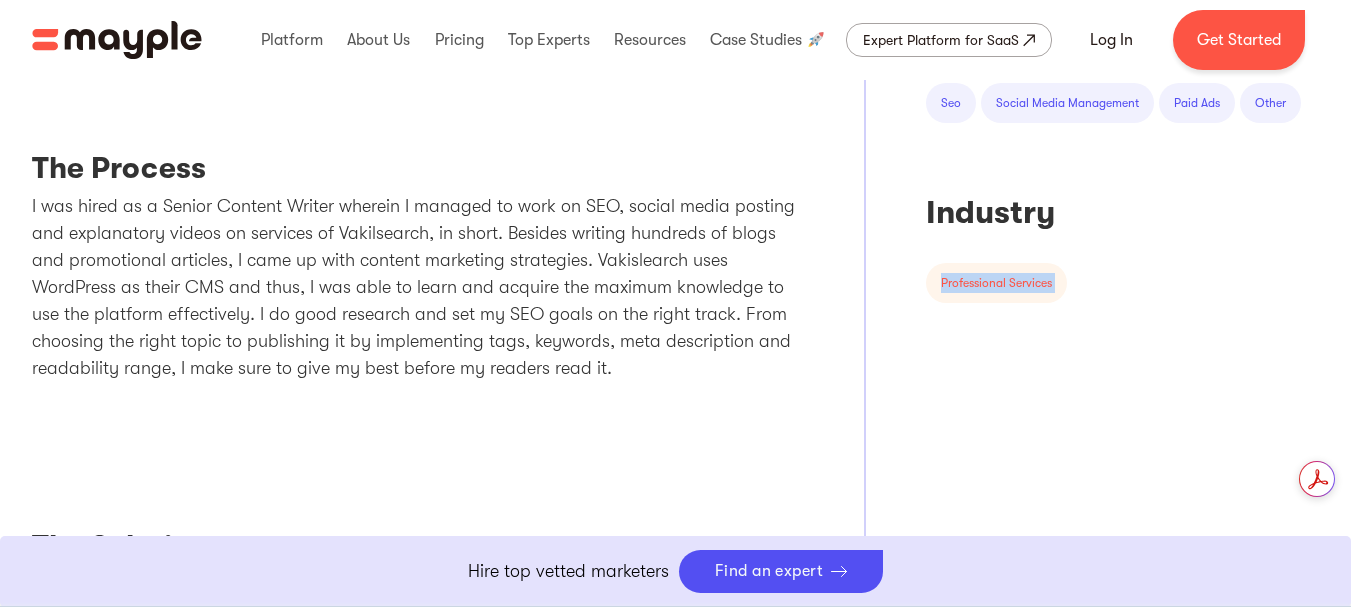 click on "professional services" at bounding box center [996, 283] 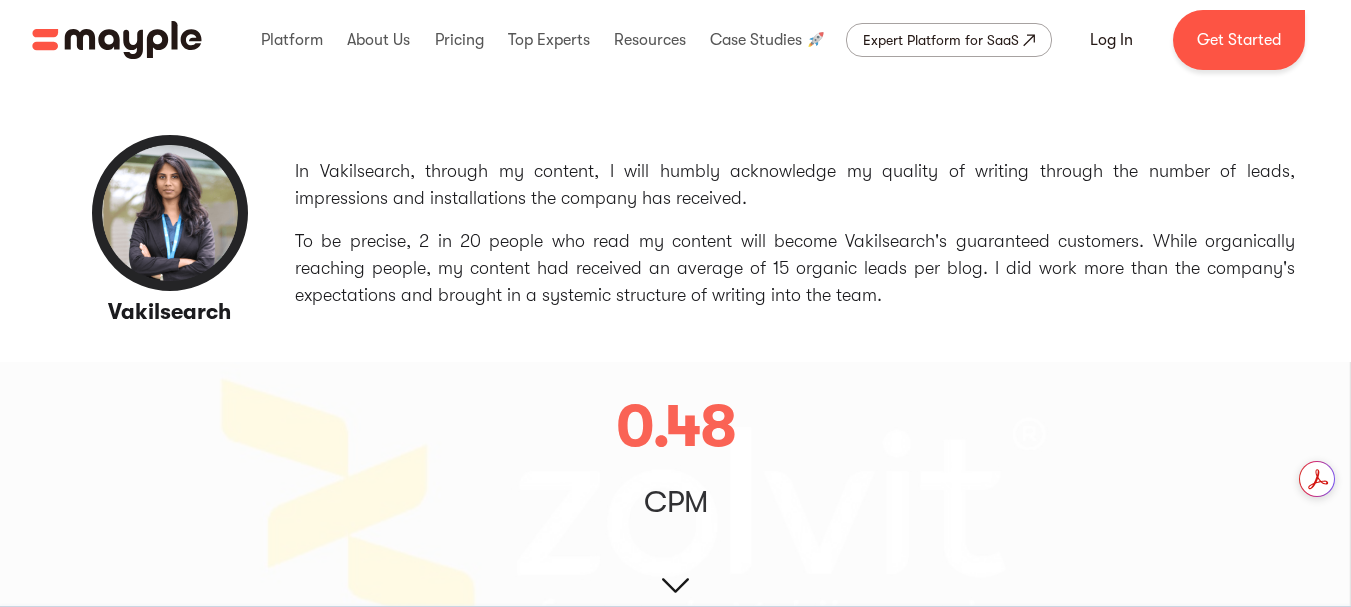 scroll, scrollTop: 300, scrollLeft: 0, axis: vertical 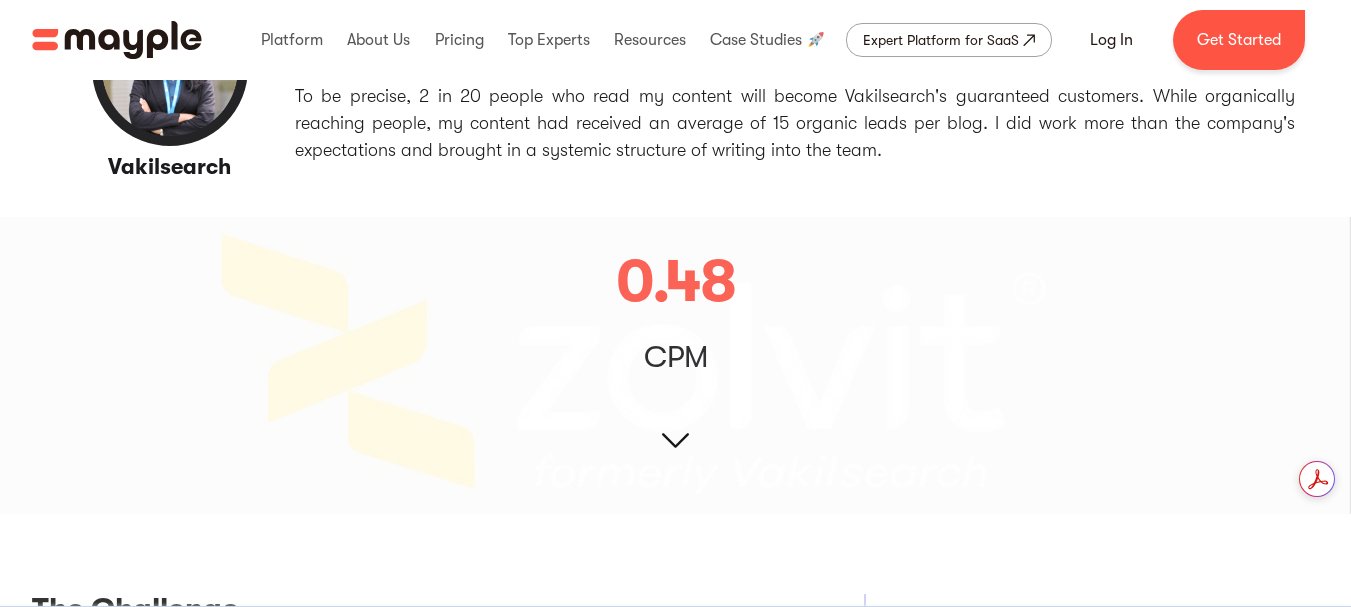 click at bounding box center [675, 365] 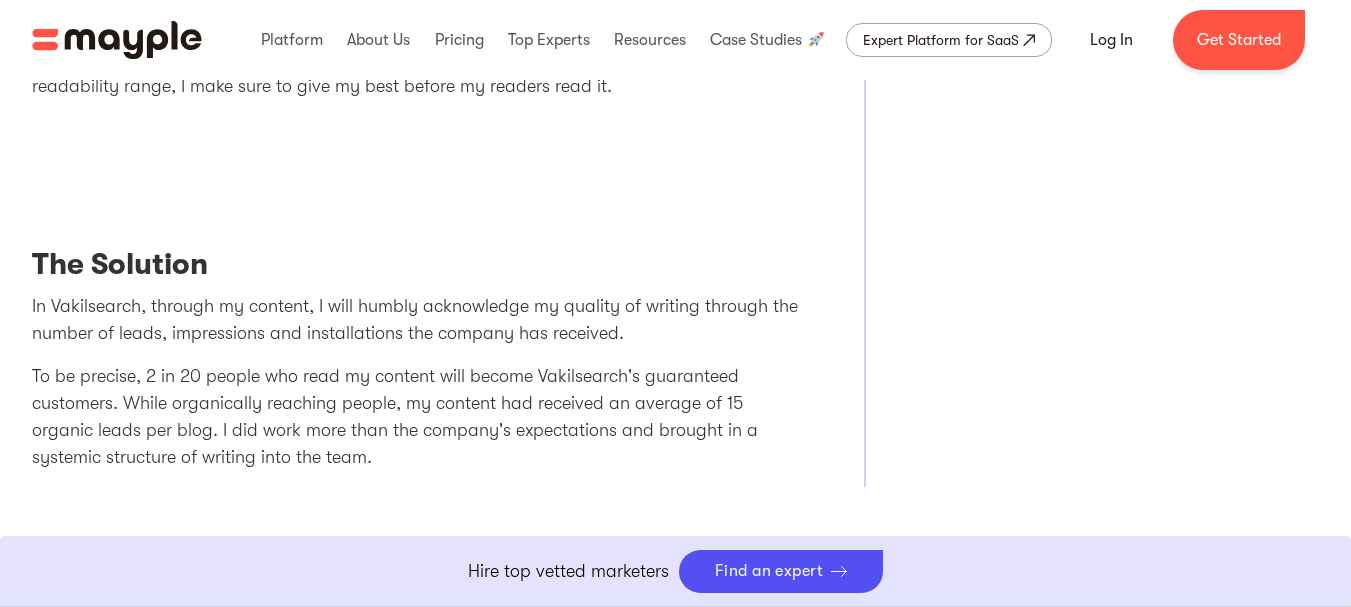 scroll, scrollTop: 882, scrollLeft: 0, axis: vertical 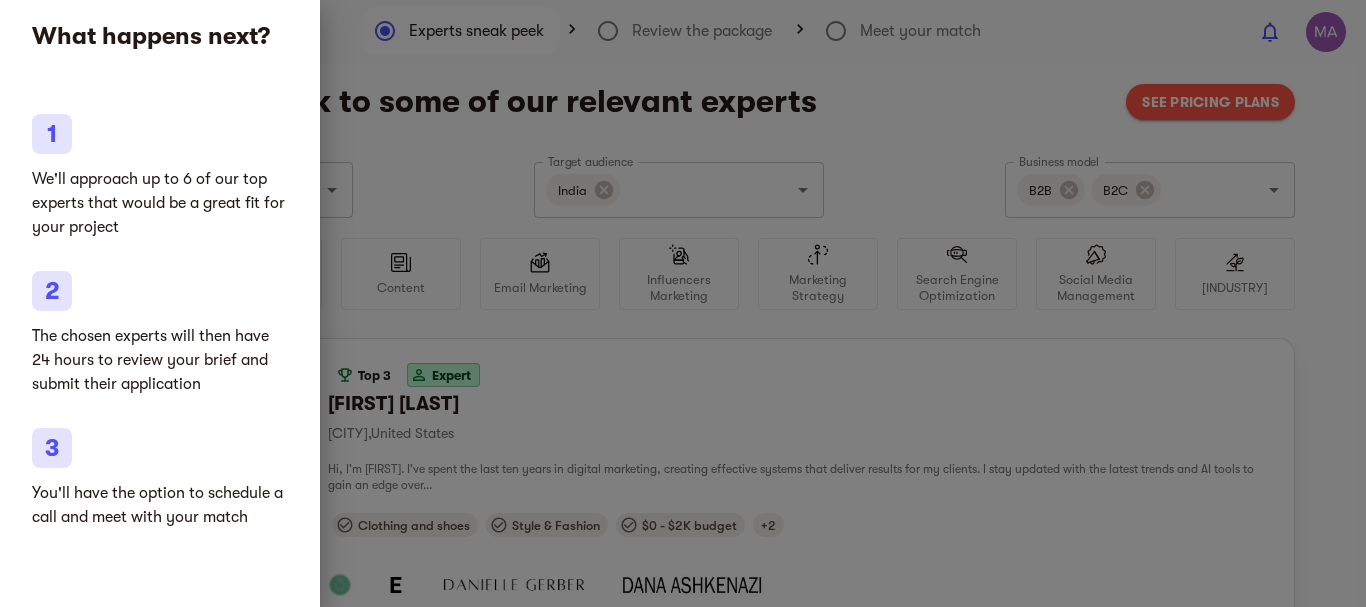 click at bounding box center (683, 303) 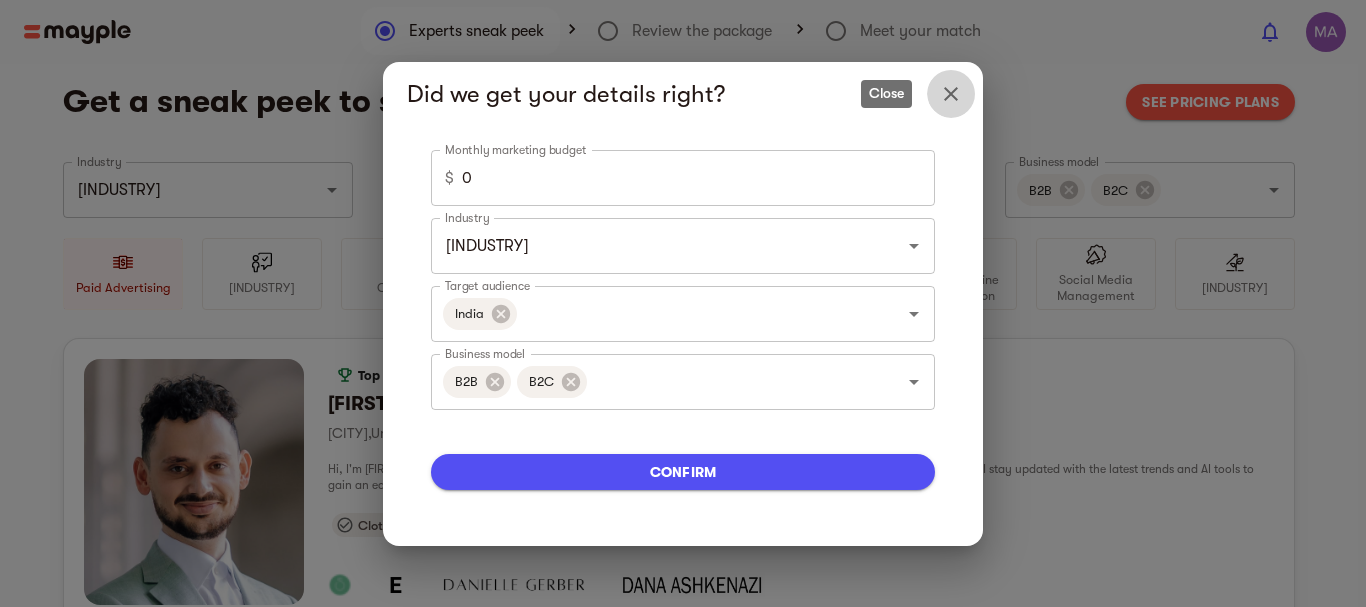 click at bounding box center [951, 94] 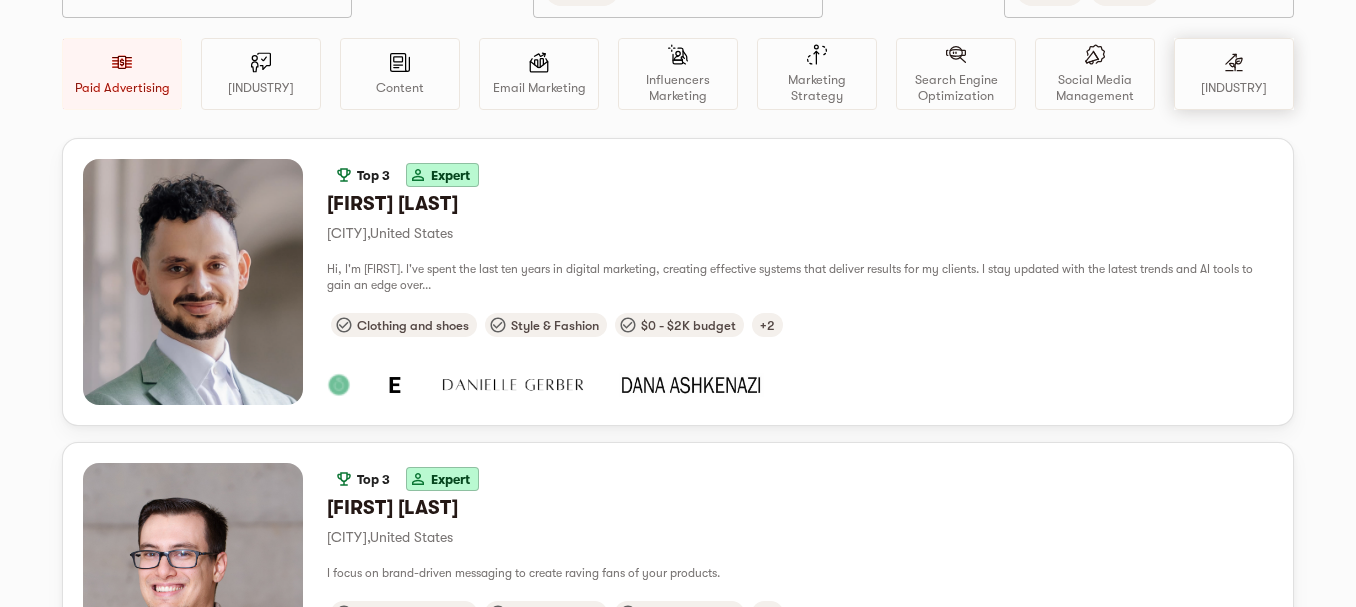 scroll, scrollTop: 0, scrollLeft: 0, axis: both 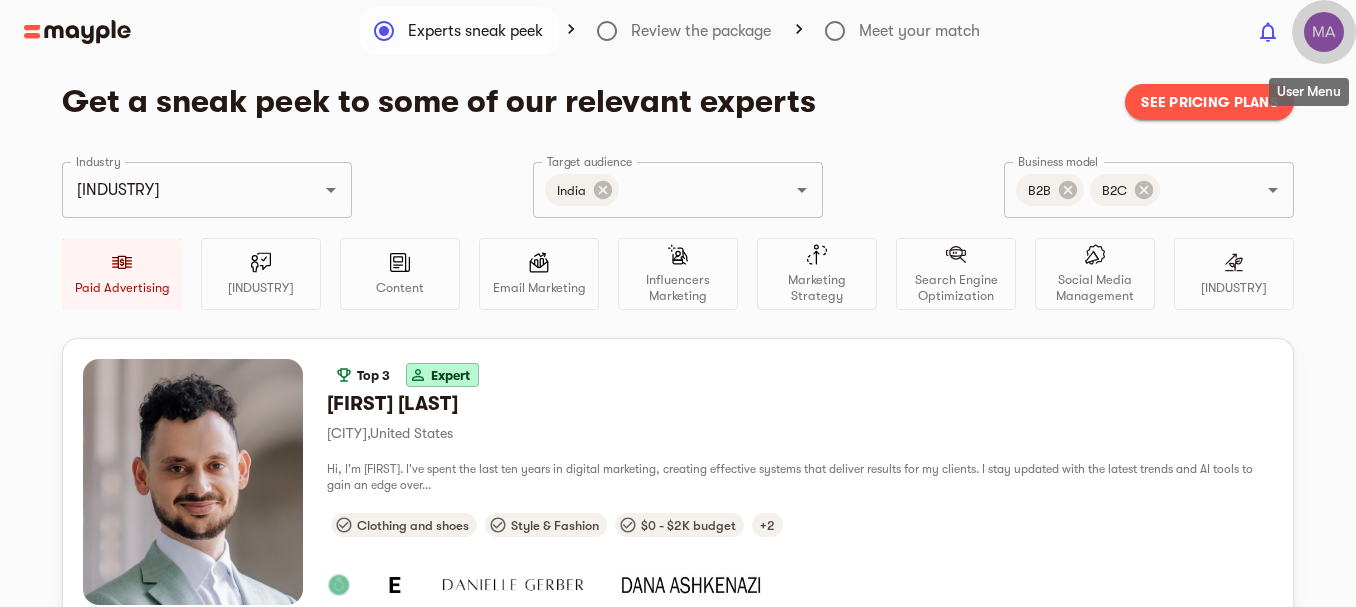 click at bounding box center [1324, 32] 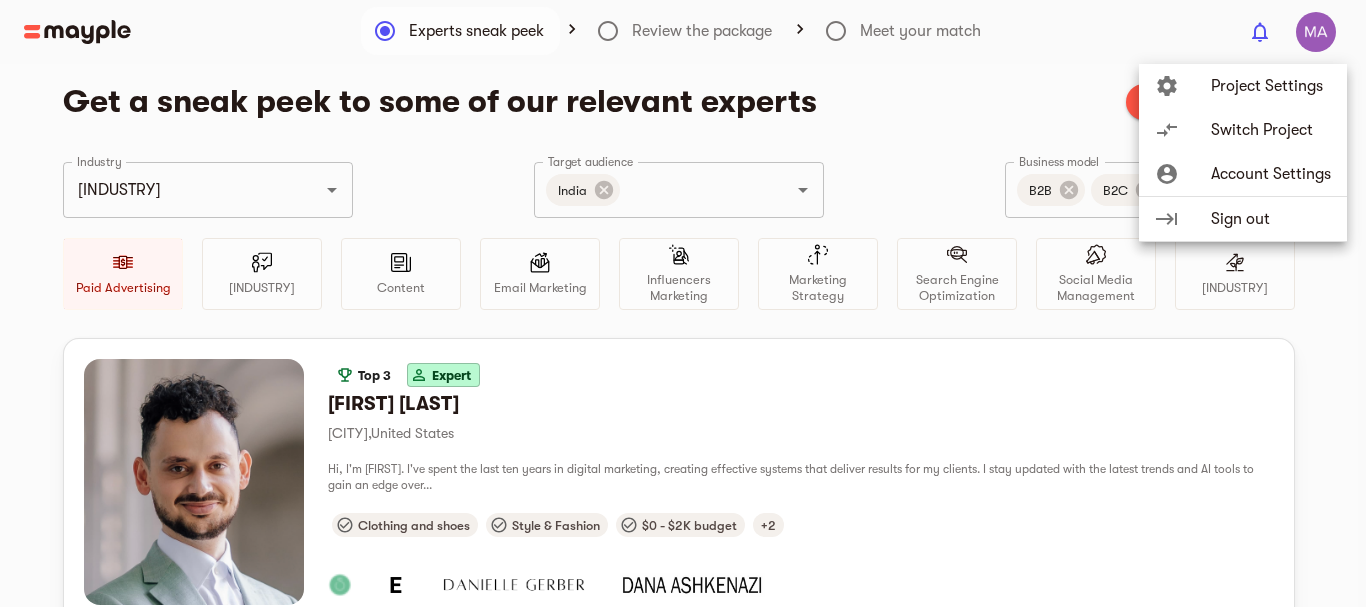 click on "settings Project Settings" at bounding box center (1243, 86) 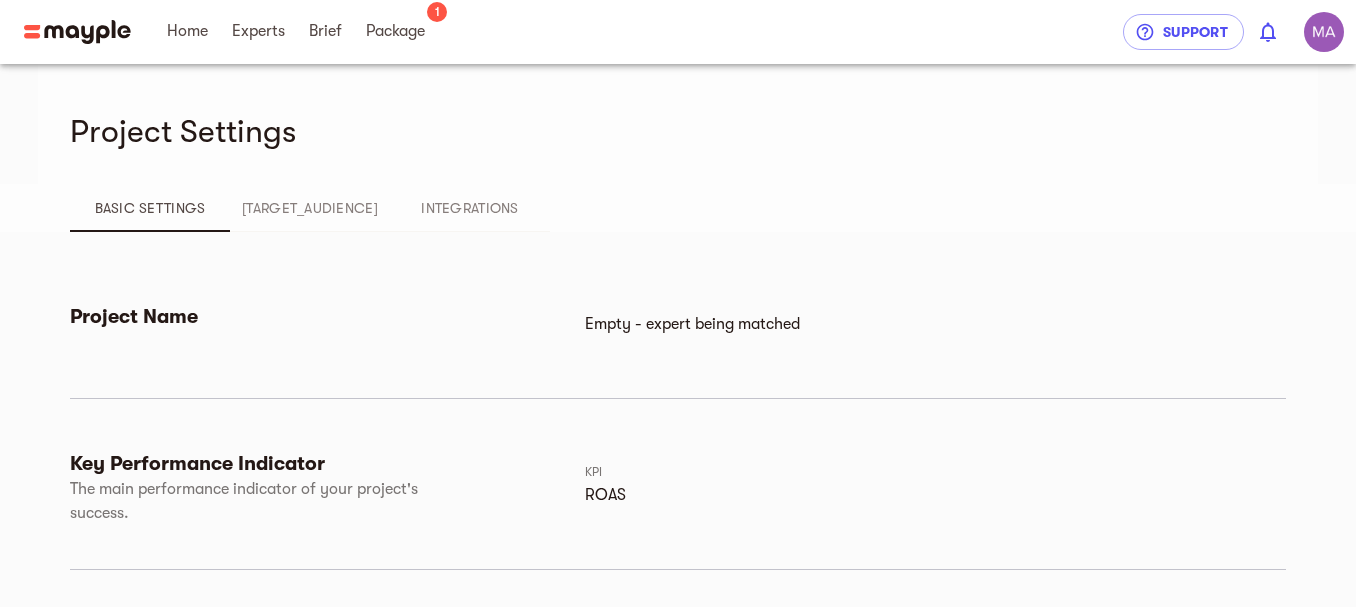 scroll, scrollTop: 0, scrollLeft: 0, axis: both 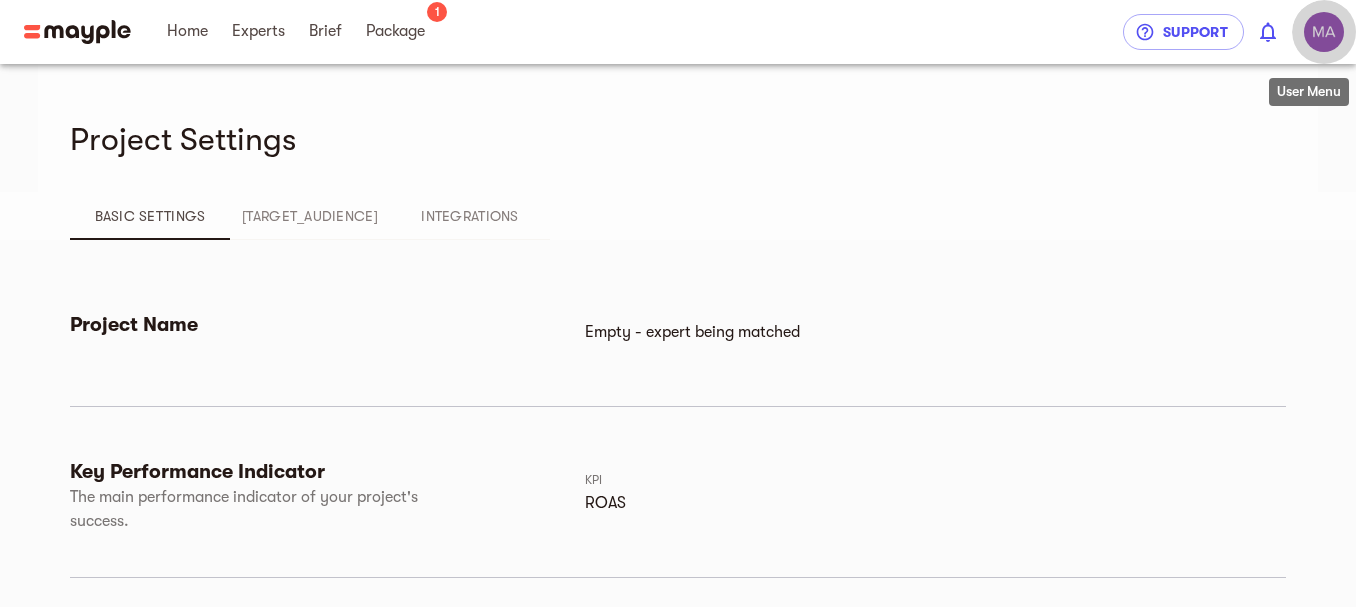 click at bounding box center (1324, 32) 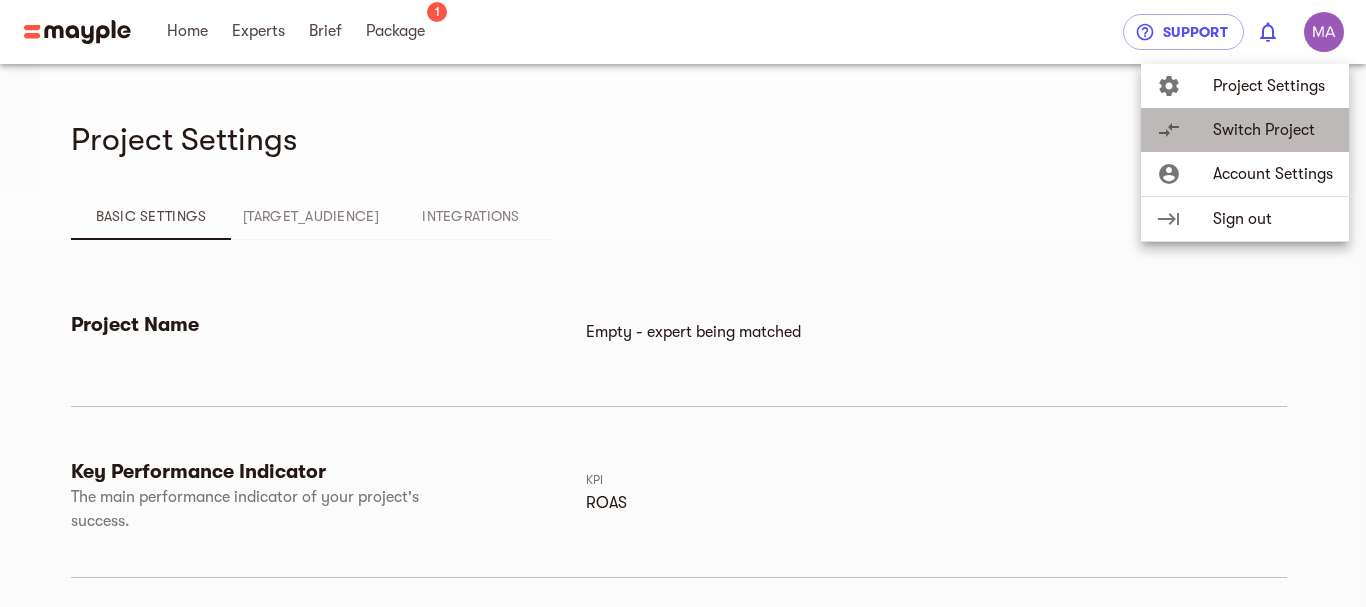 click on "Switch Project" at bounding box center (1273, 86) 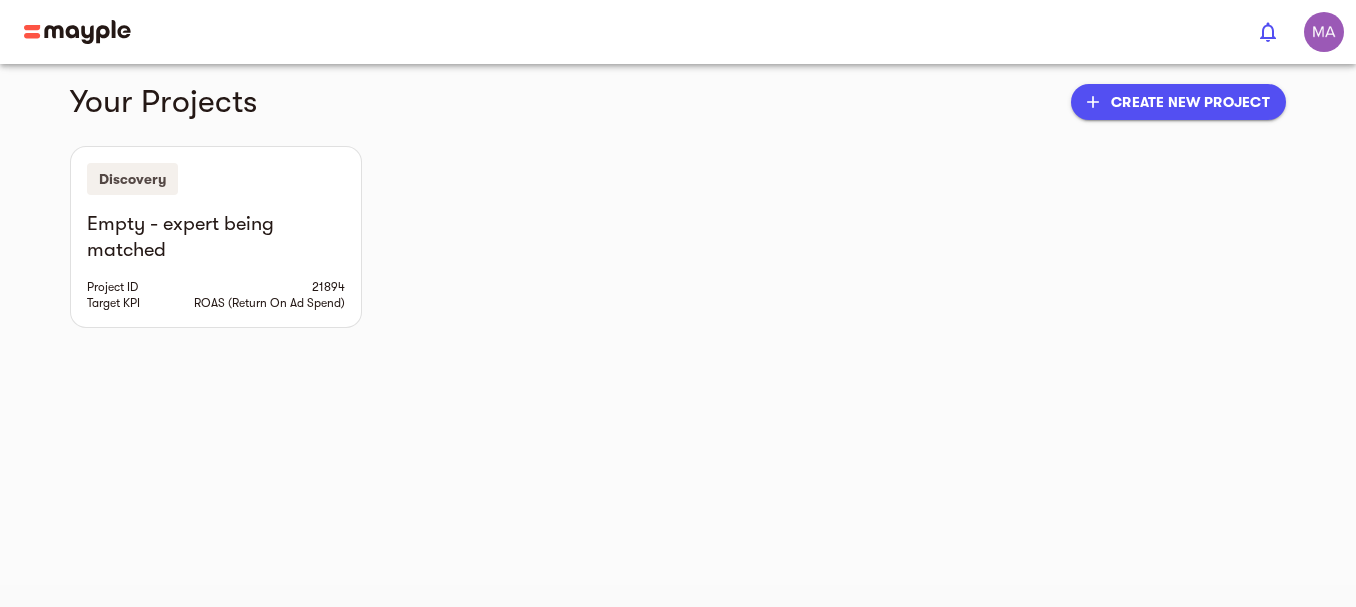 scroll, scrollTop: 24, scrollLeft: 0, axis: vertical 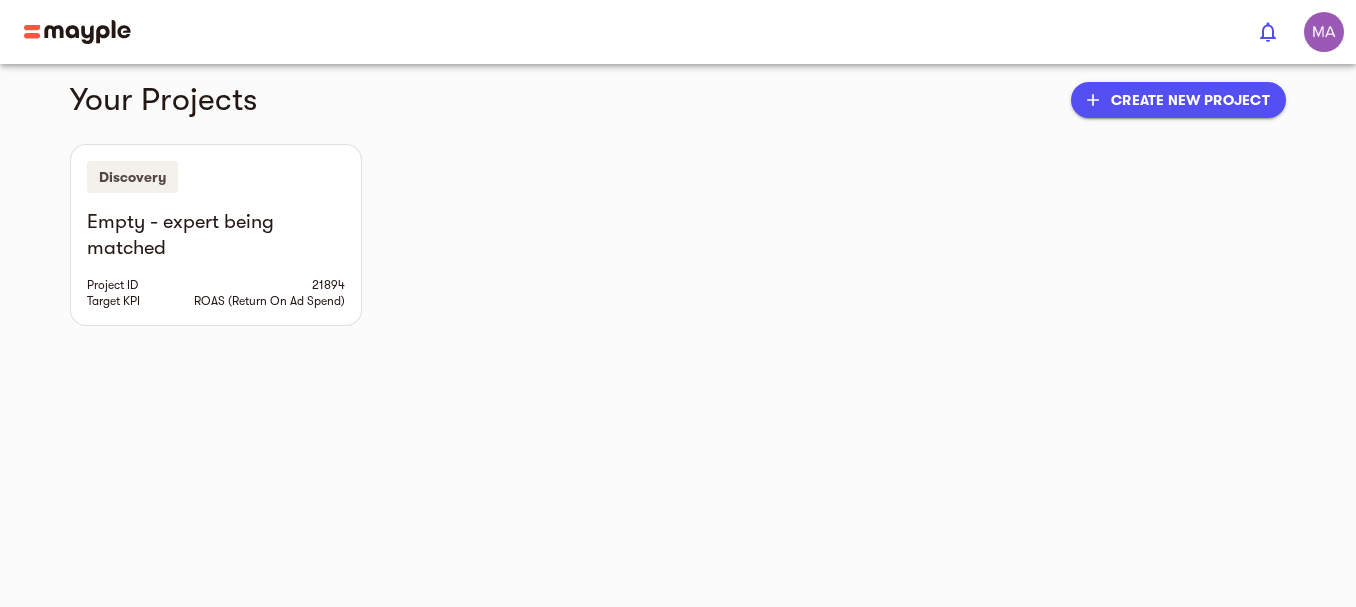 click on "add Create new project" at bounding box center (1178, 100) 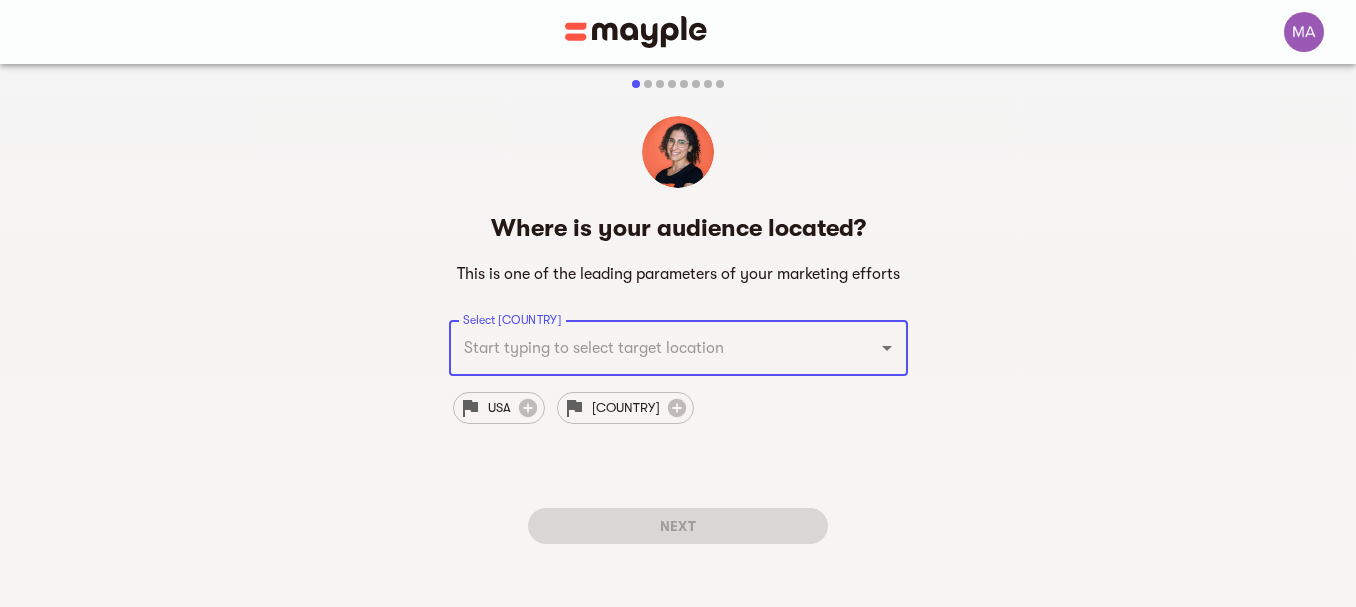 click on "Select Countries" at bounding box center [650, 348] 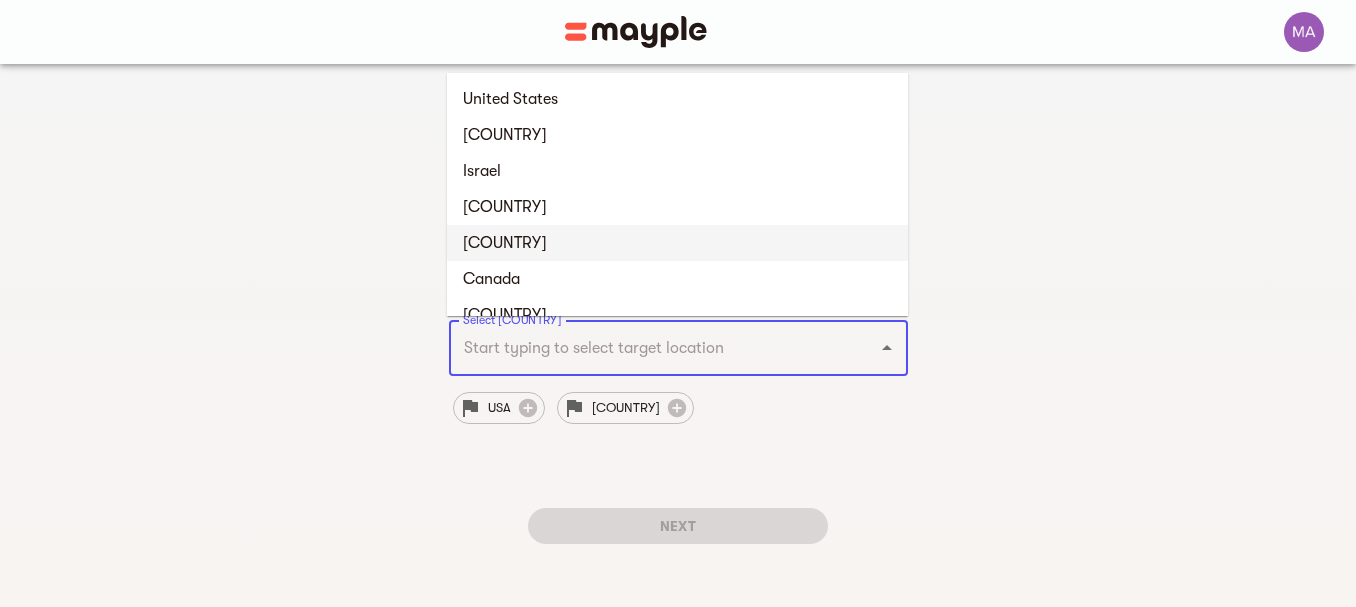 scroll, scrollTop: 0, scrollLeft: 0, axis: both 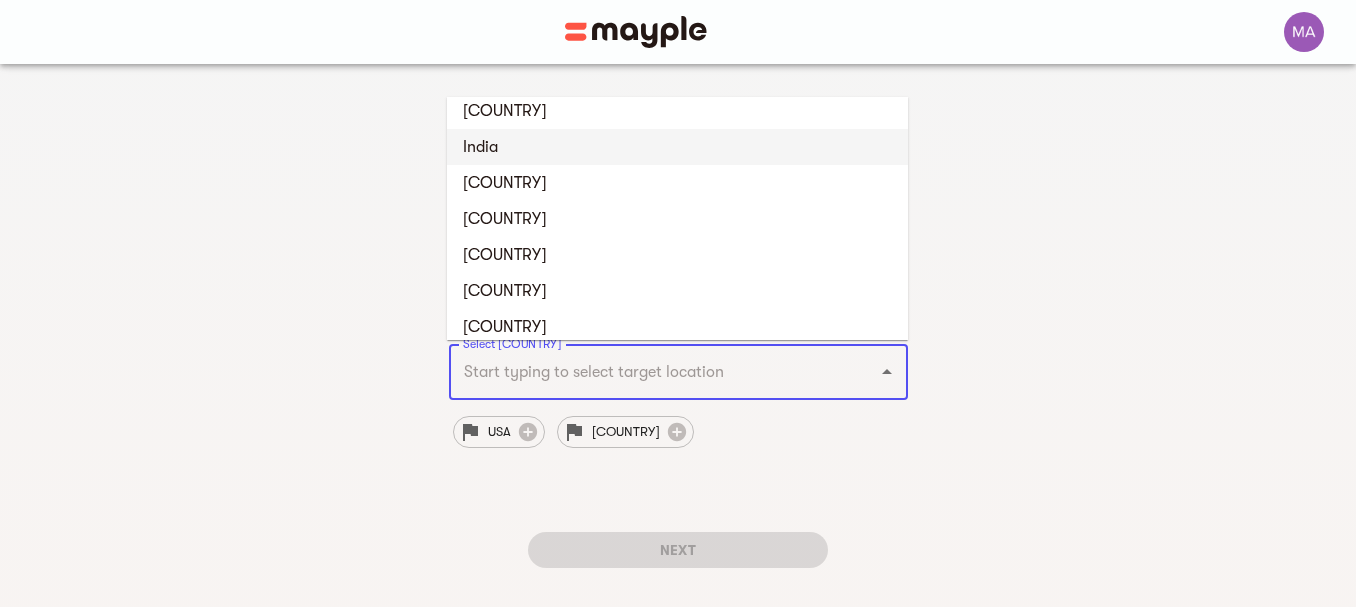 click on "India" at bounding box center (677, 147) 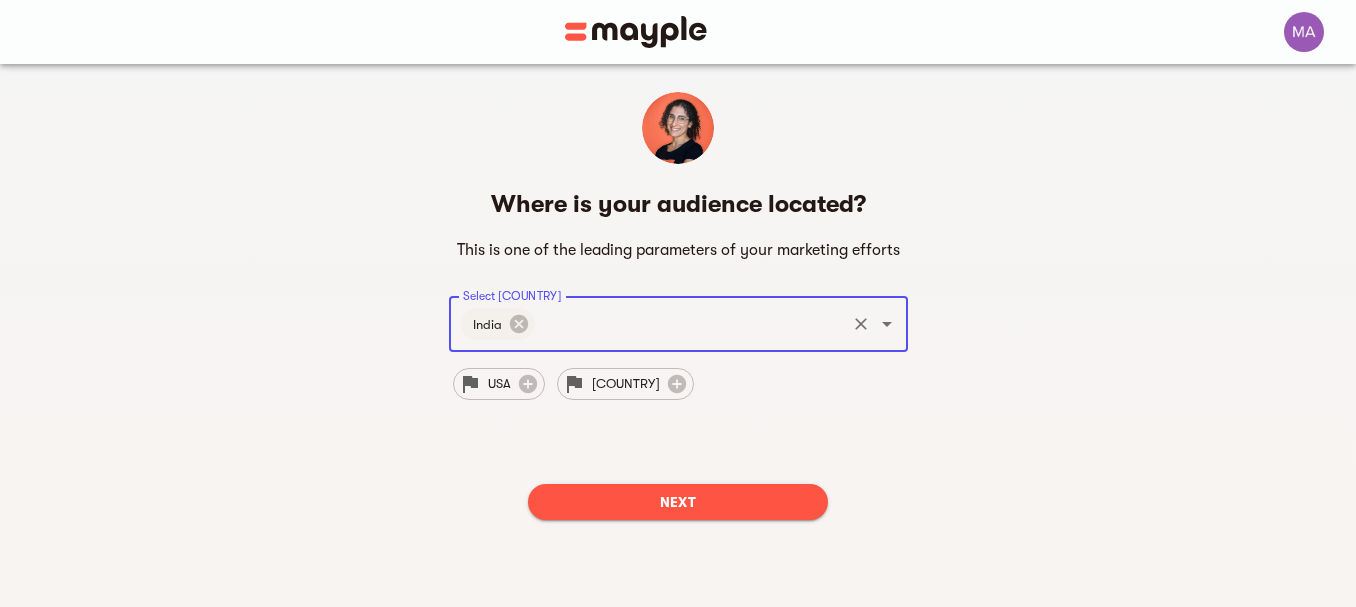 scroll, scrollTop: 73, scrollLeft: 0, axis: vertical 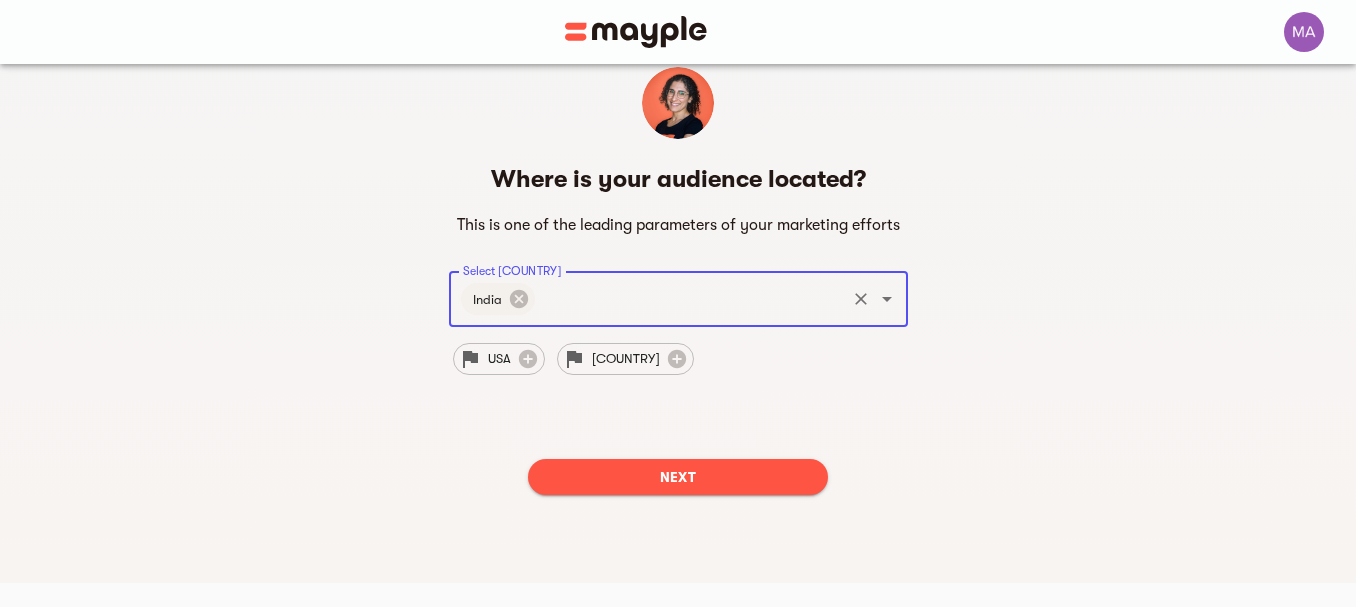 click on "Next" at bounding box center [678, 477] 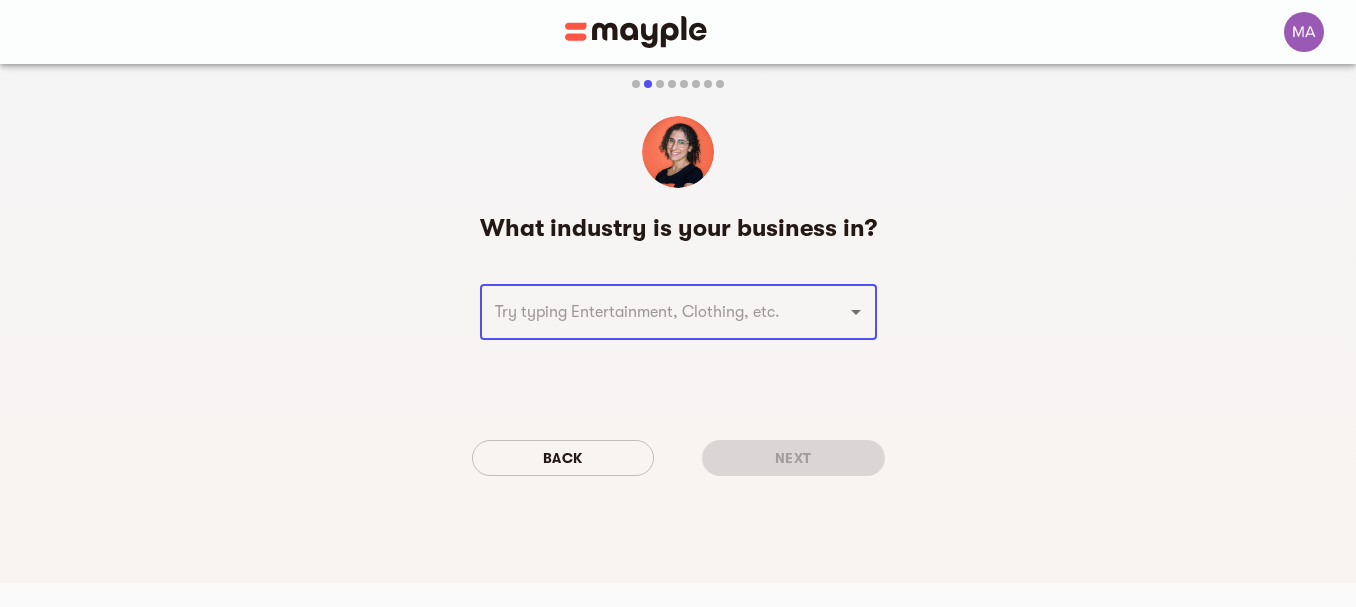 scroll, scrollTop: 0, scrollLeft: 0, axis: both 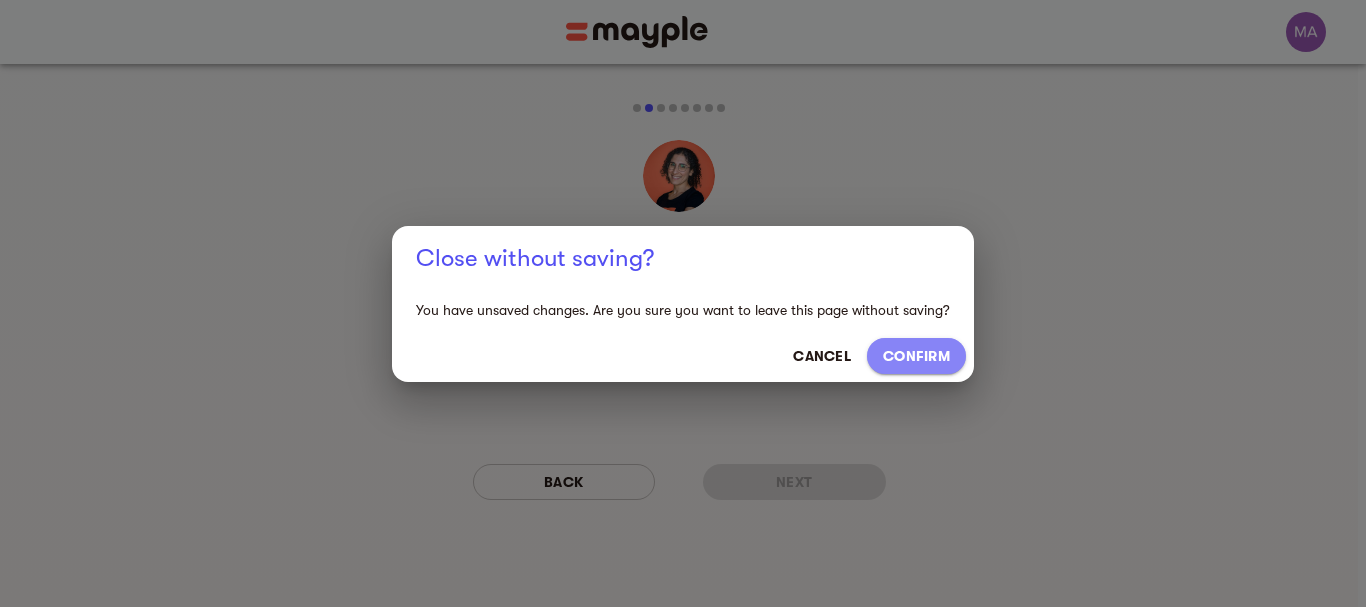 click on "CONFIRM" at bounding box center (916, 356) 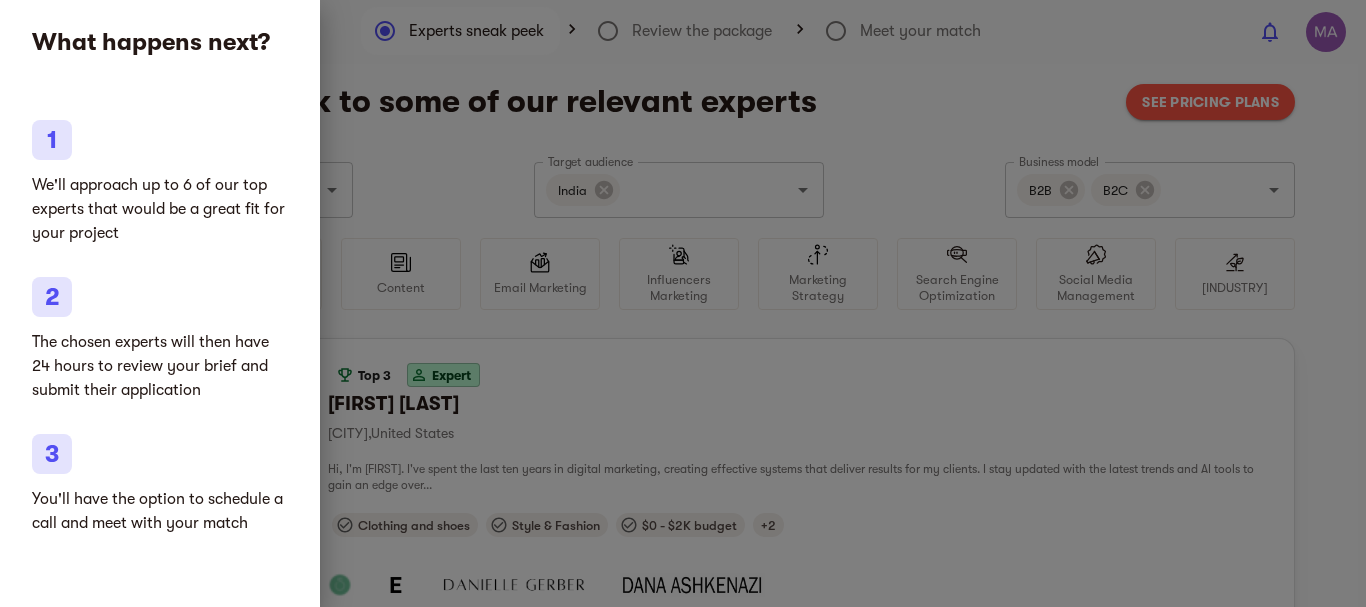 click at bounding box center [683, 303] 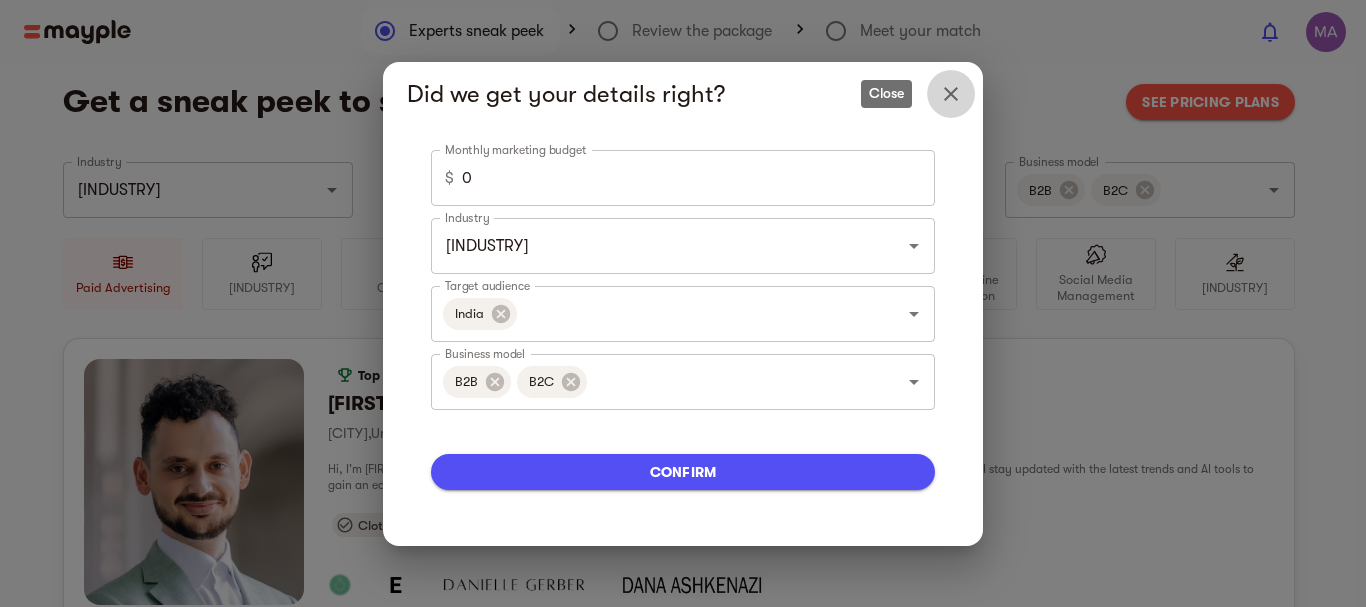 click at bounding box center (951, 94) 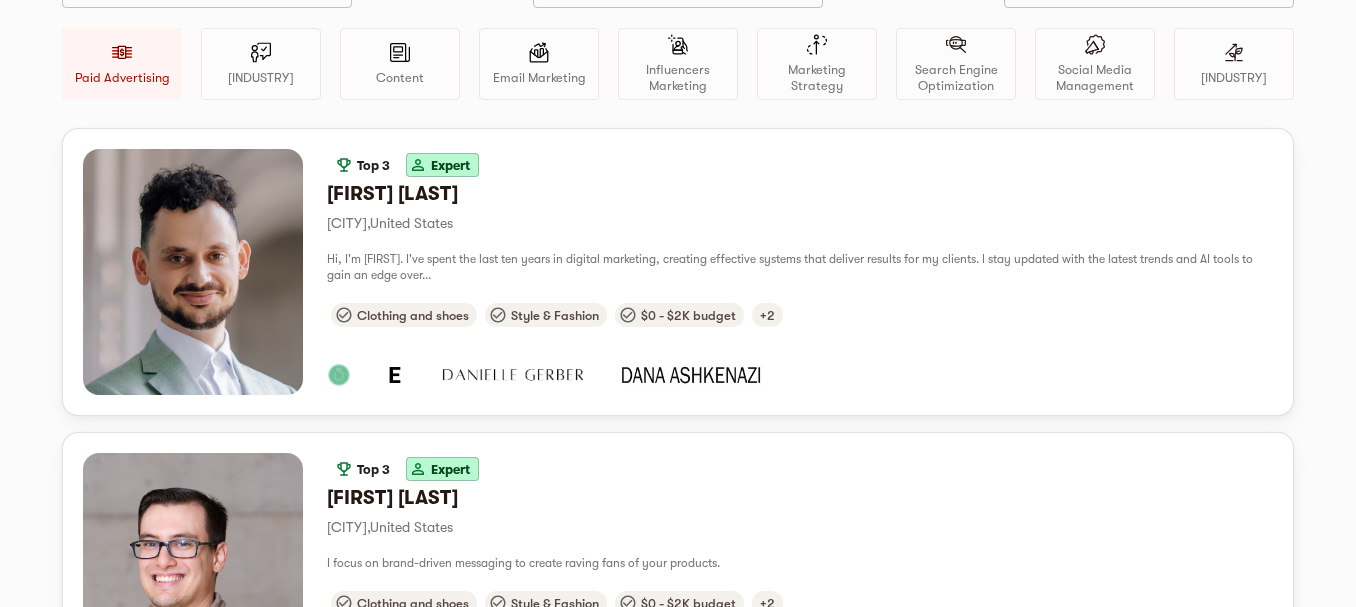 scroll, scrollTop: 0, scrollLeft: 0, axis: both 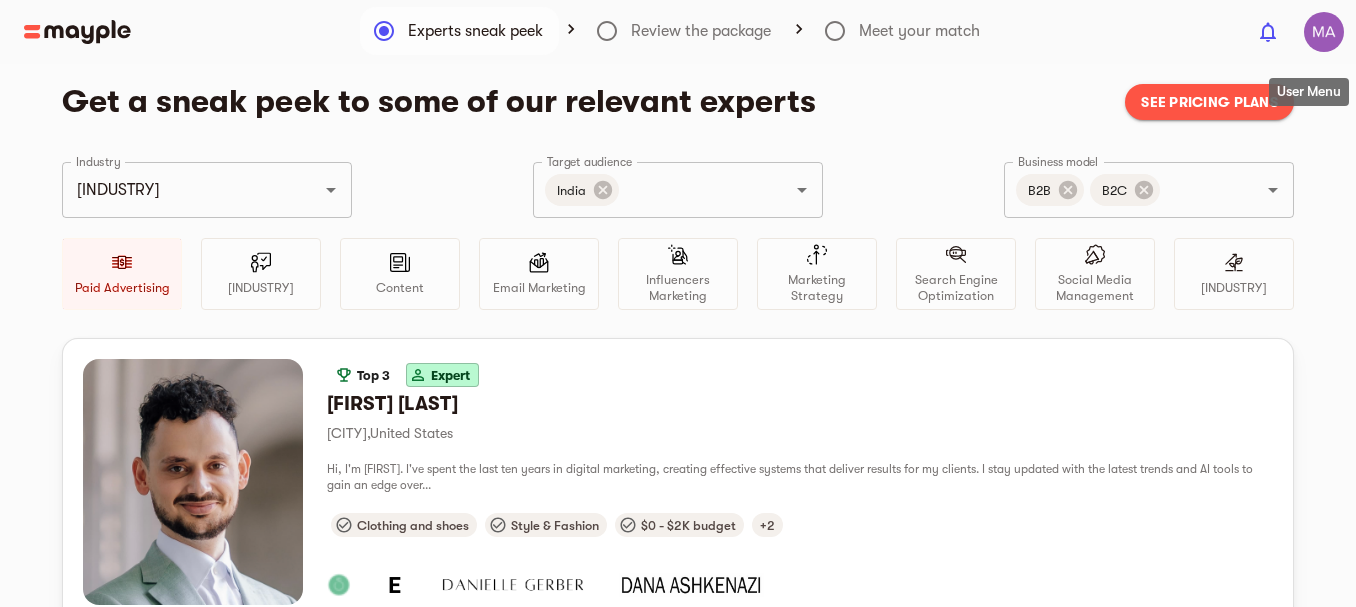 click at bounding box center (1324, 32) 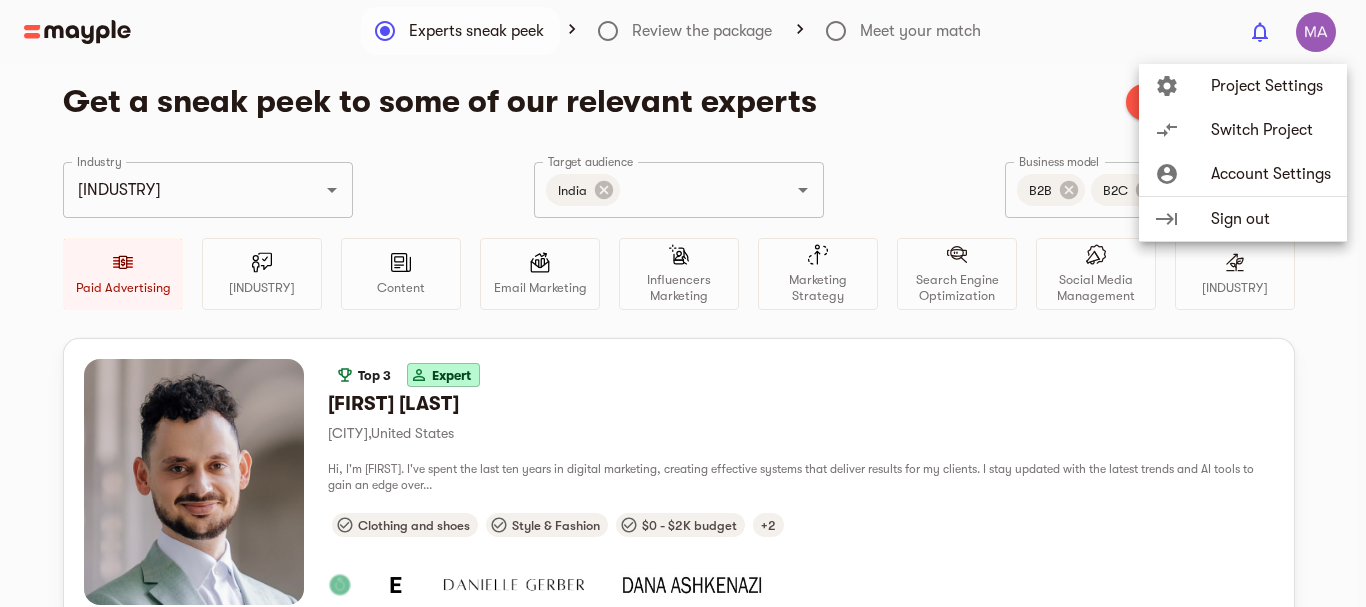 click on "Switch Project" at bounding box center (1271, 86) 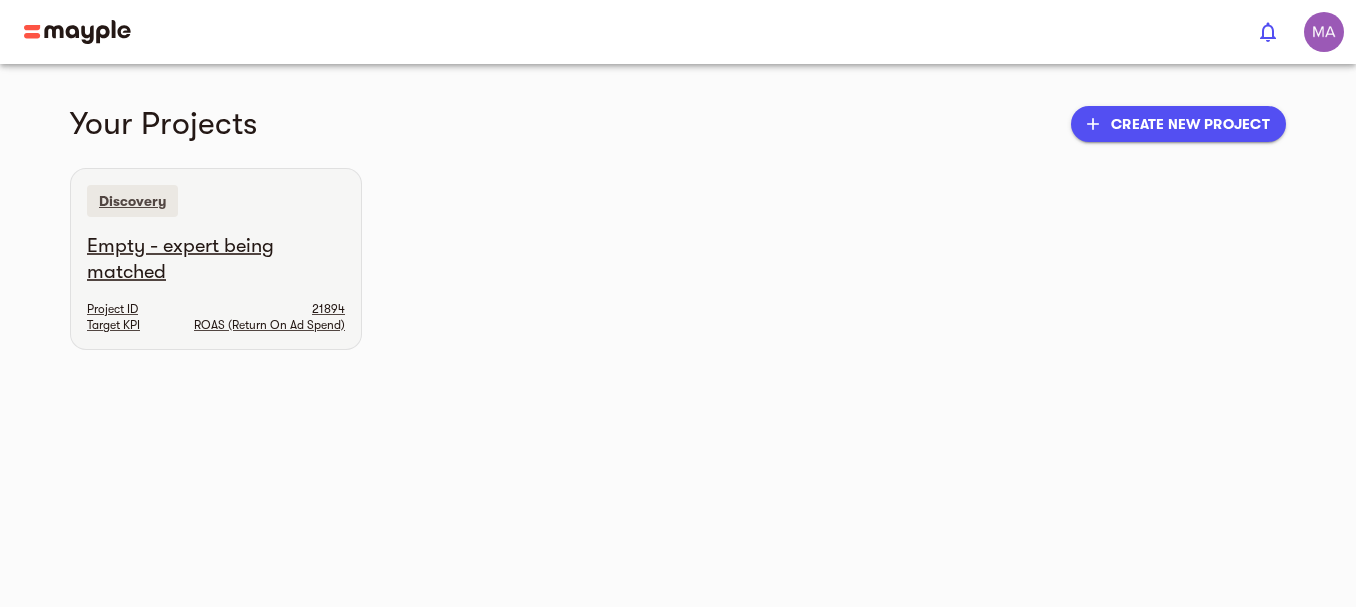 click on "Project ID 21894" at bounding box center (216, 309) 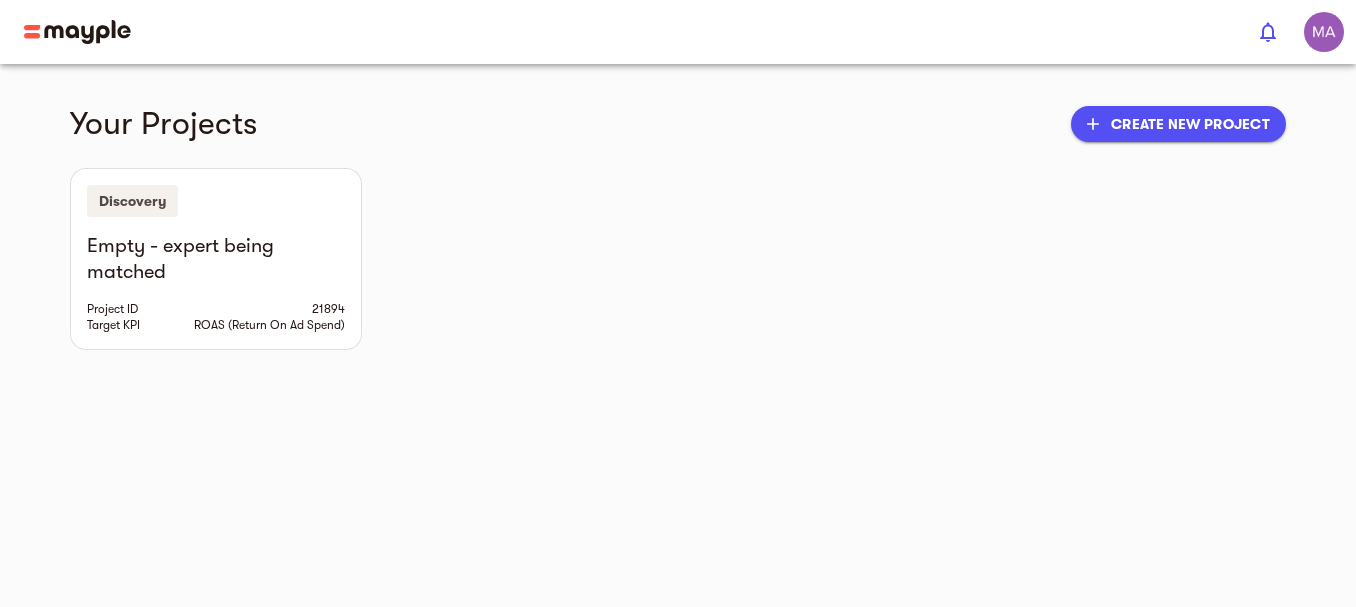 click on "add Create new project" at bounding box center (1178, 124) 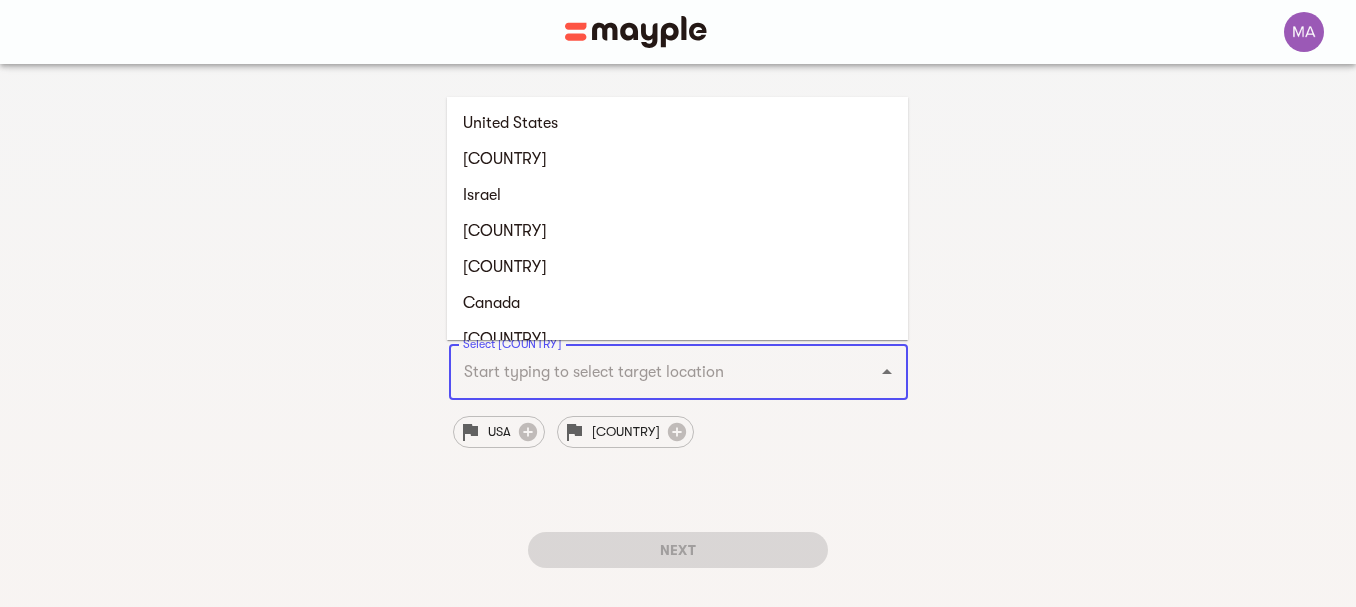 click on "Select Countries" at bounding box center [650, 372] 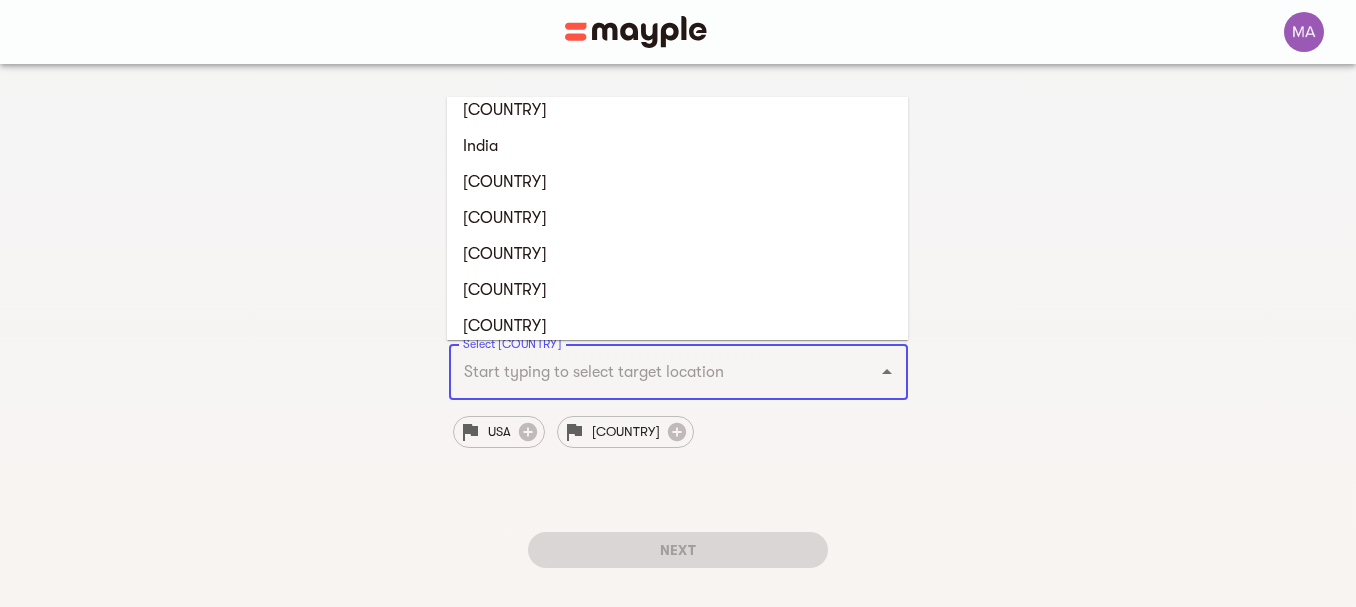 scroll, scrollTop: 3900, scrollLeft: 0, axis: vertical 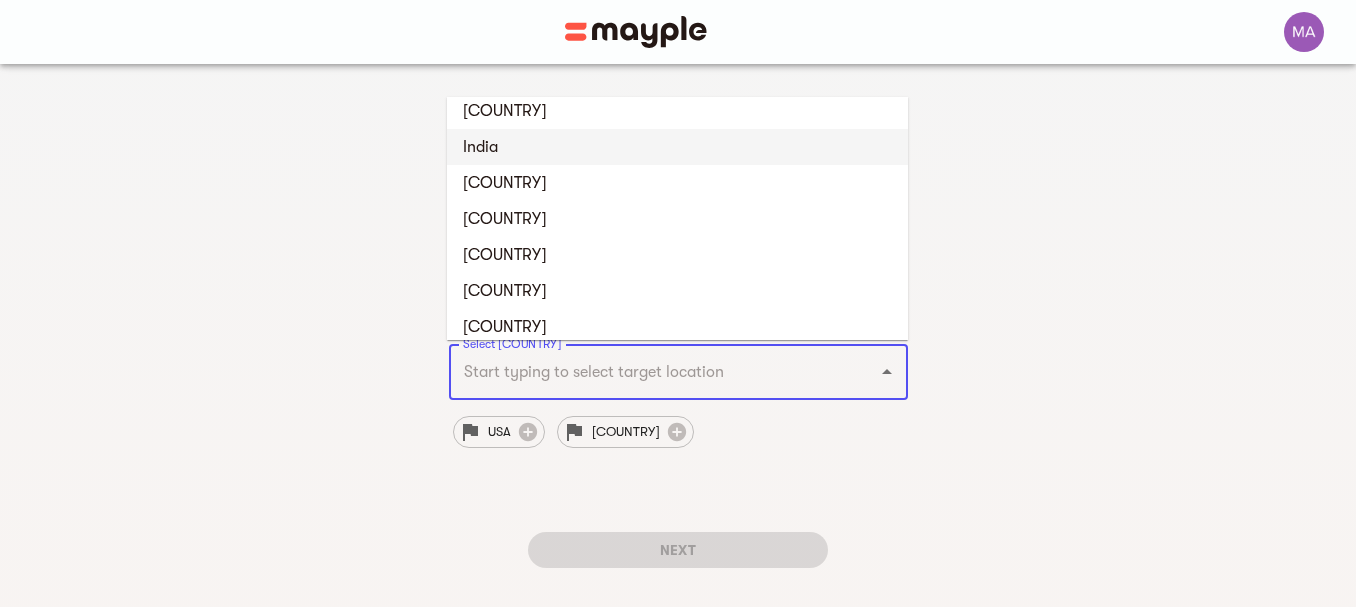 click on "India" at bounding box center [677, 147] 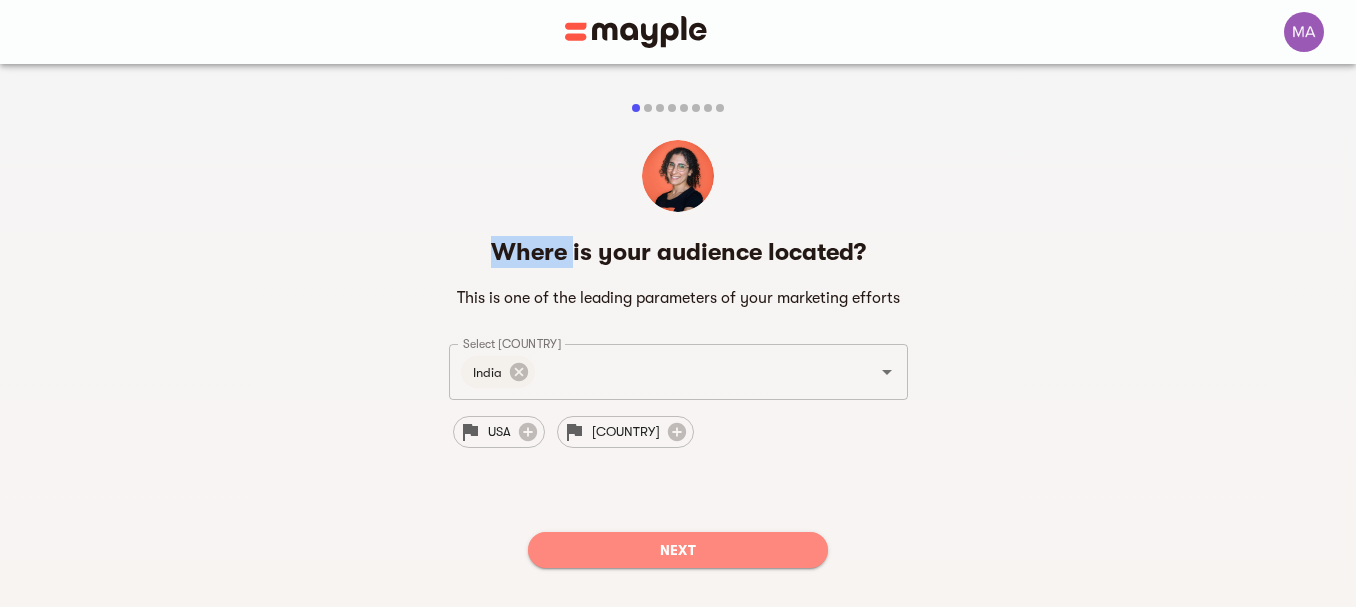 click on "Next" at bounding box center (678, 550) 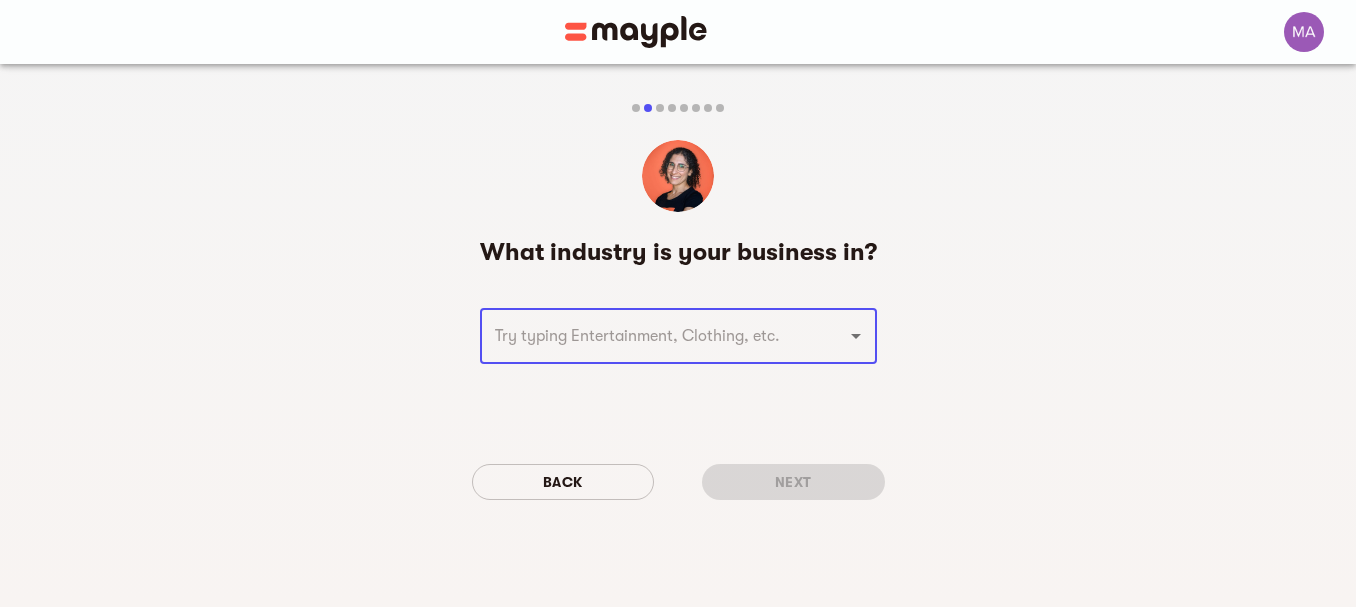 click at bounding box center (650, 336) 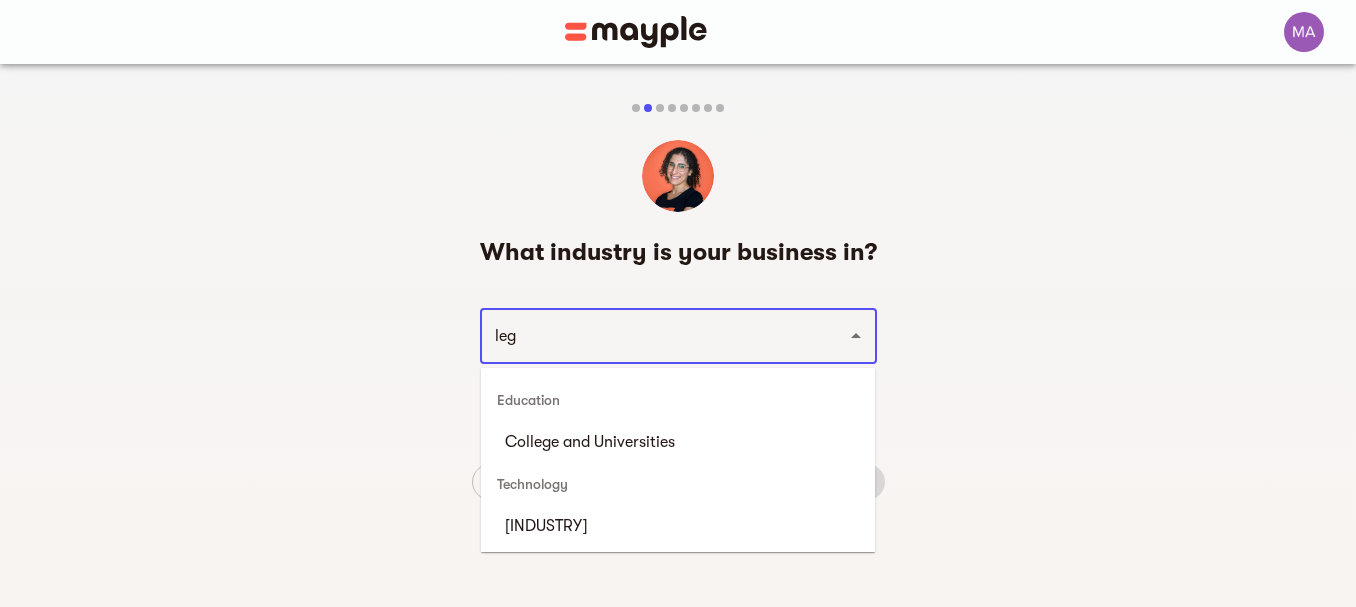 type on "leg" 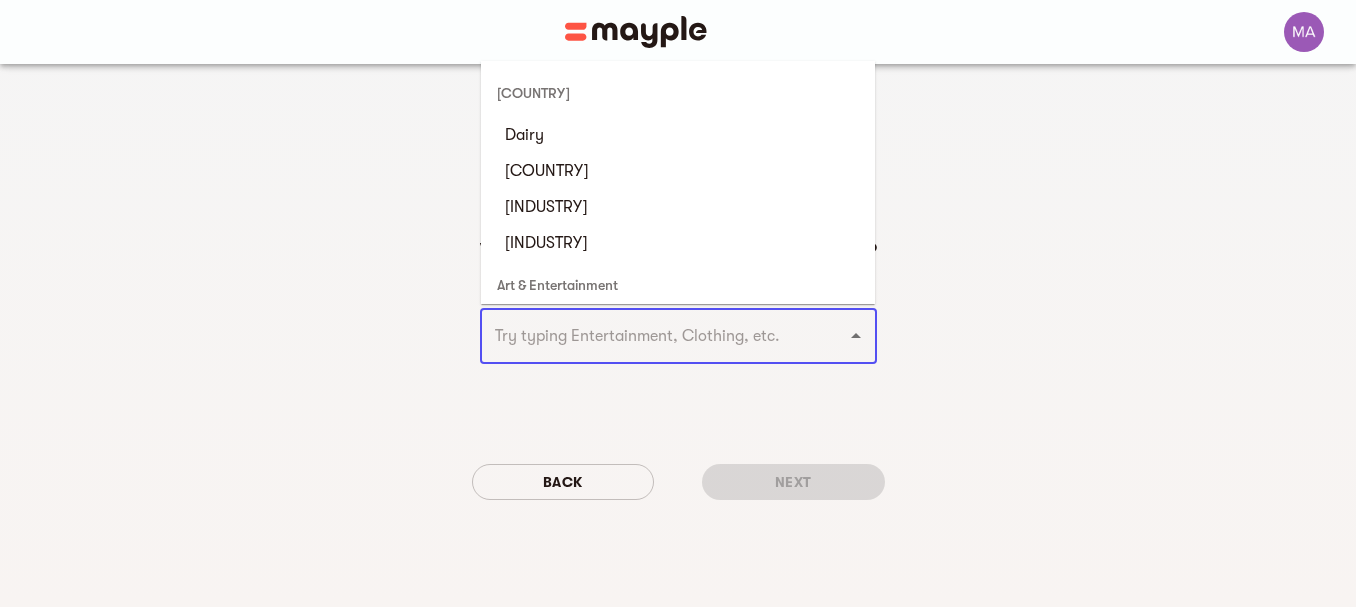 click at bounding box center [650, 336] 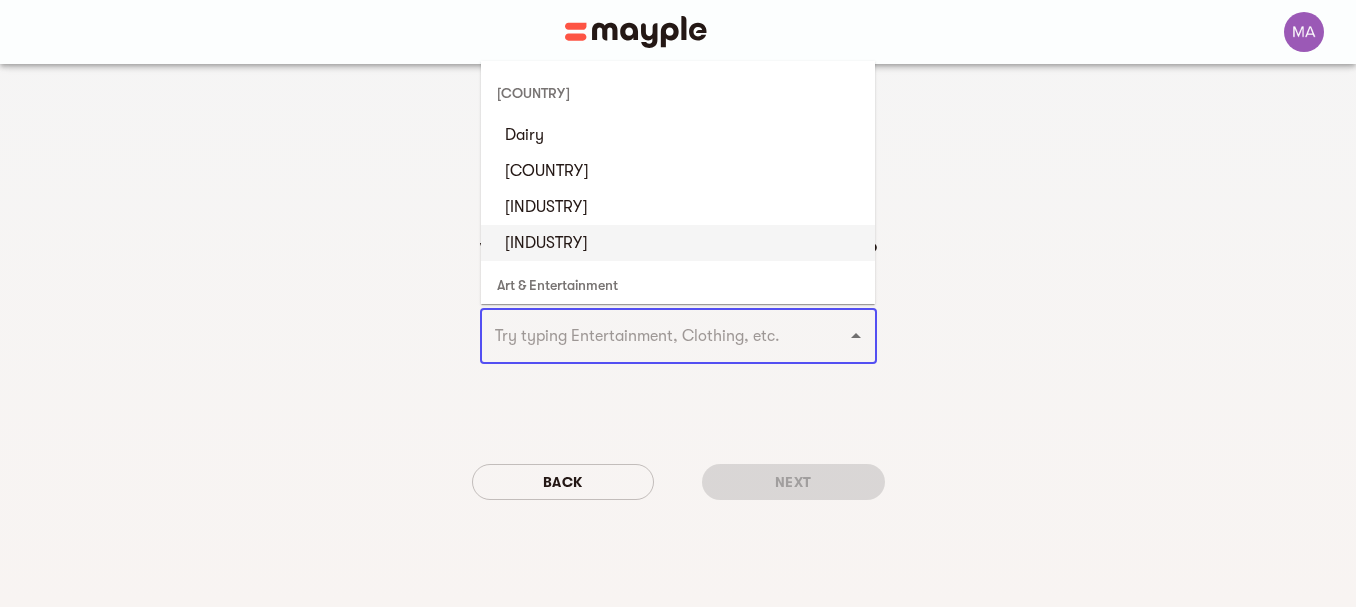 click on "What industry is your business in? ​ Back Next" at bounding box center (678, 326) 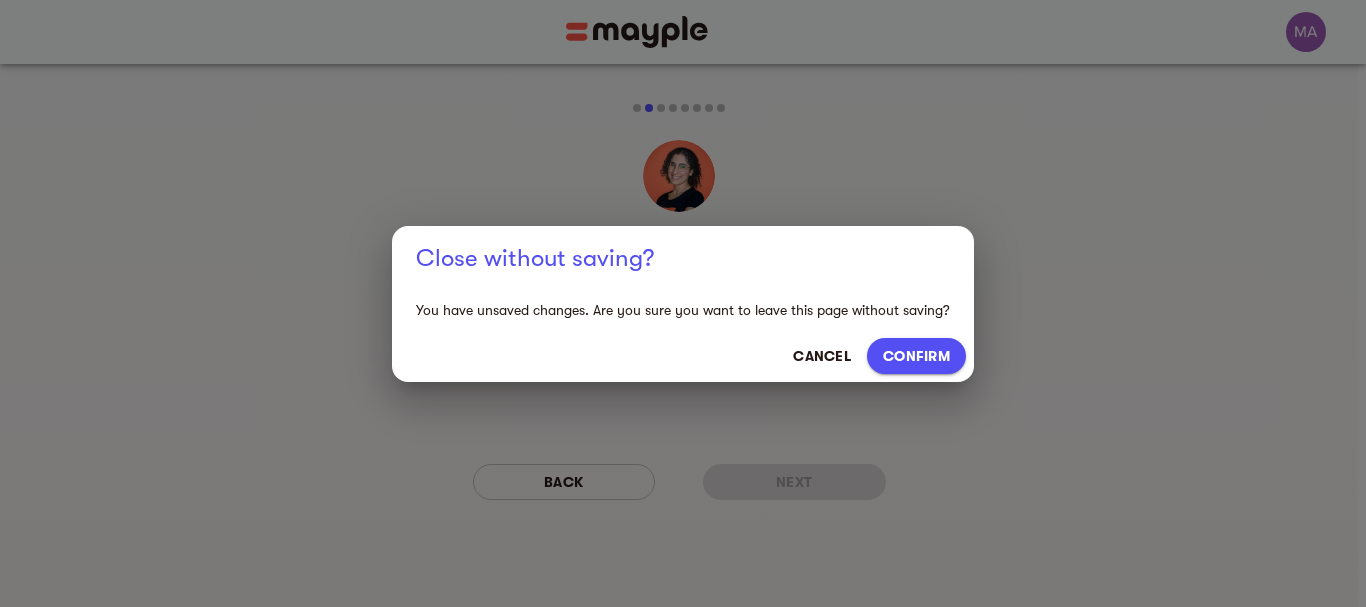 click on "CONFIRM" at bounding box center [916, 356] 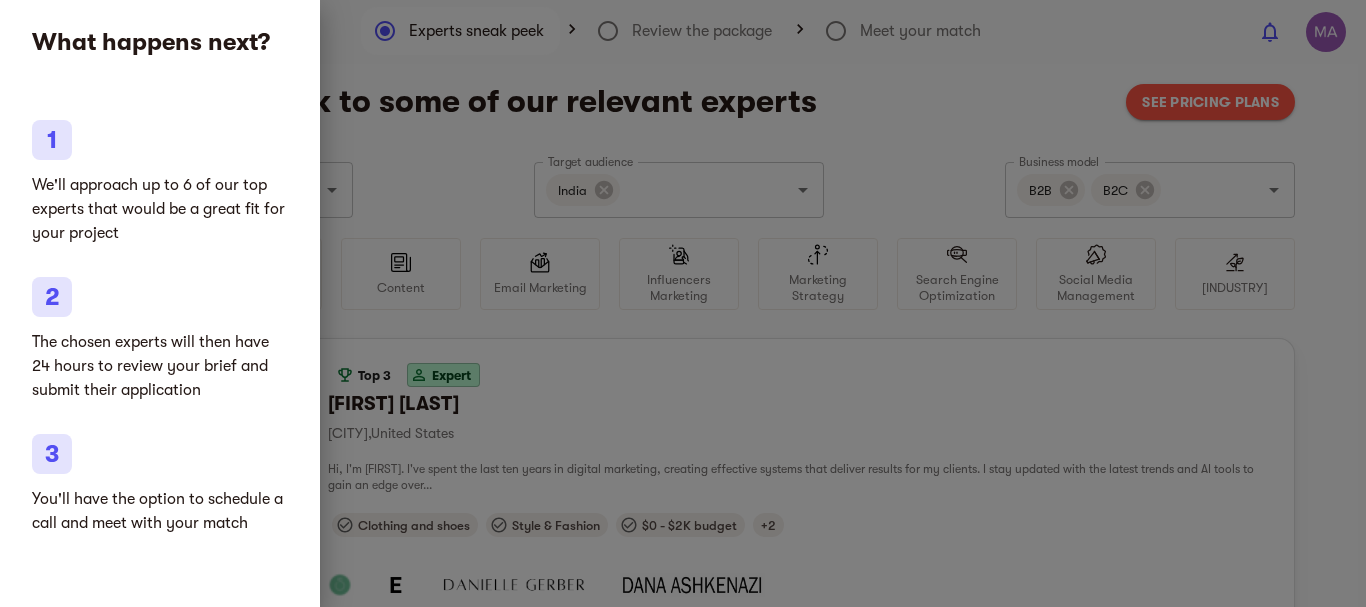 click at bounding box center [683, 303] 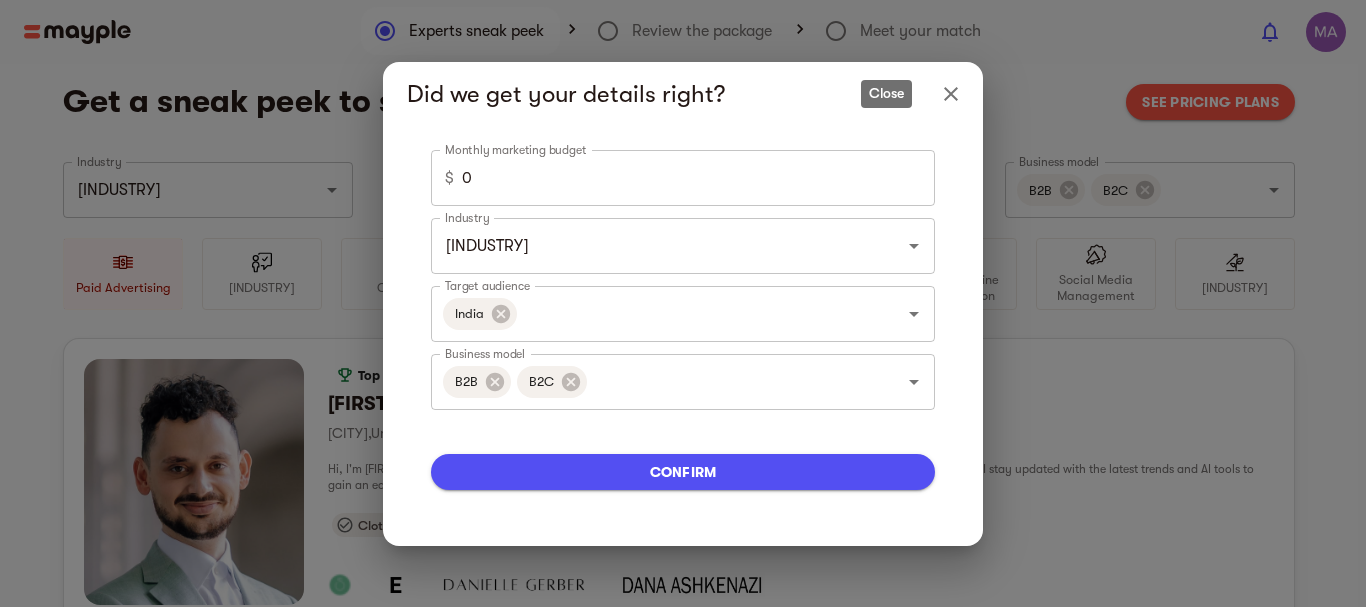 click at bounding box center (951, 94) 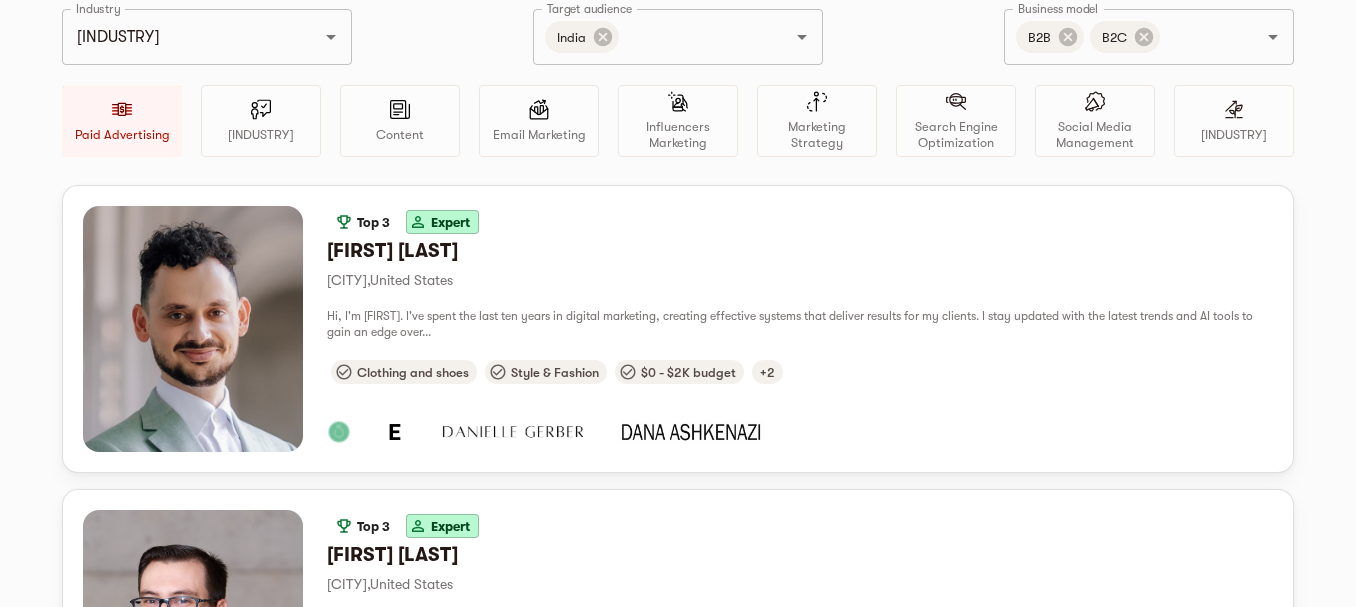scroll, scrollTop: 0, scrollLeft: 0, axis: both 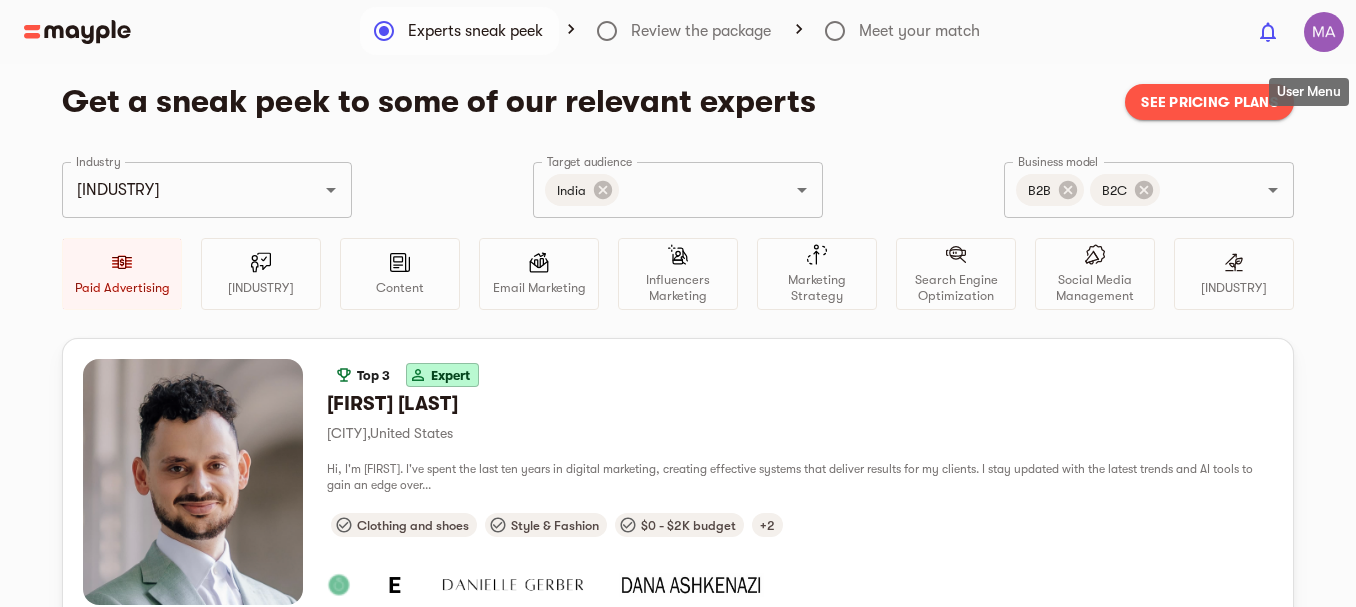 click at bounding box center (1324, 32) 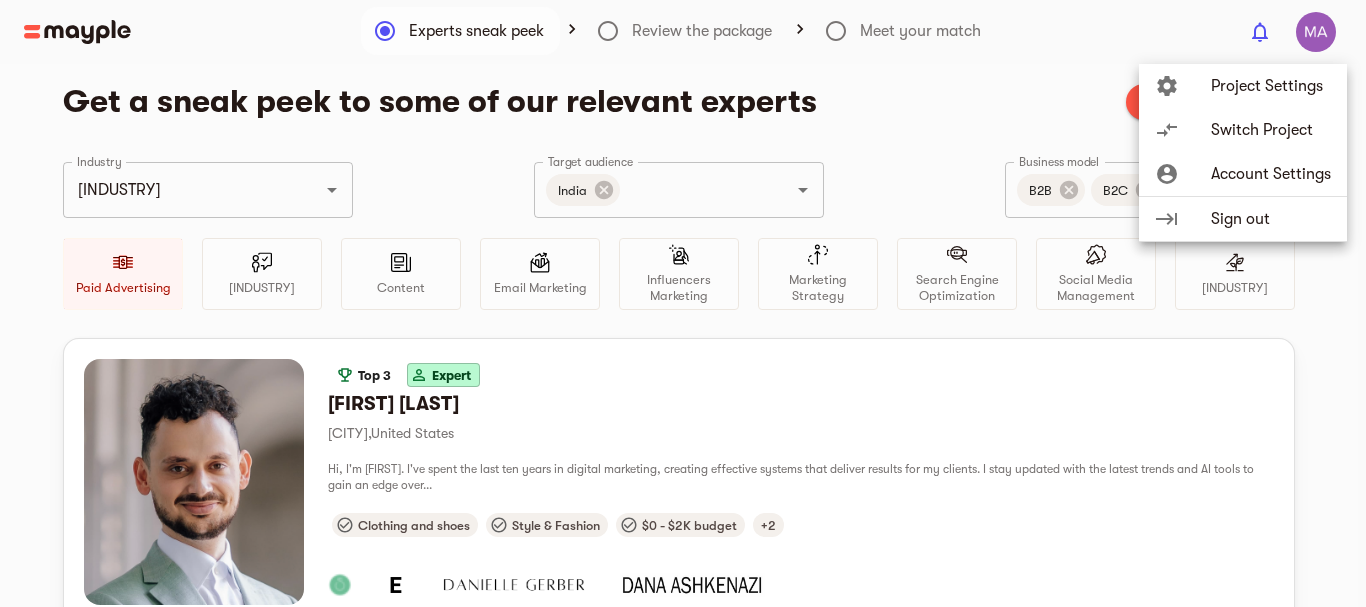 click on "compare_arrows Switch Project" at bounding box center (1243, 130) 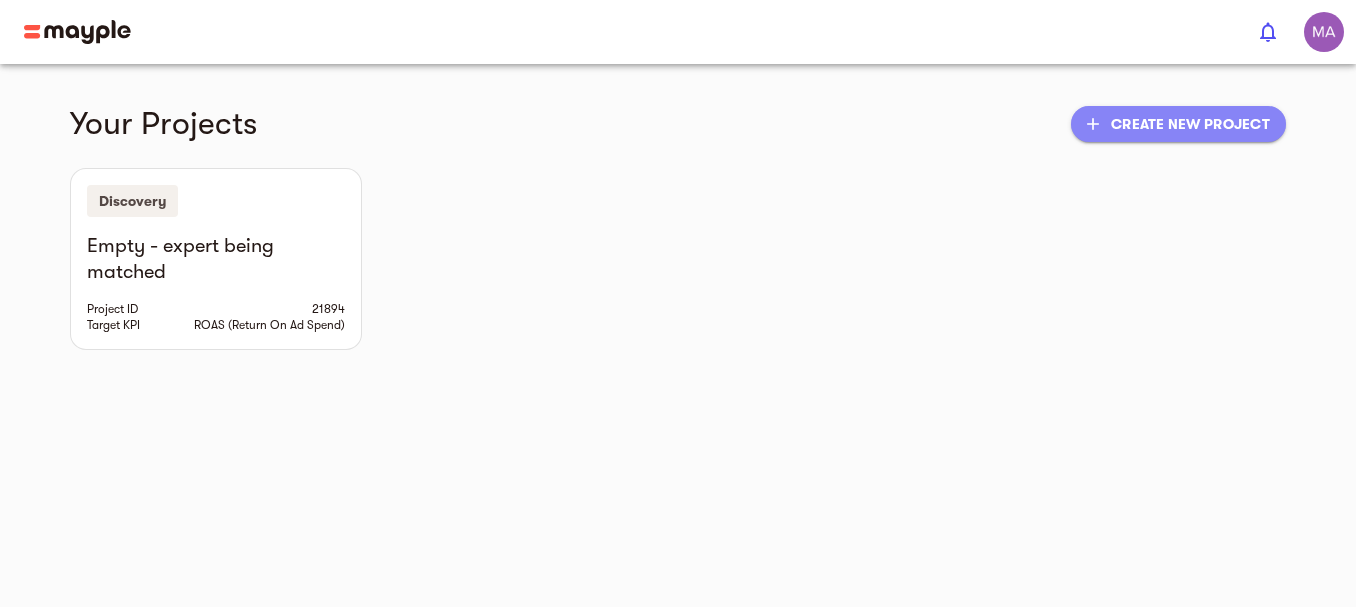 click on "add Create new project" at bounding box center [1178, 124] 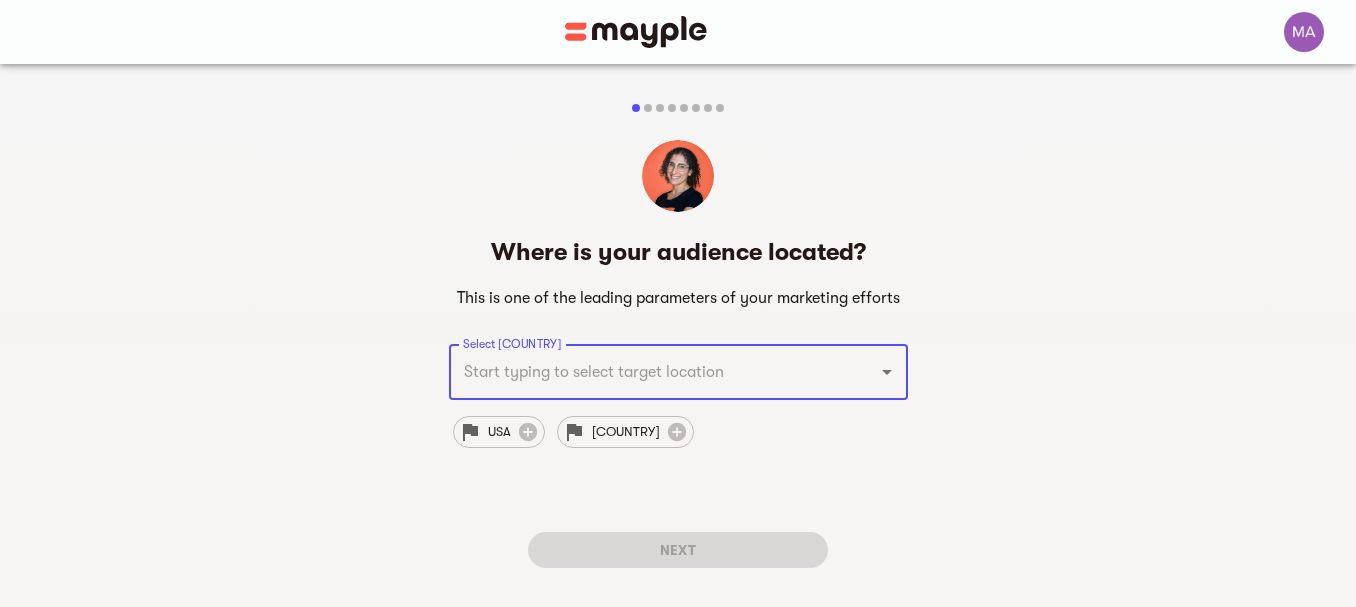click on "Select Countries" at bounding box center [650, 372] 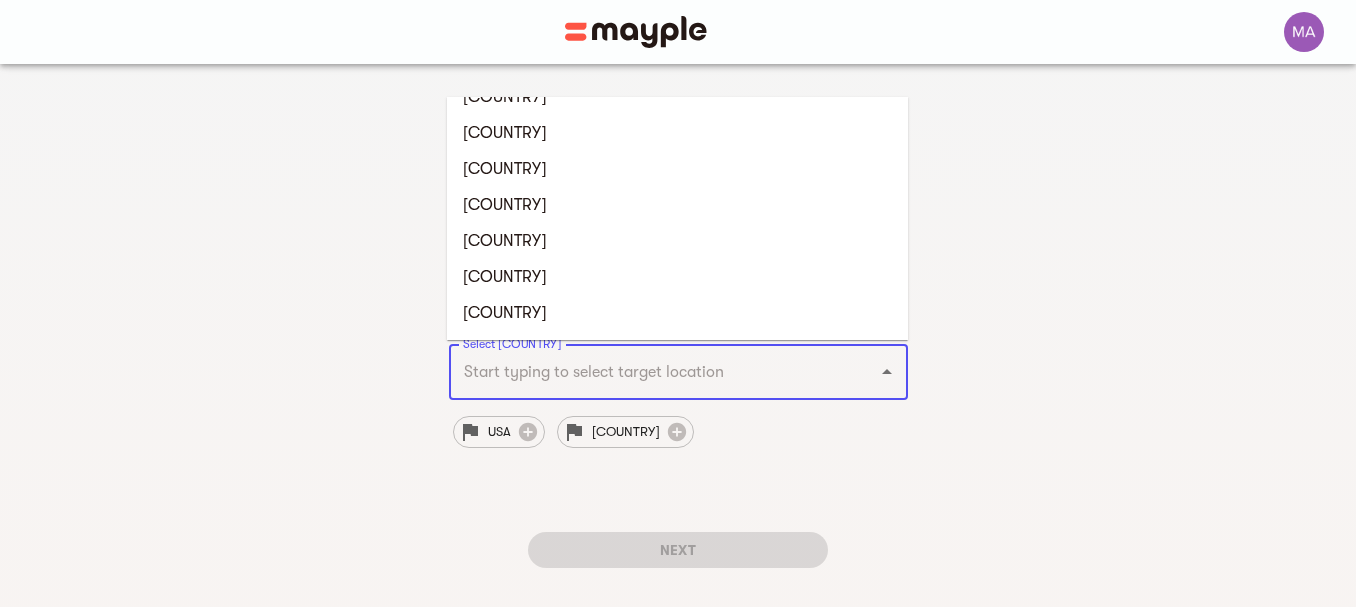 scroll, scrollTop: 3800, scrollLeft: 0, axis: vertical 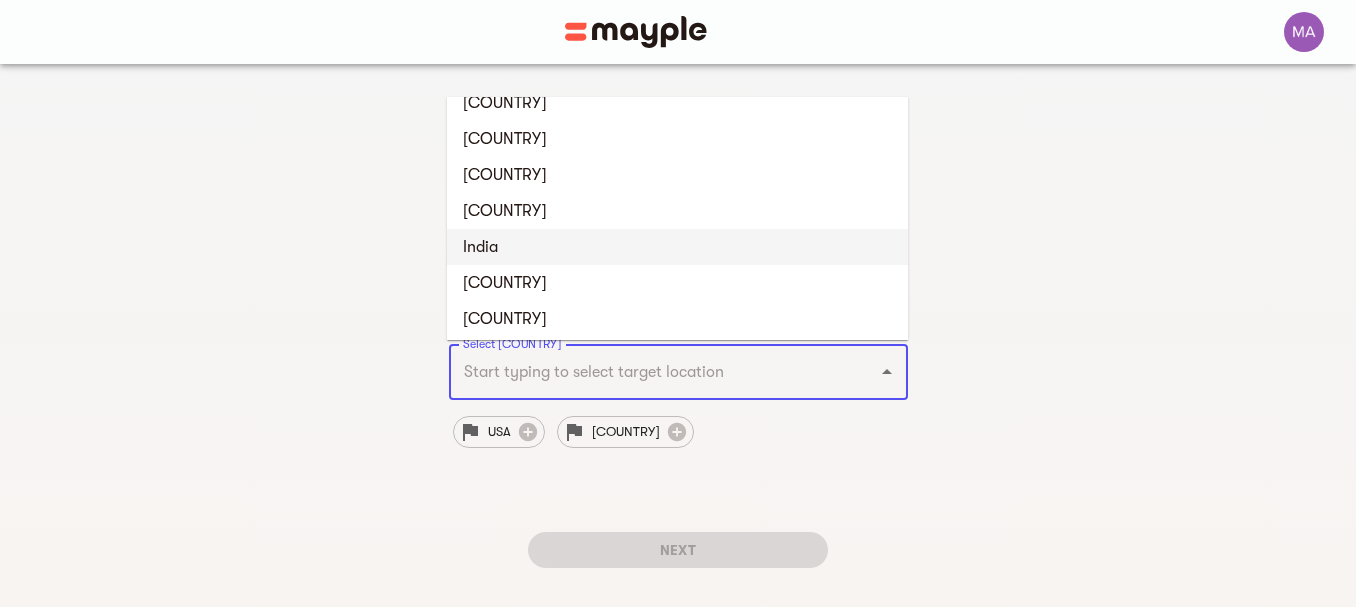 click on "India" at bounding box center [677, 247] 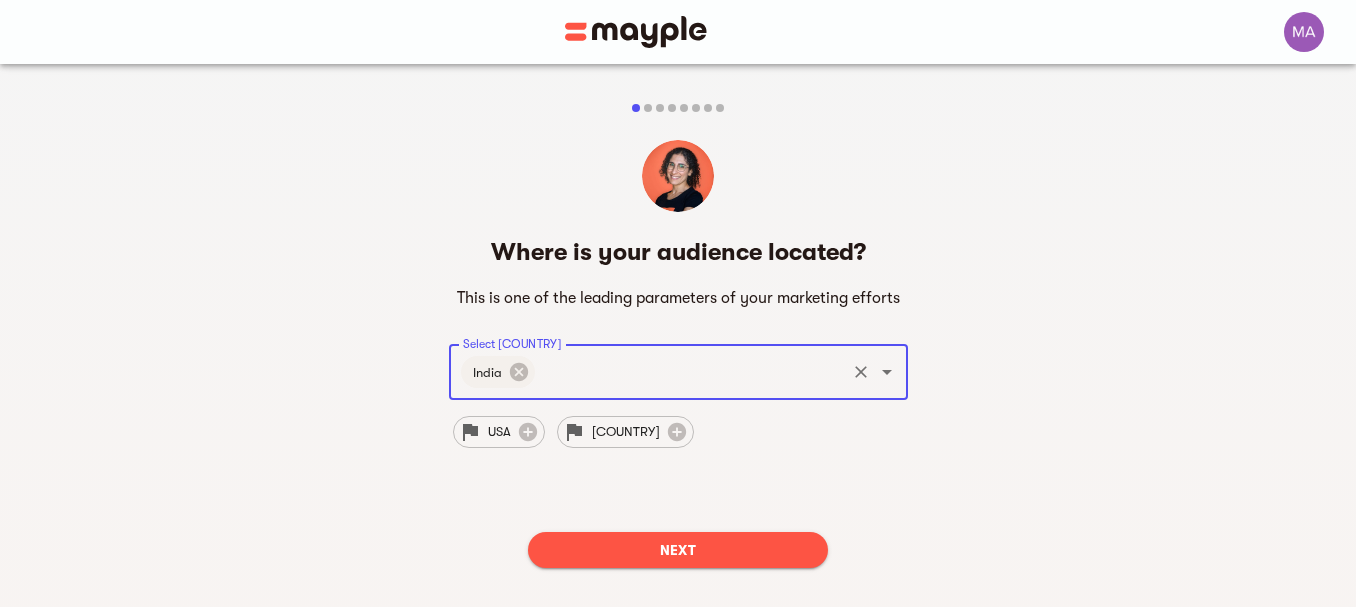click on "Next" at bounding box center [678, 550] 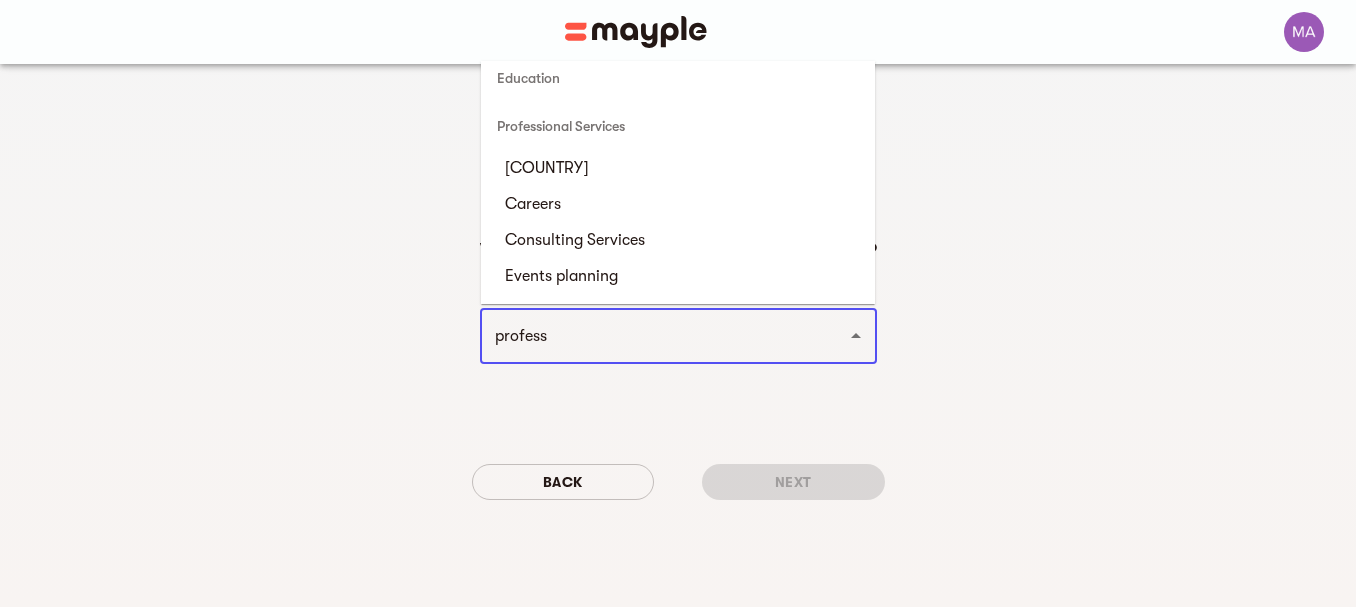 scroll, scrollTop: 157, scrollLeft: 0, axis: vertical 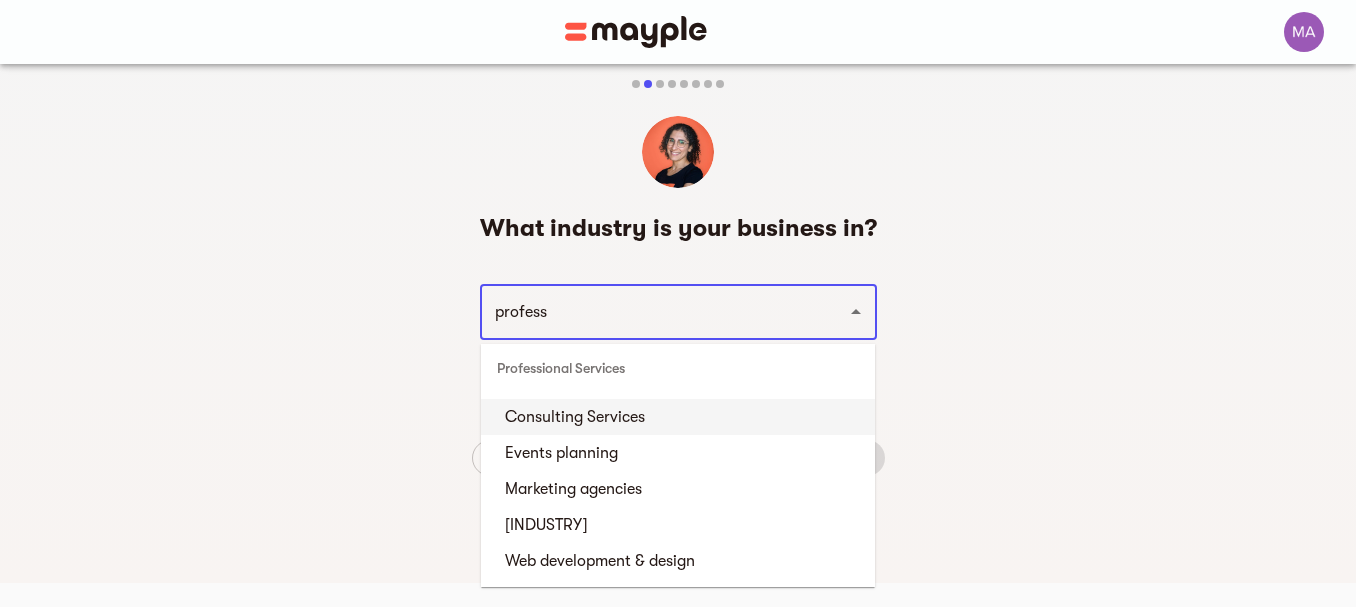 click on "profess" at bounding box center (650, 312) 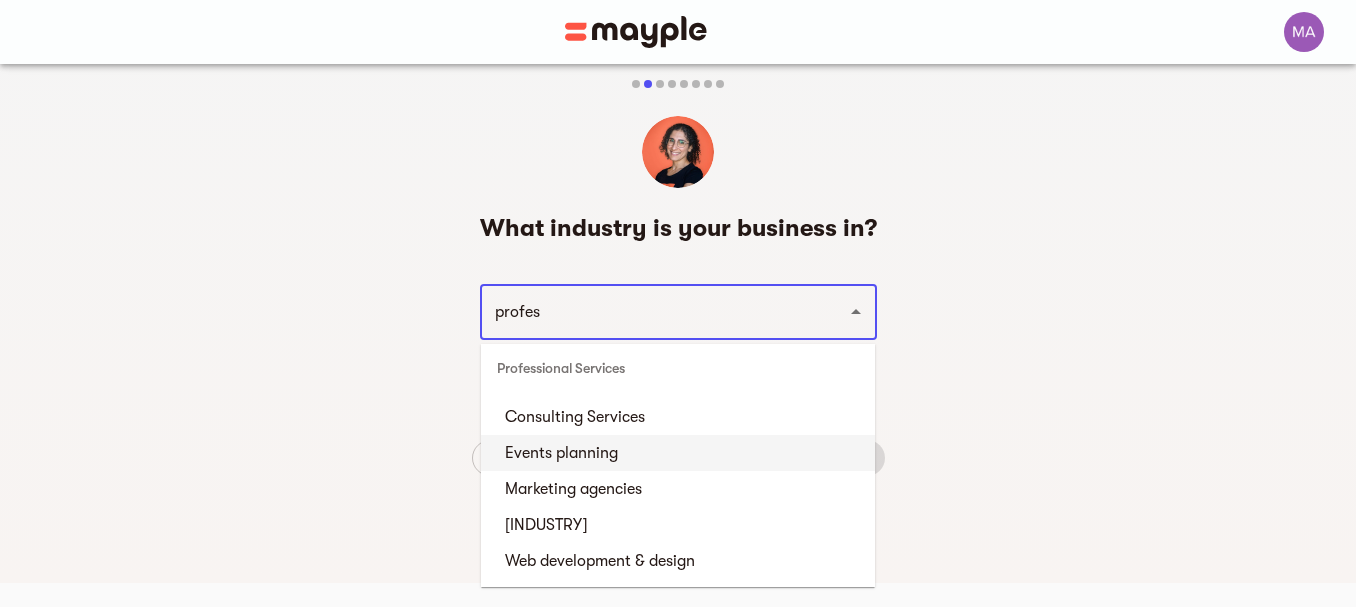 scroll, scrollTop: 57, scrollLeft: 0, axis: vertical 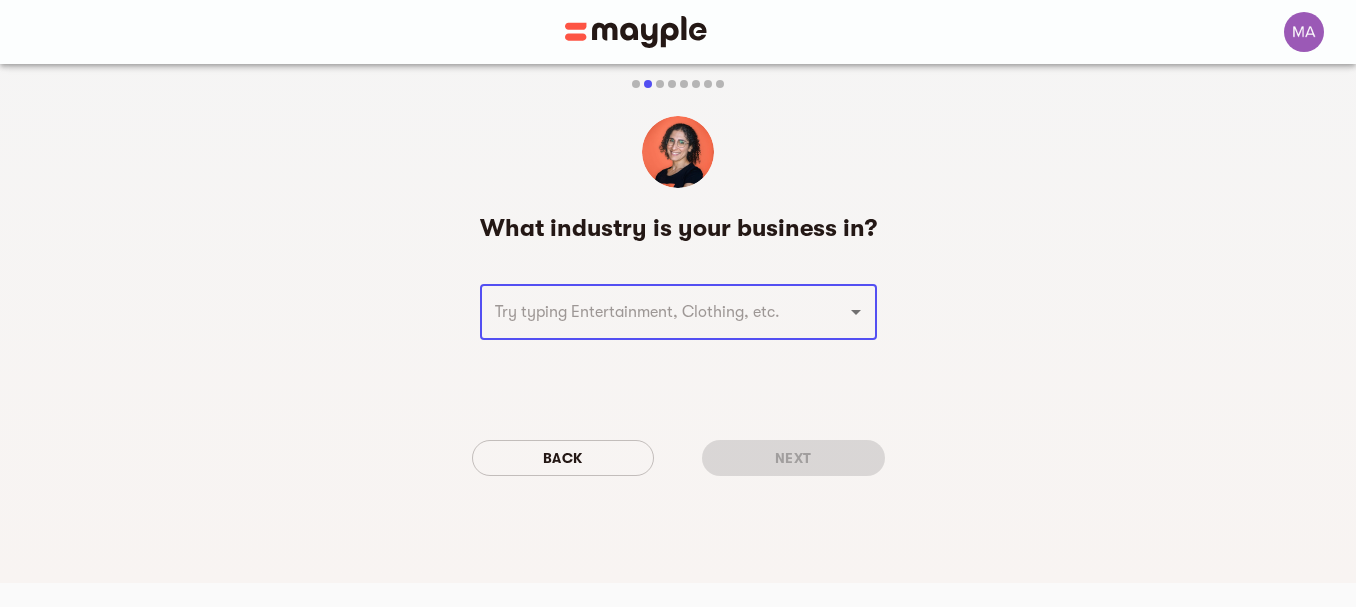 paste on "professional services" 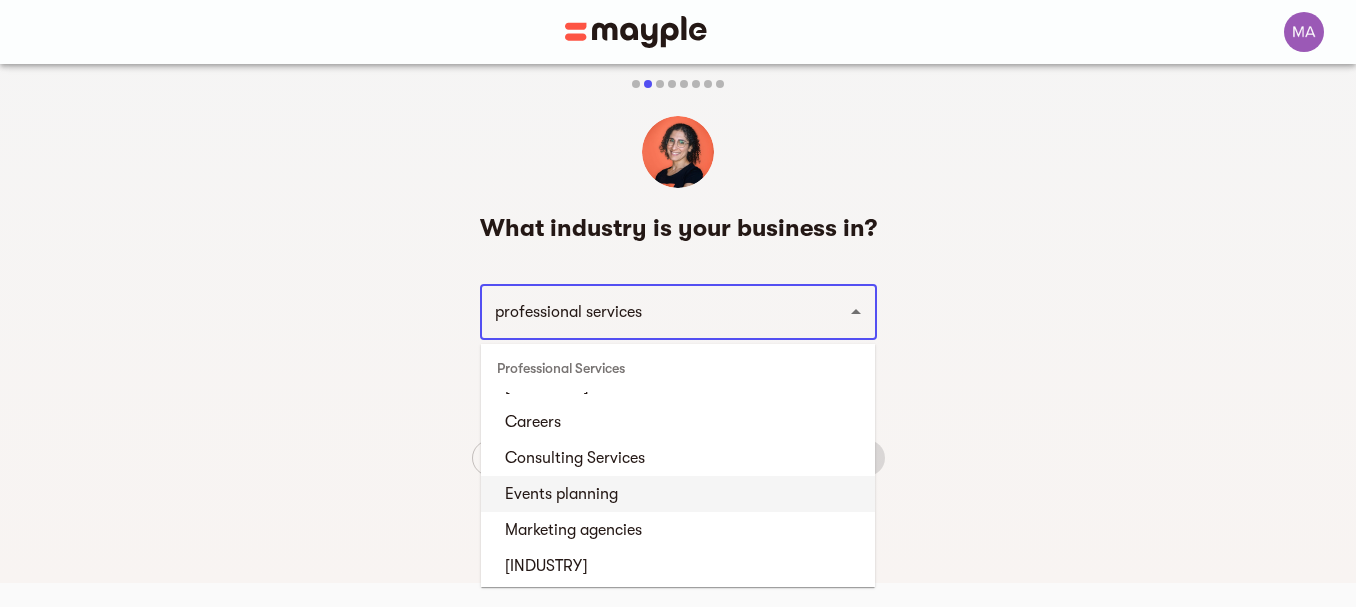 scroll, scrollTop: 0, scrollLeft: 0, axis: both 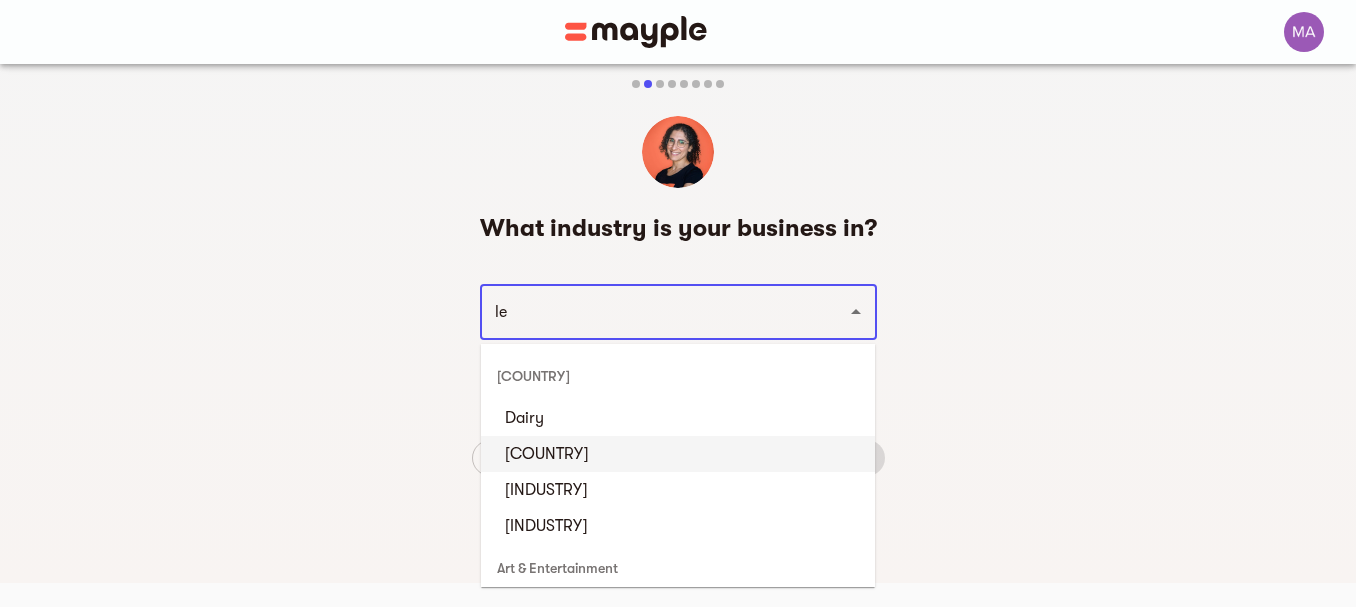 type on "leg" 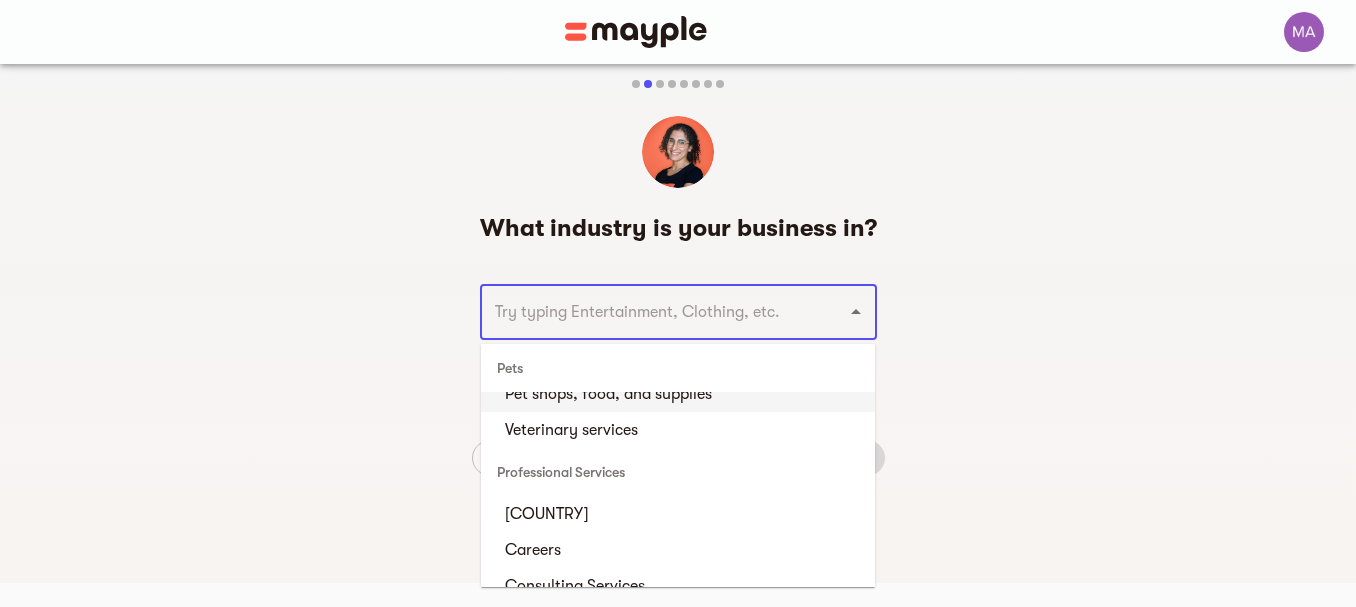 scroll, scrollTop: 5300, scrollLeft: 0, axis: vertical 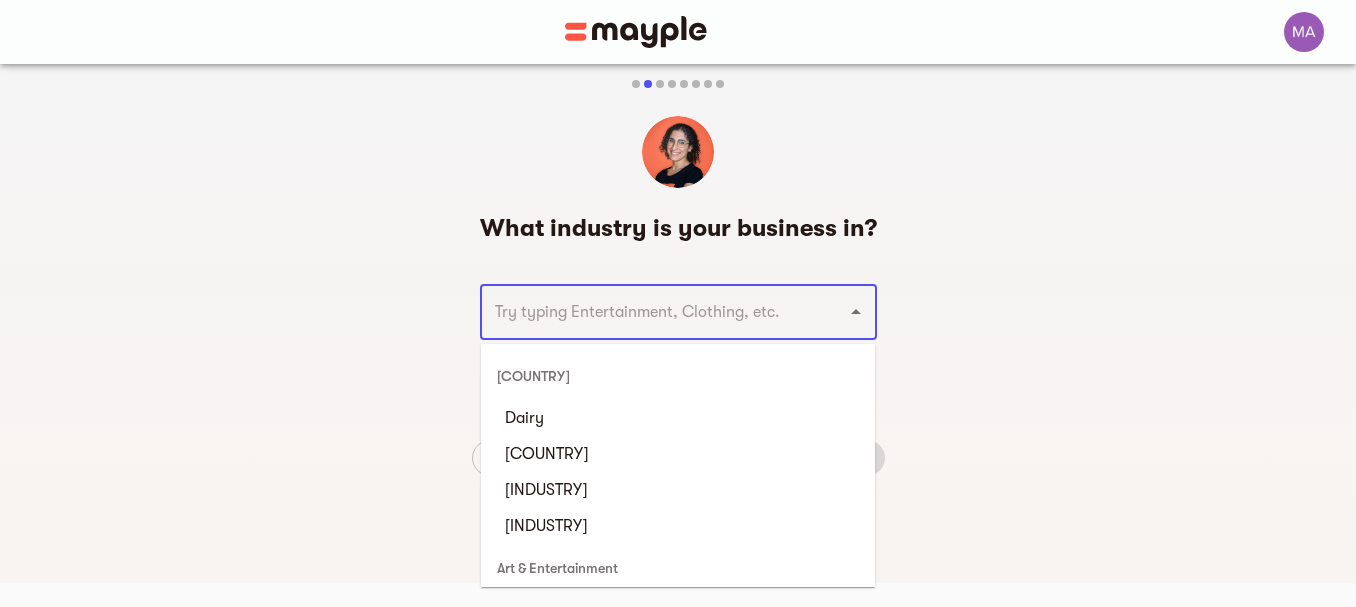 click at bounding box center (650, 312) 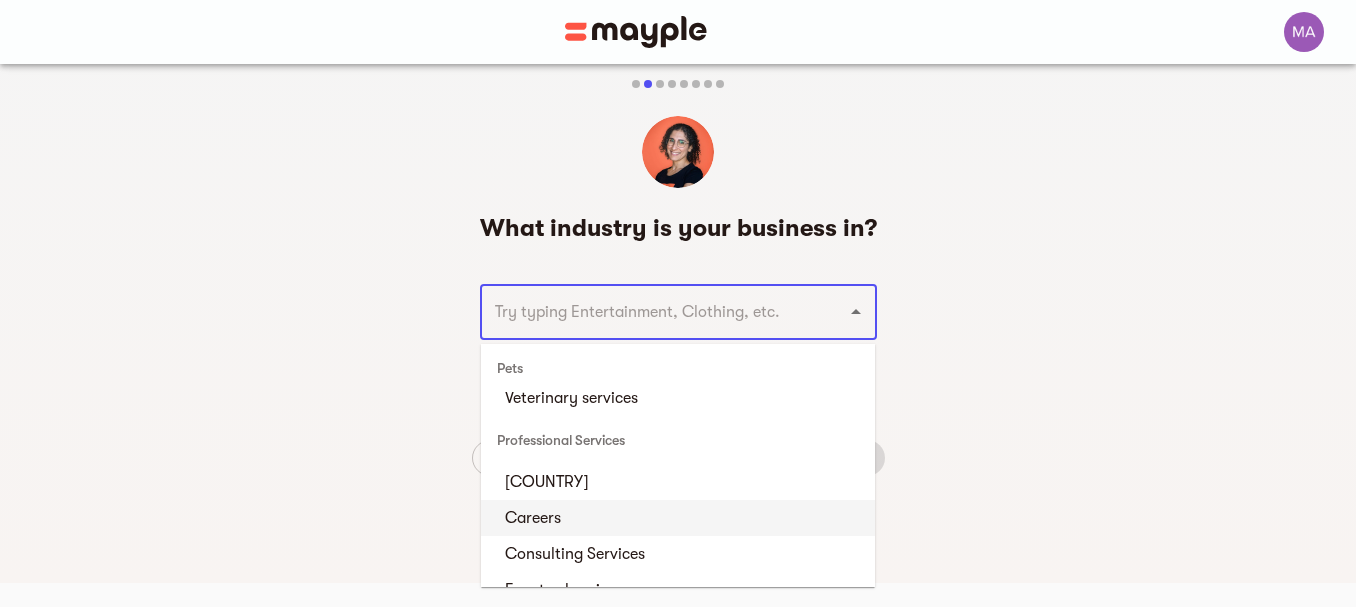 scroll, scrollTop: 5400, scrollLeft: 0, axis: vertical 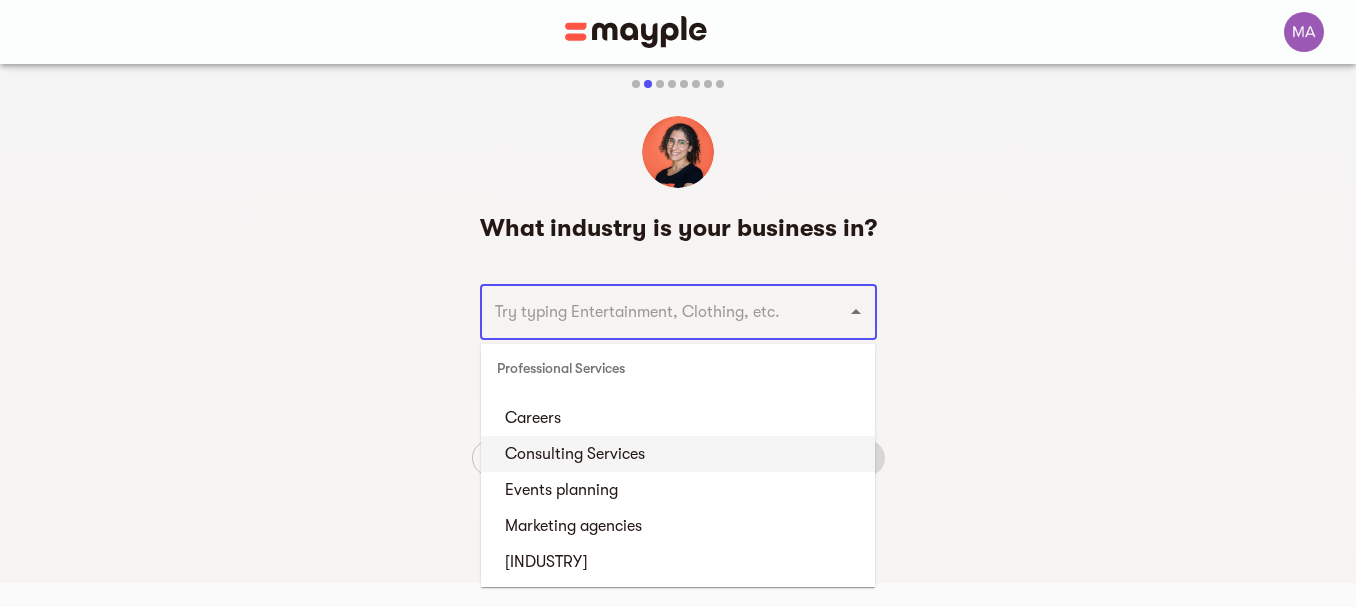click on "Consulting Services" at bounding box center (678, 454) 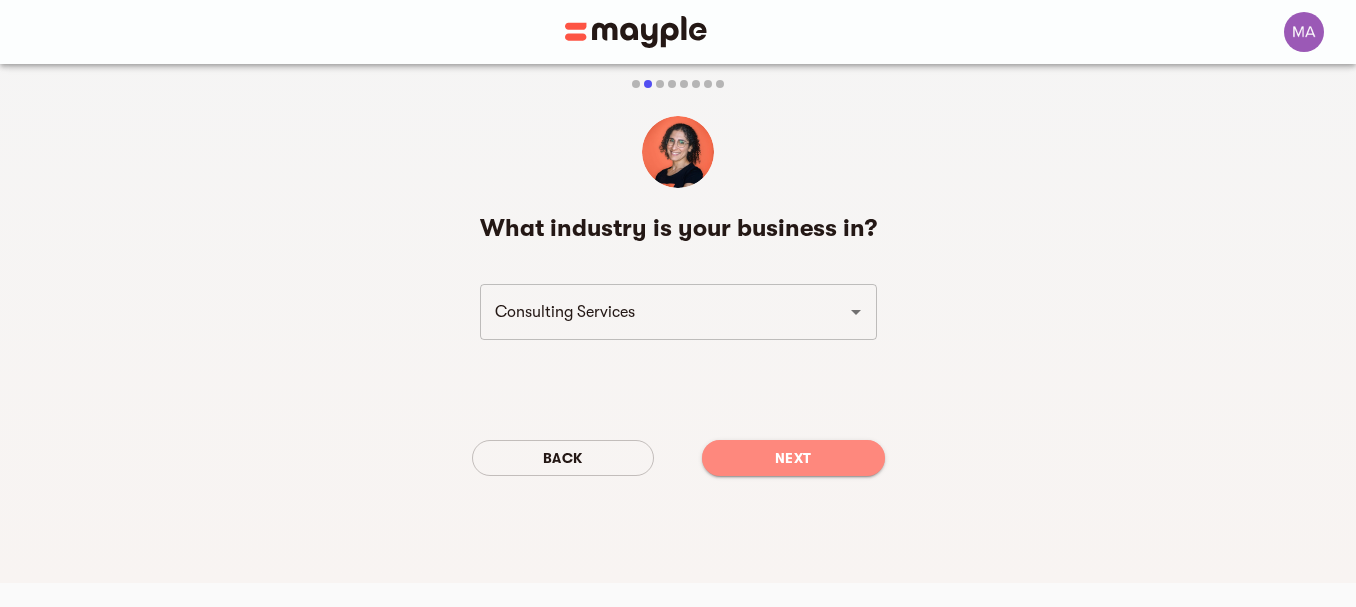 click on "Next" at bounding box center (793, 458) 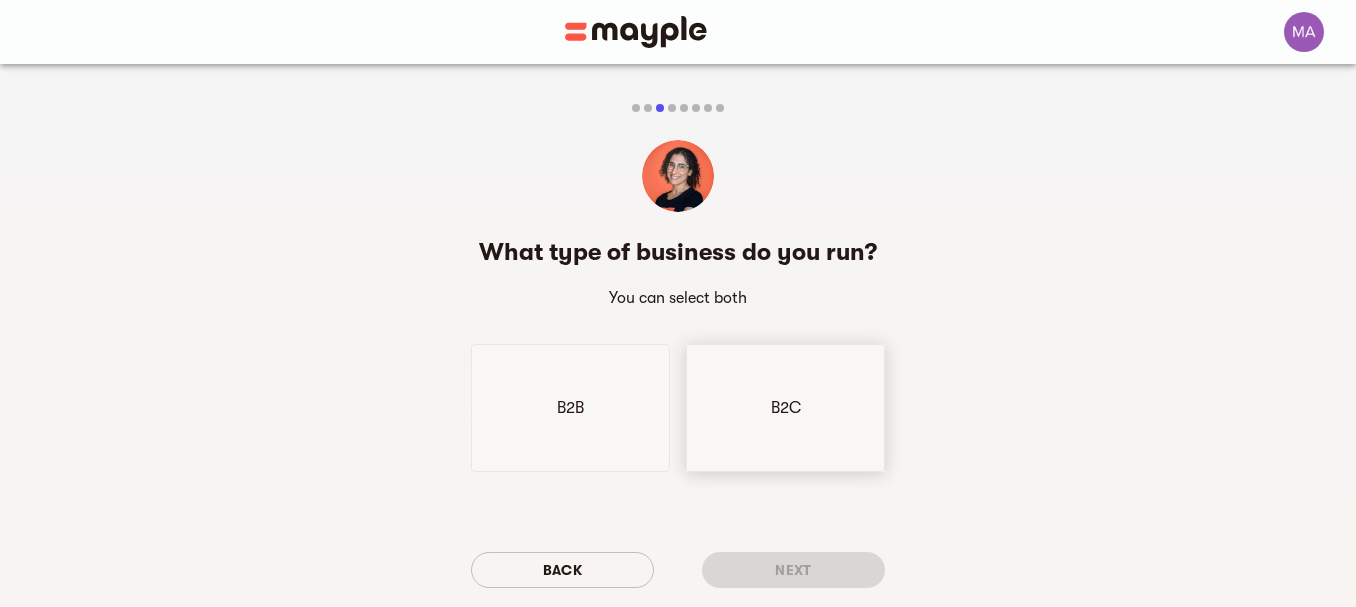 click on "B2C" at bounding box center (570, 408) 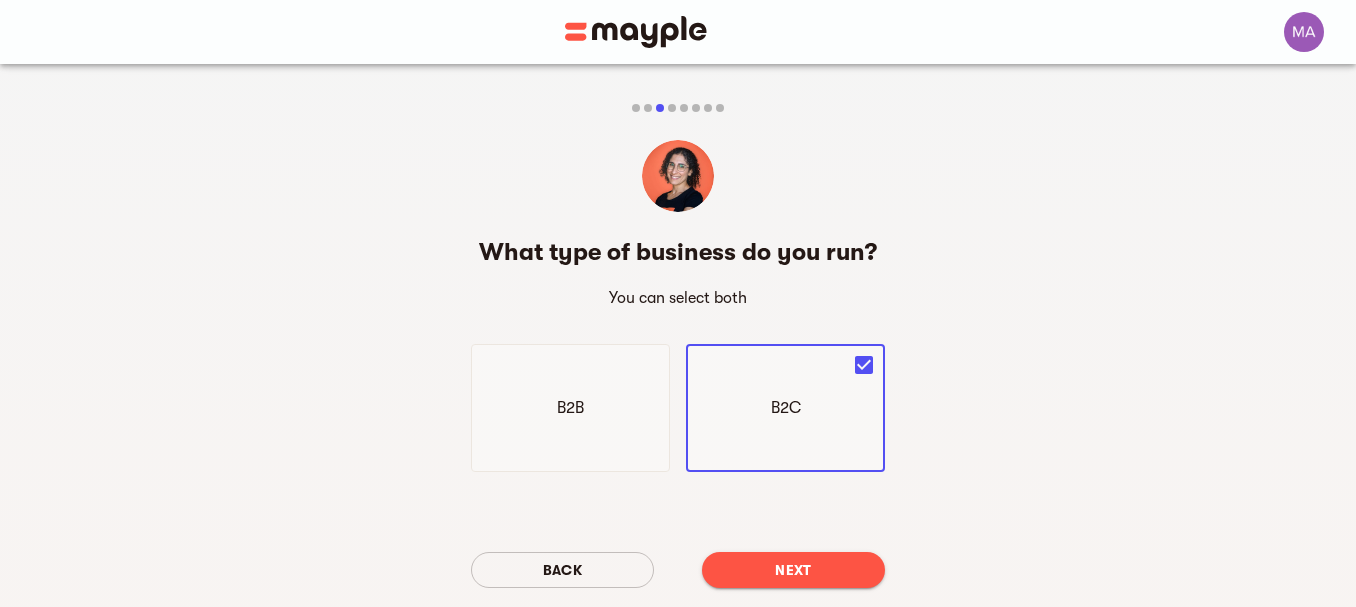click on "Next" at bounding box center [793, 570] 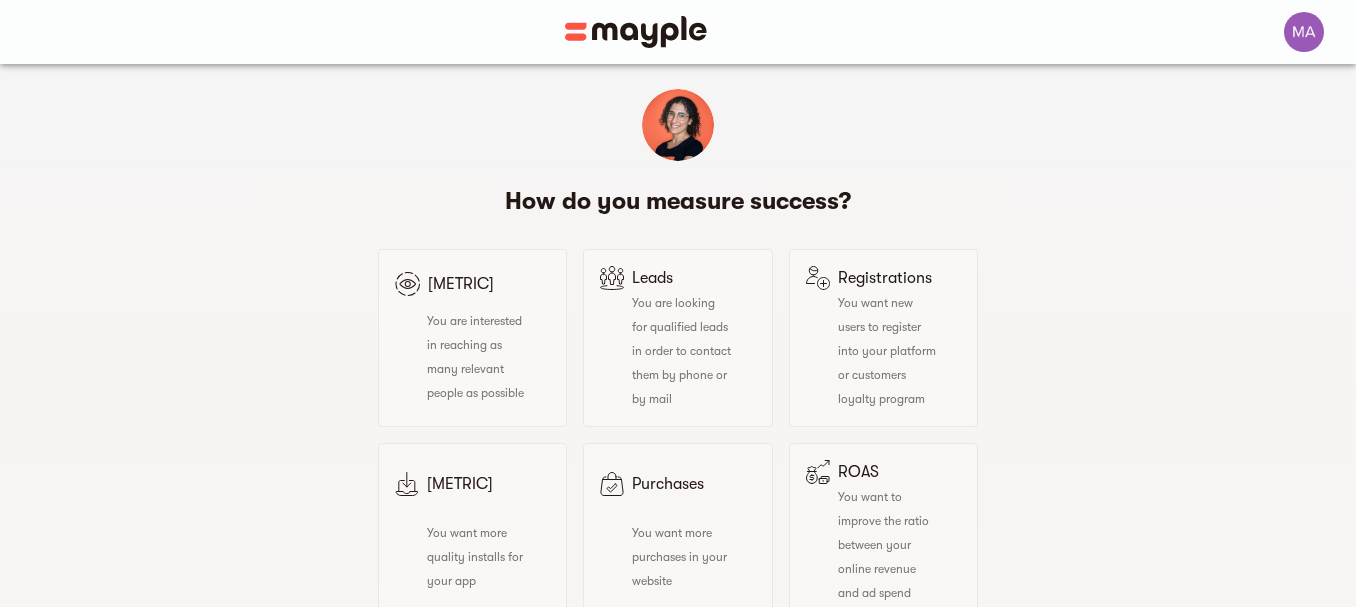 scroll, scrollTop: 100, scrollLeft: 0, axis: vertical 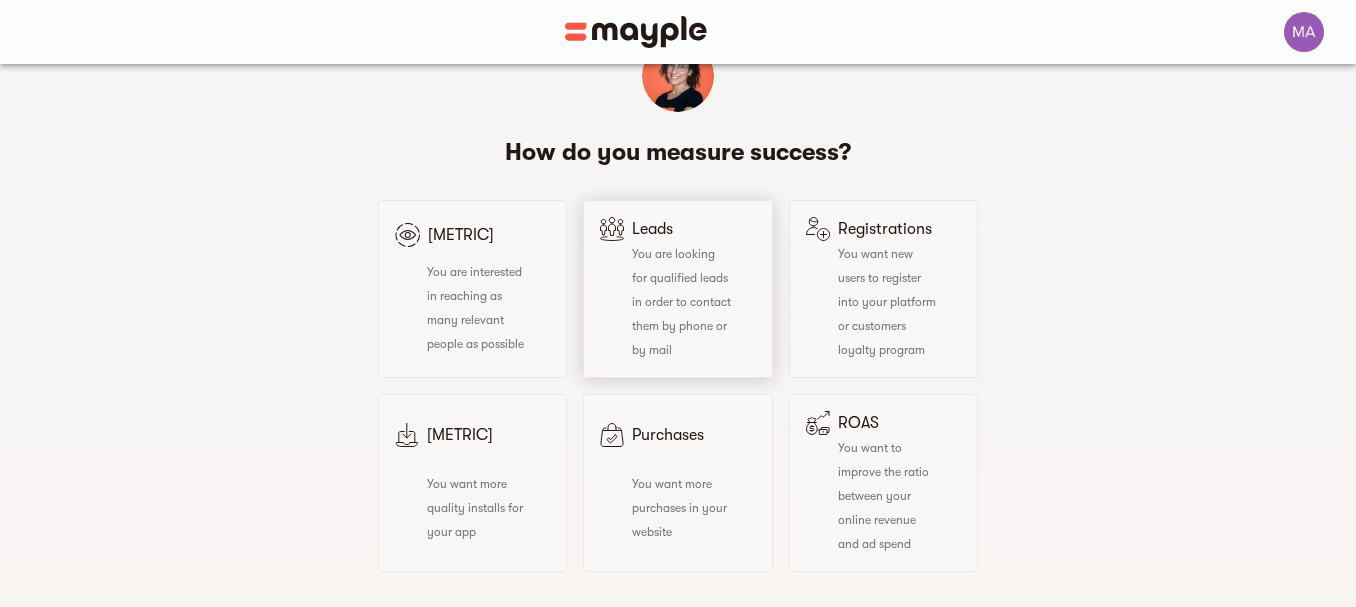 click on "You are looking for qualified leads in order to contact them by phone or by mail" at bounding box center [460, 307] 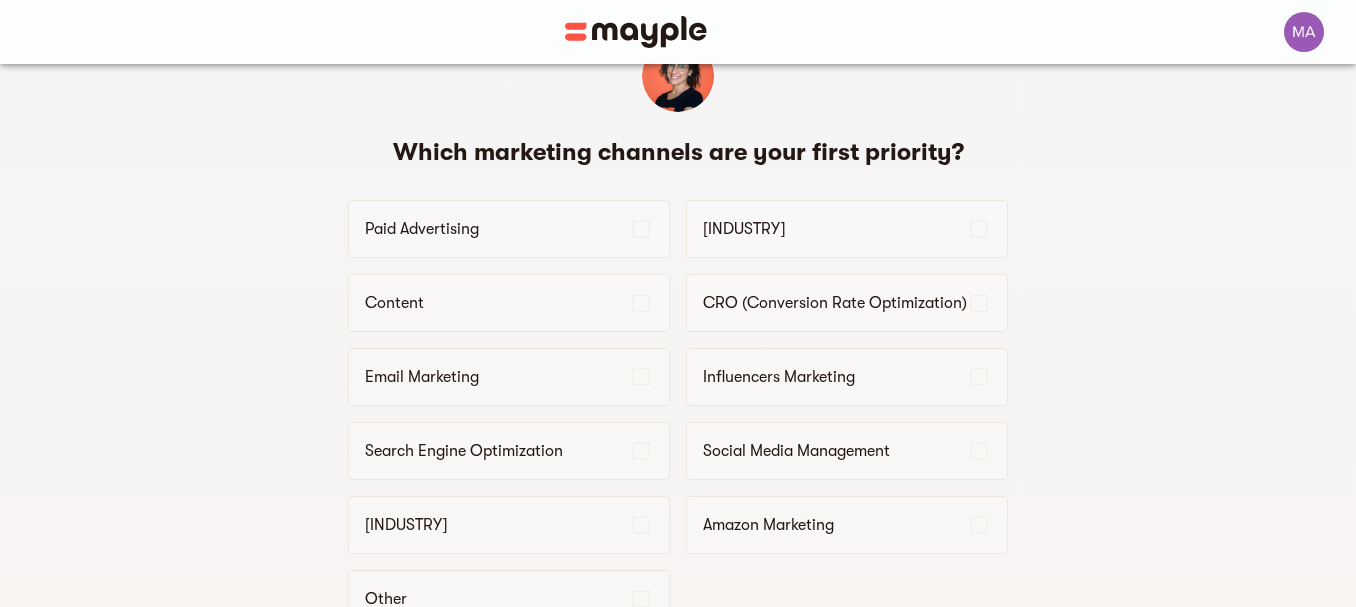 scroll, scrollTop: 0, scrollLeft: 0, axis: both 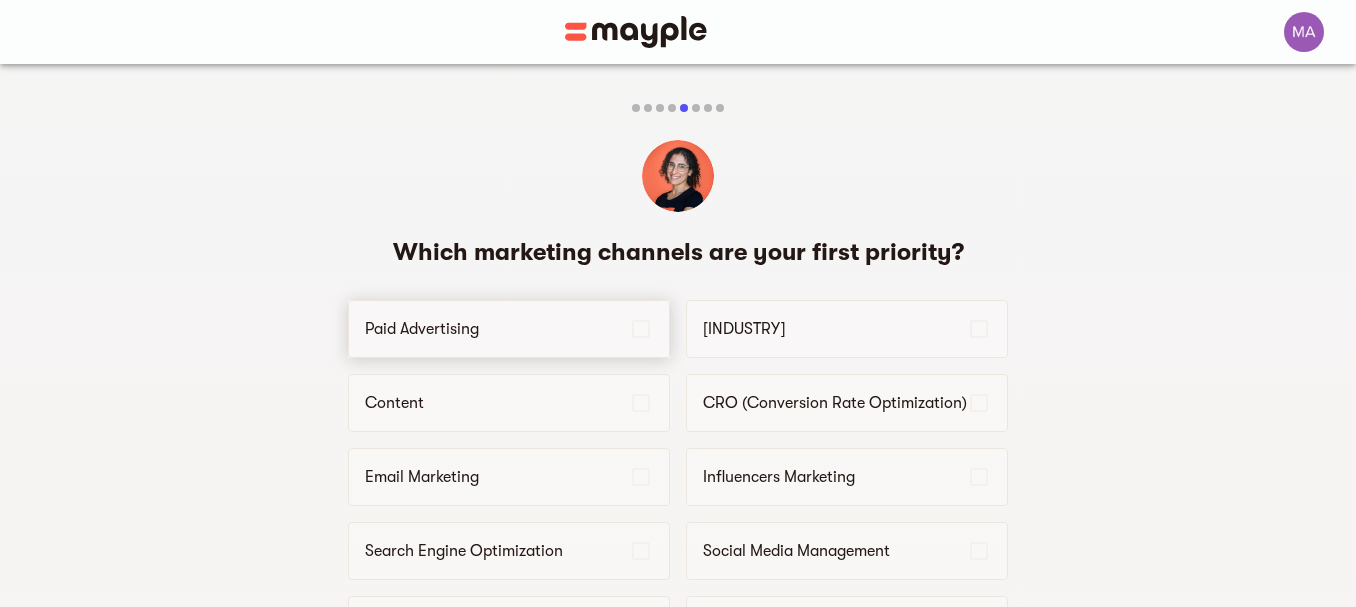 click on "Paid Advertising" at bounding box center [497, 329] 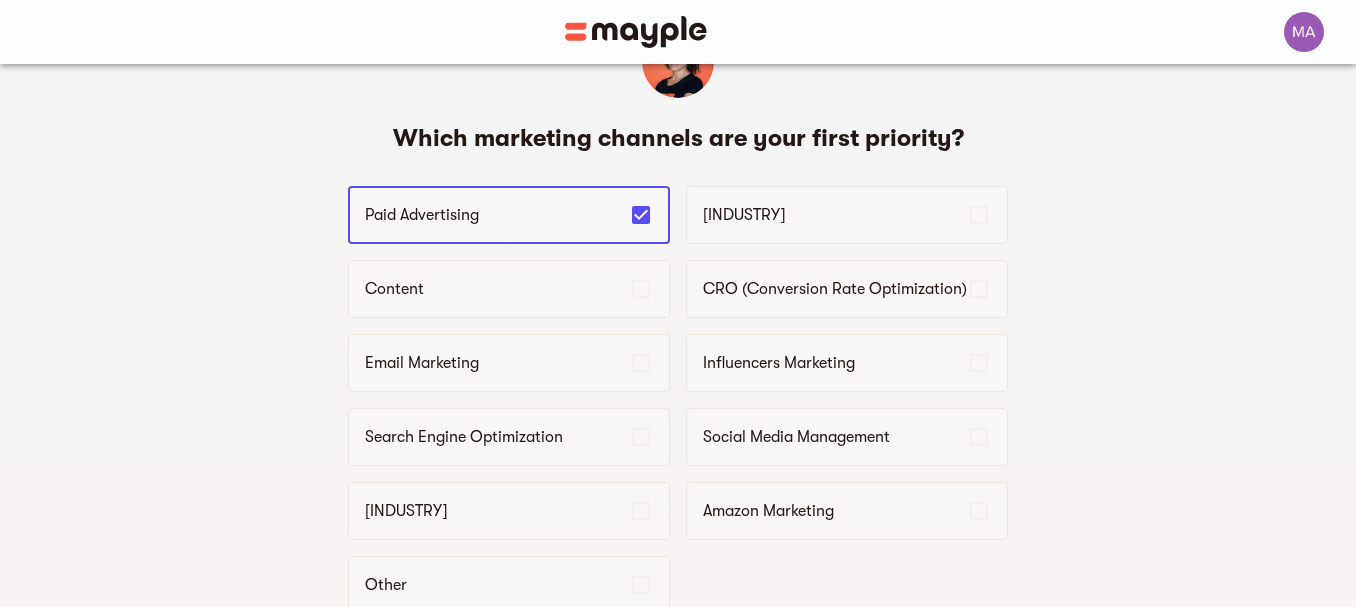 scroll, scrollTop: 0, scrollLeft: 0, axis: both 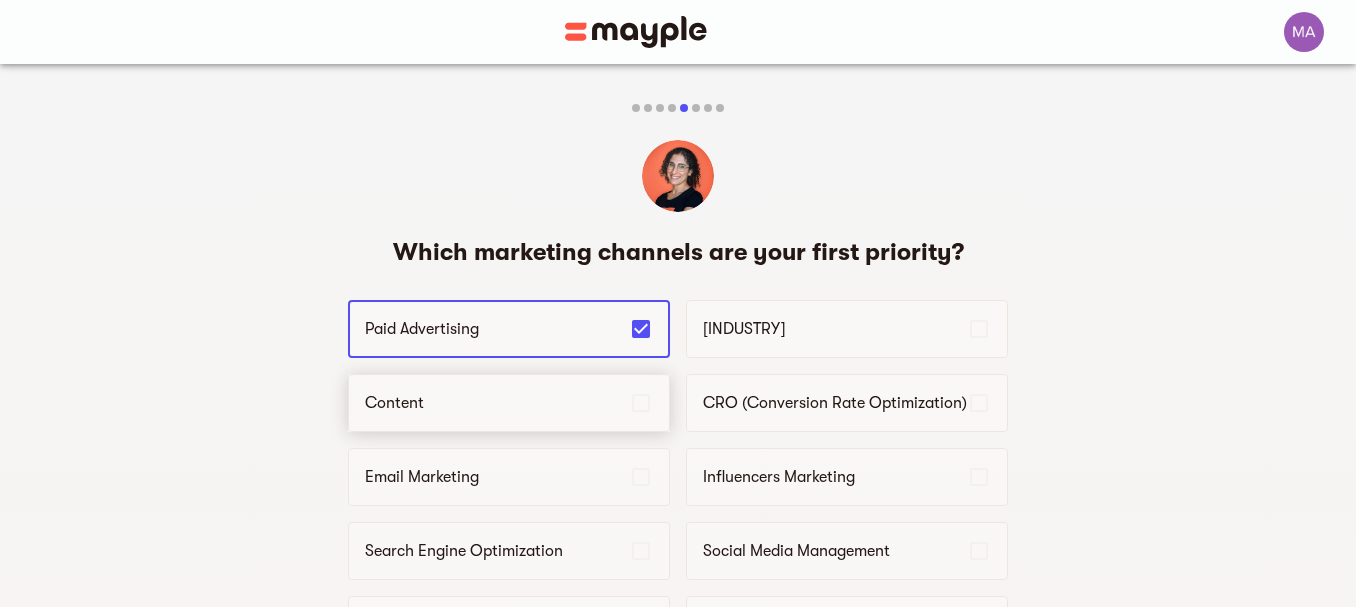 click on "Content" at bounding box center (497, 403) 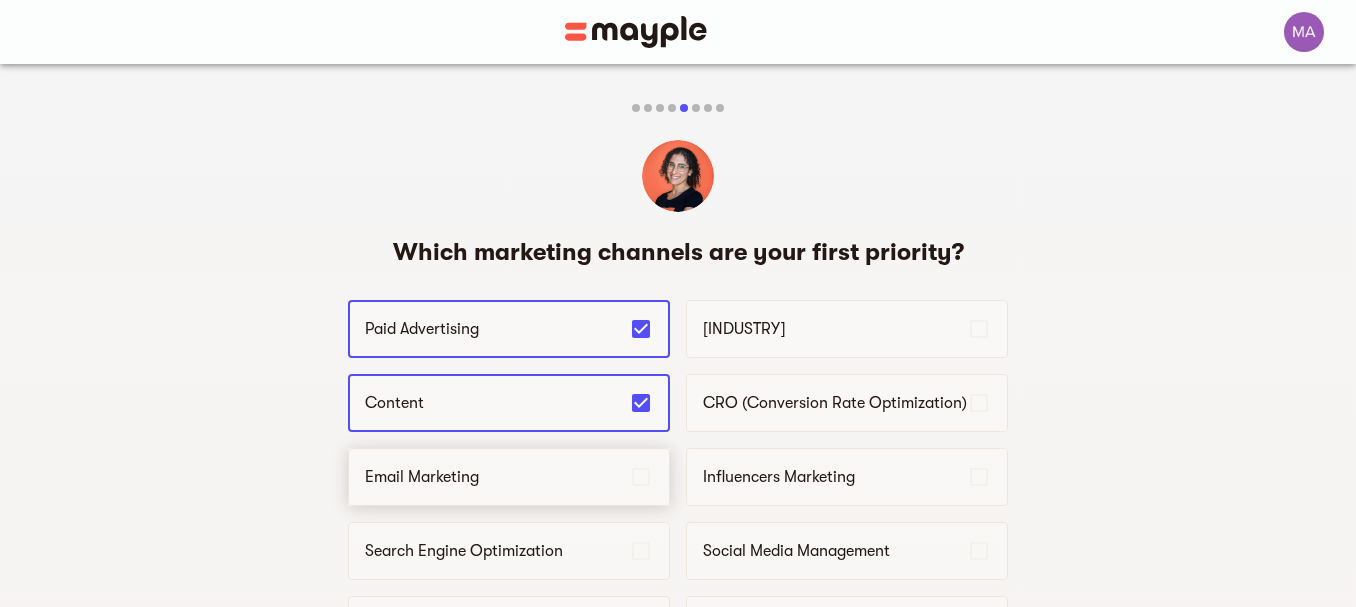 click on "Email Marketing" at bounding box center [509, 329] 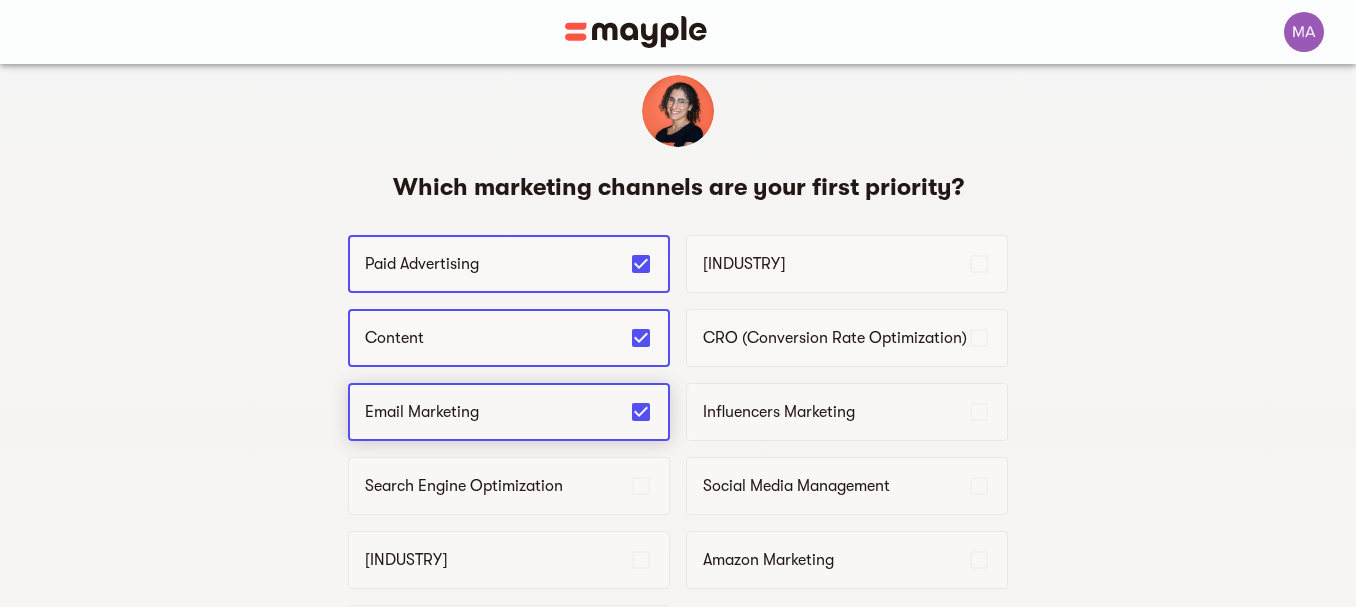 scroll, scrollTop: 100, scrollLeft: 0, axis: vertical 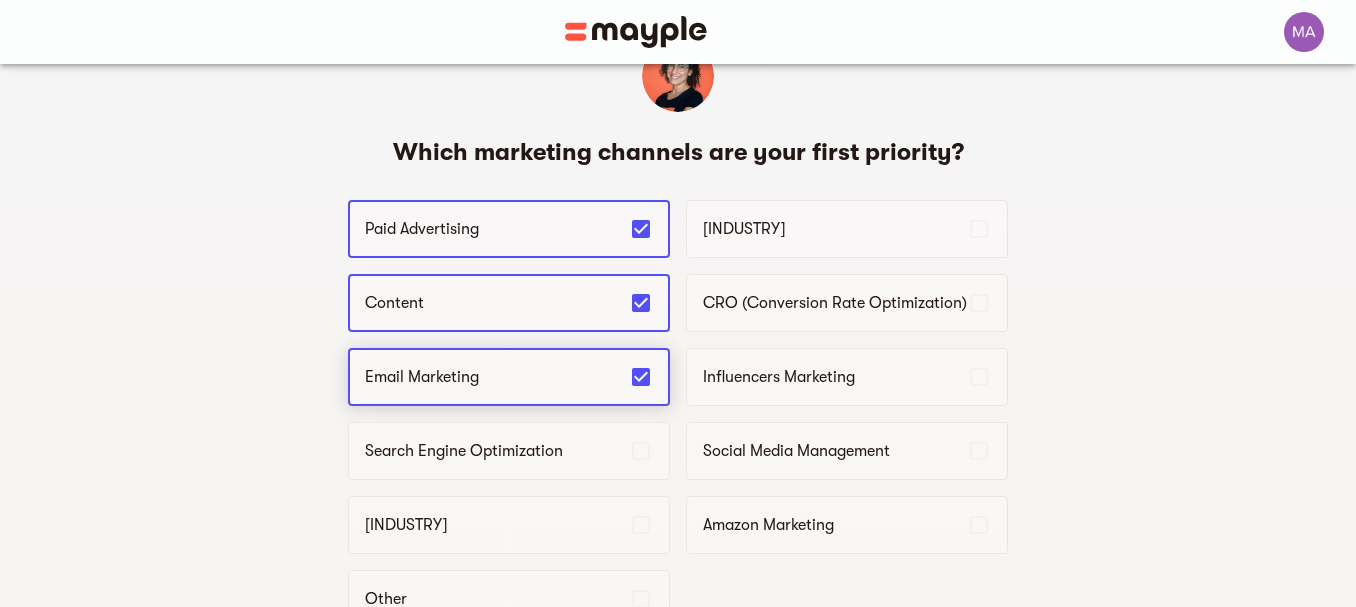 click on "Search Engine Optimization" at bounding box center (497, 451) 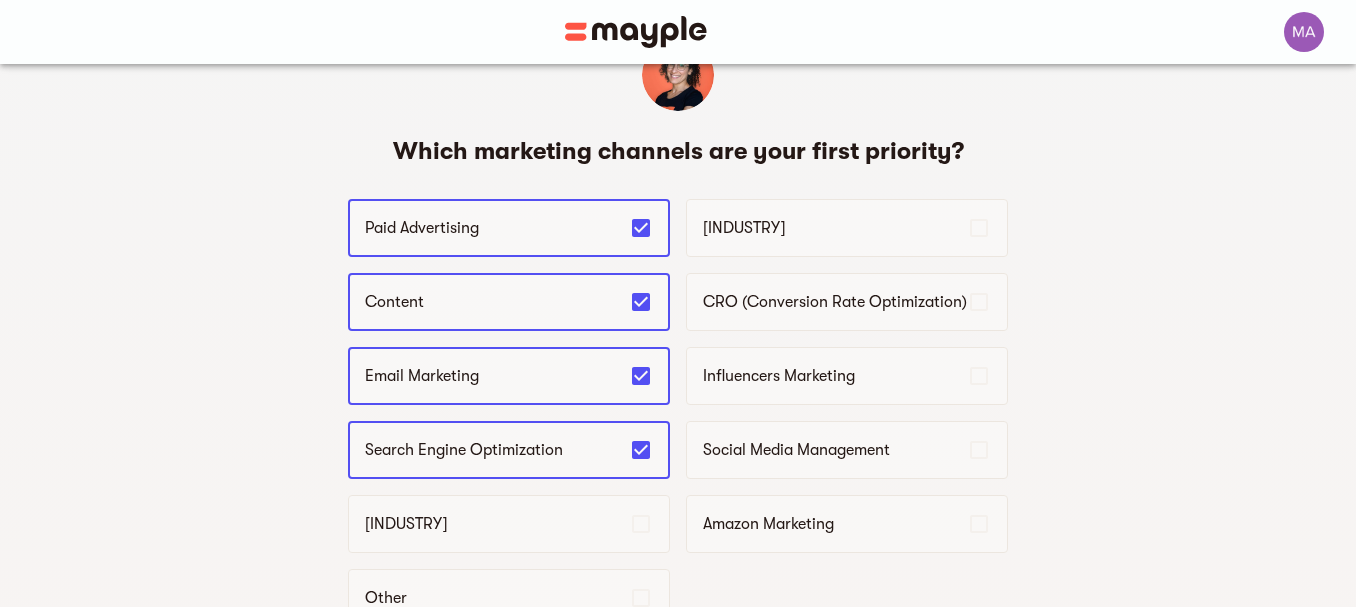 scroll, scrollTop: 100, scrollLeft: 0, axis: vertical 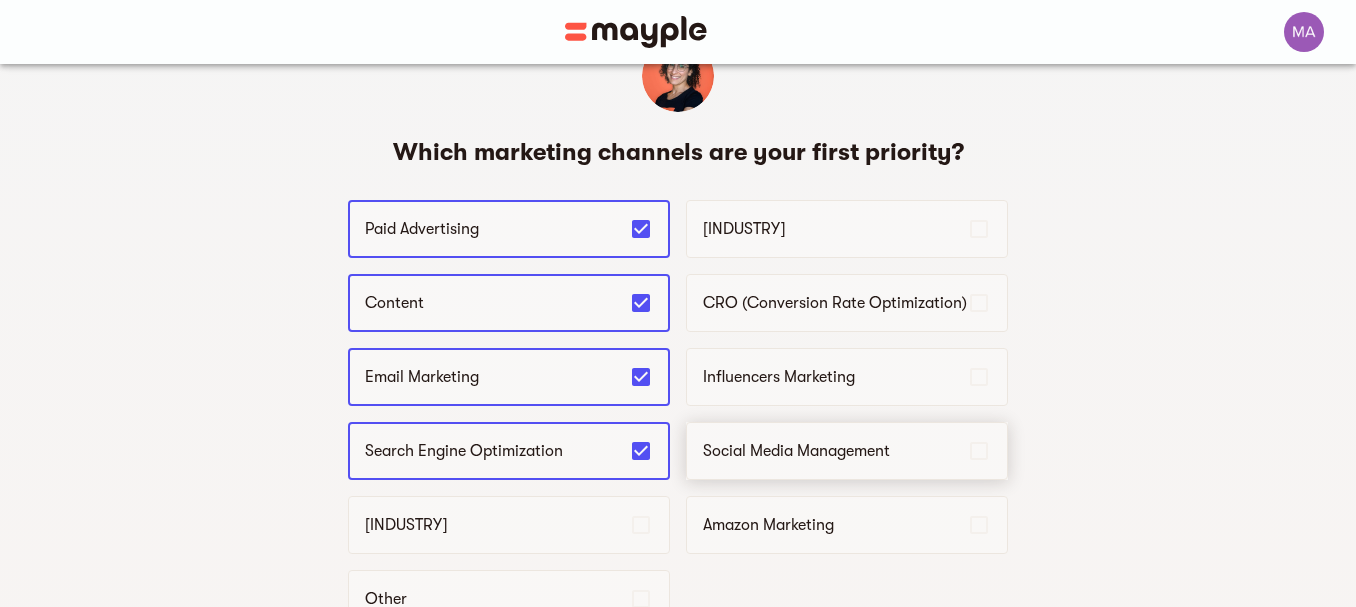 click on "Social Media Management" at bounding box center (835, 451) 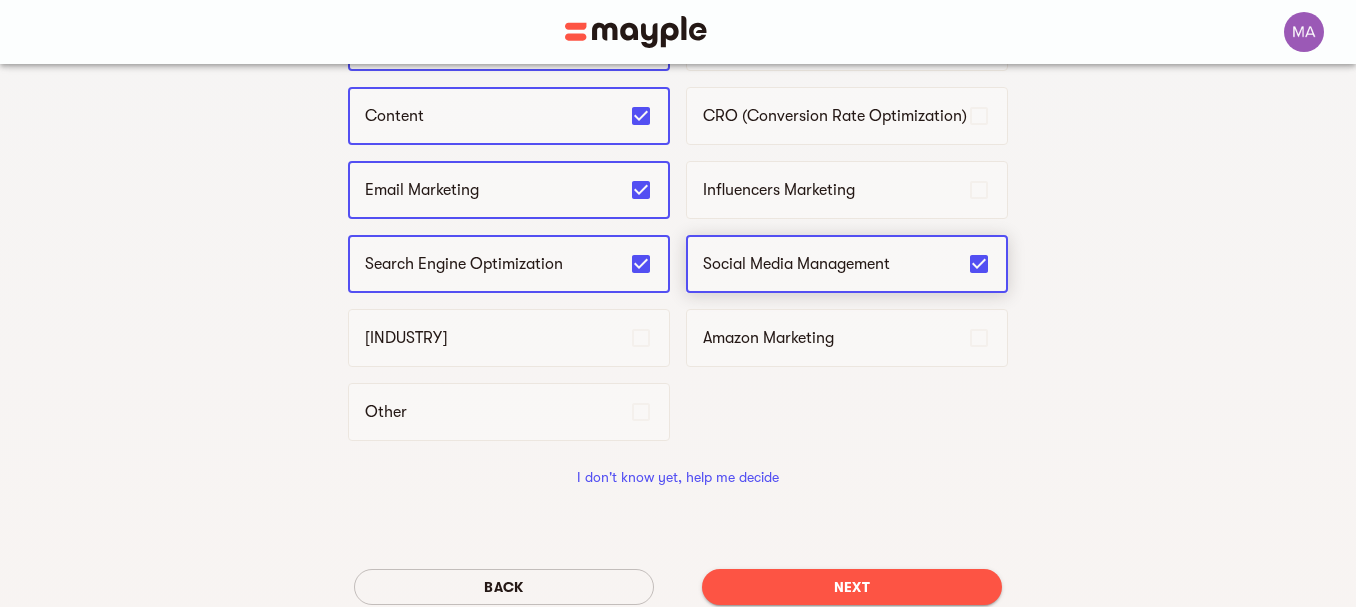 scroll, scrollTop: 200, scrollLeft: 0, axis: vertical 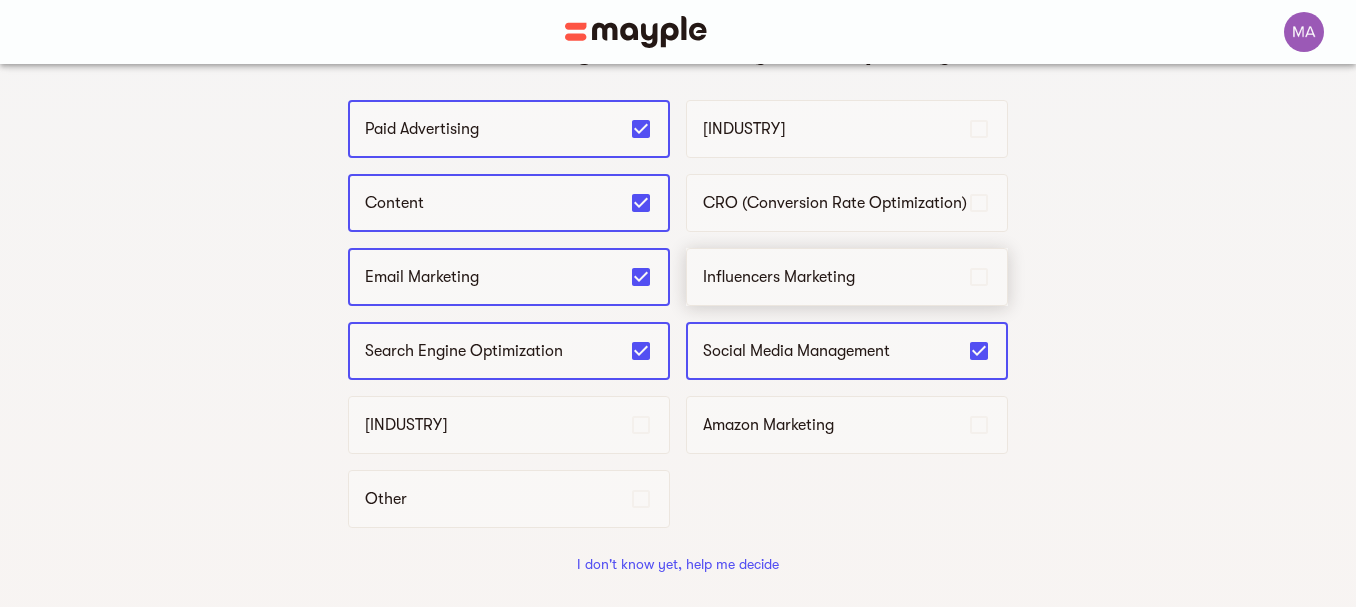 click on "Influencers Marketing" at bounding box center (835, 277) 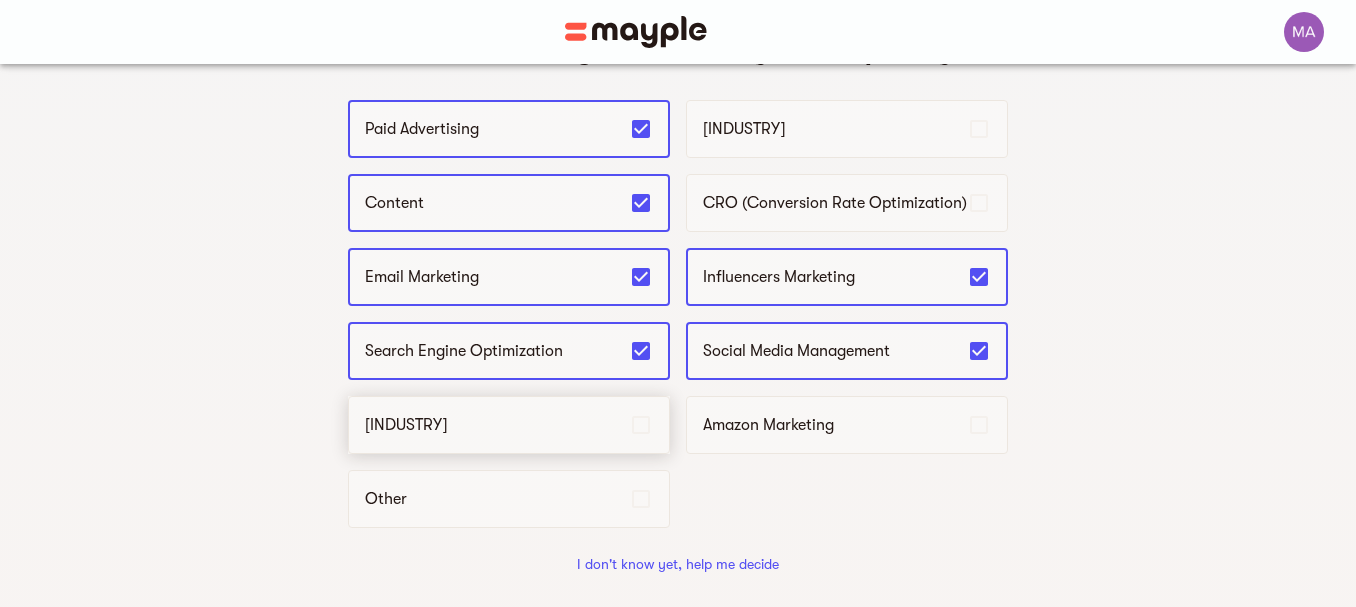 click on "Growth Hacking" at bounding box center (509, 129) 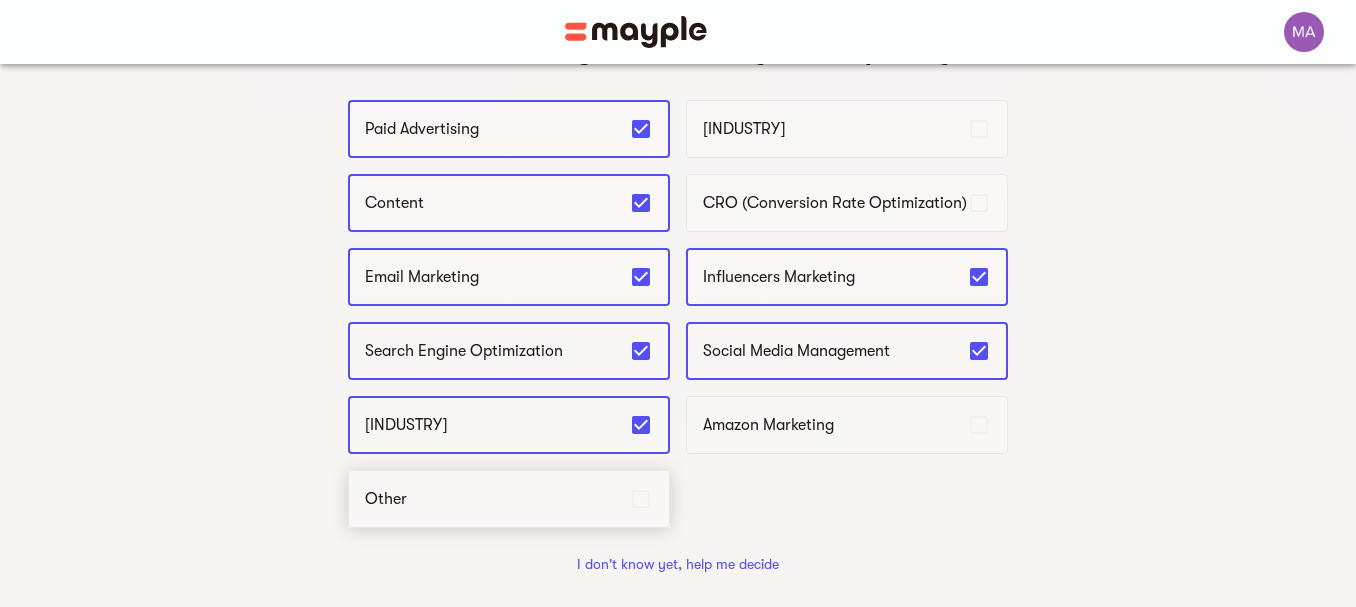 click on "Other" at bounding box center (509, 129) 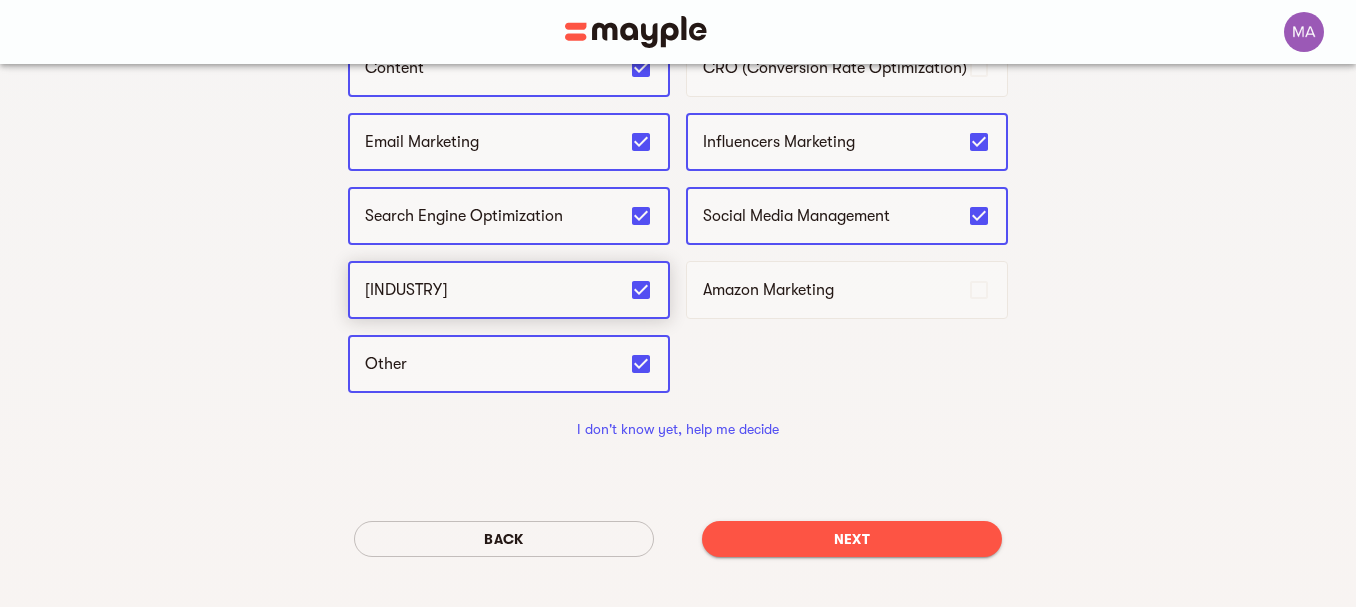 scroll, scrollTop: 397, scrollLeft: 0, axis: vertical 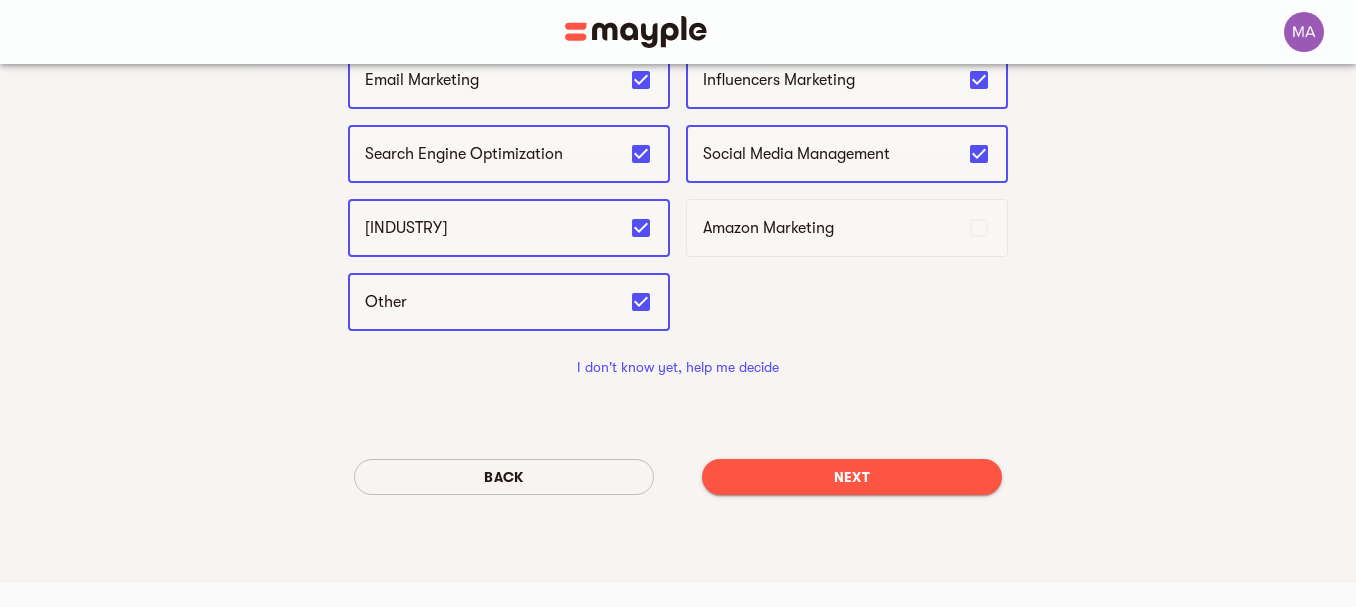 click on "Next" at bounding box center [852, 477] 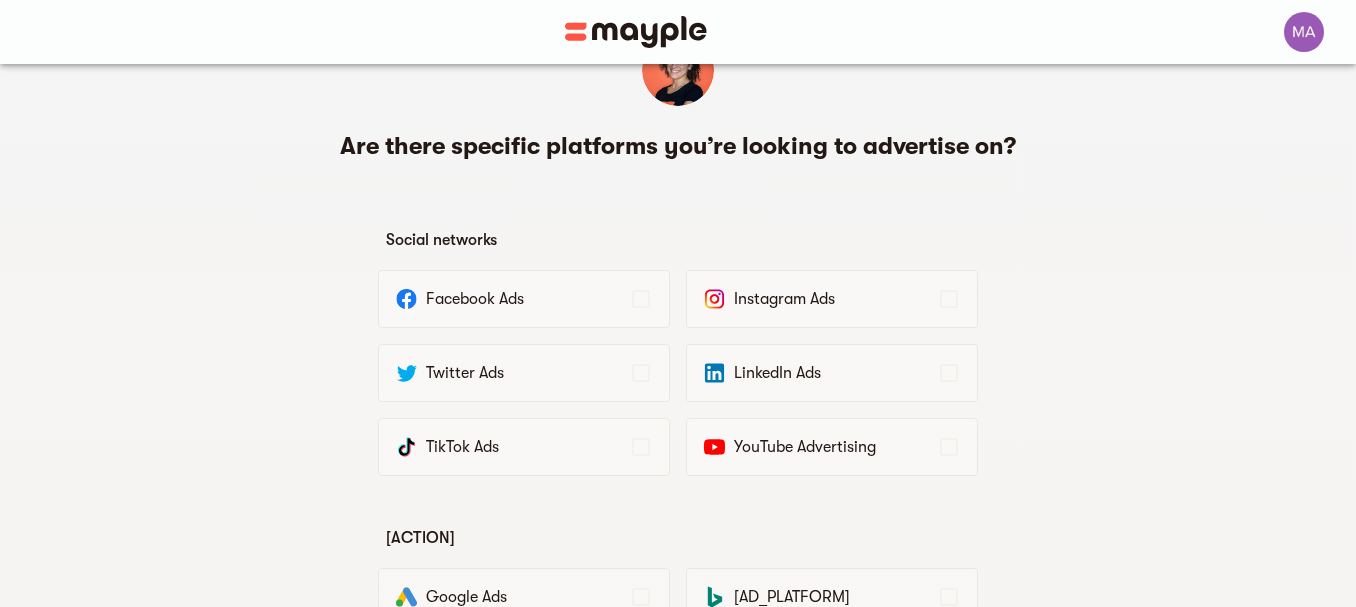scroll, scrollTop: 200, scrollLeft: 0, axis: vertical 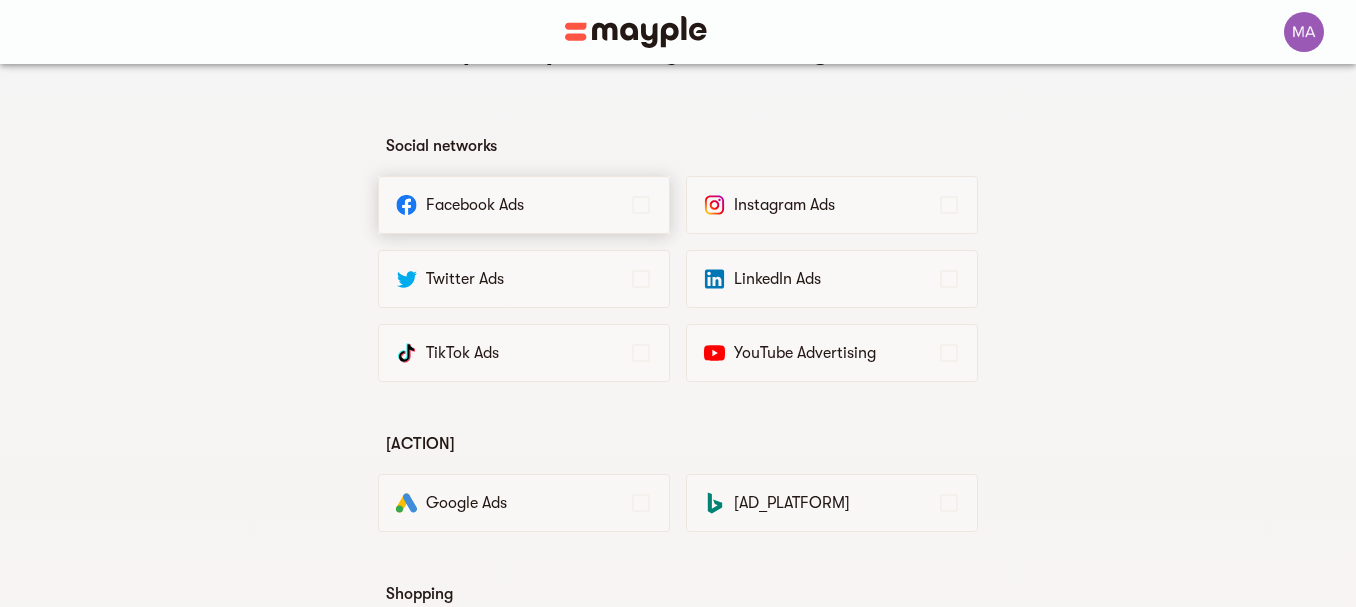 click on "Facebook Ads" at bounding box center [524, 205] 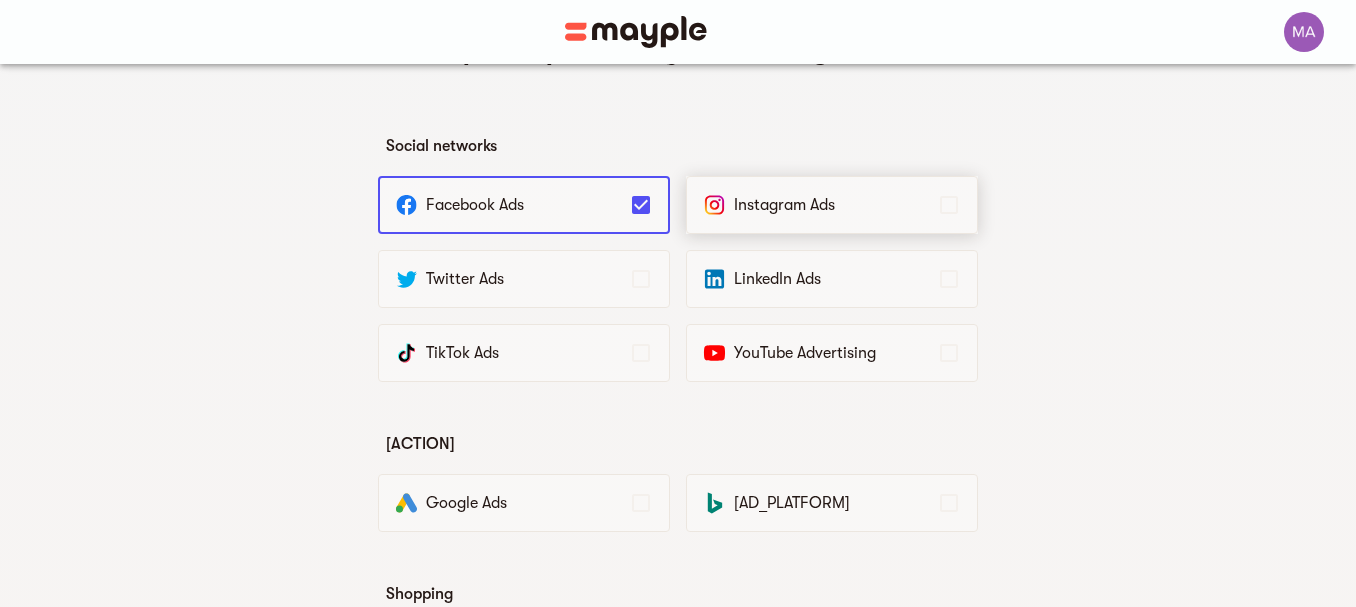 click on "Instagram Ads" at bounding box center [524, 205] 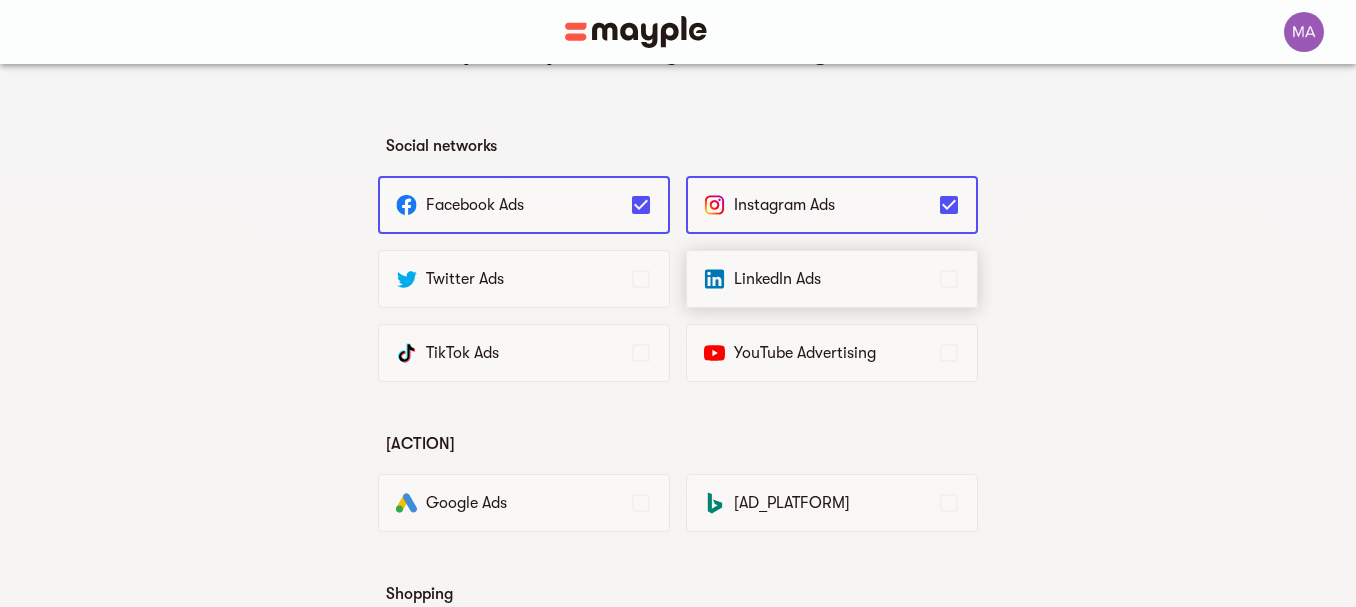 click on "LinkedIn Ads" at bounding box center [835, 279] 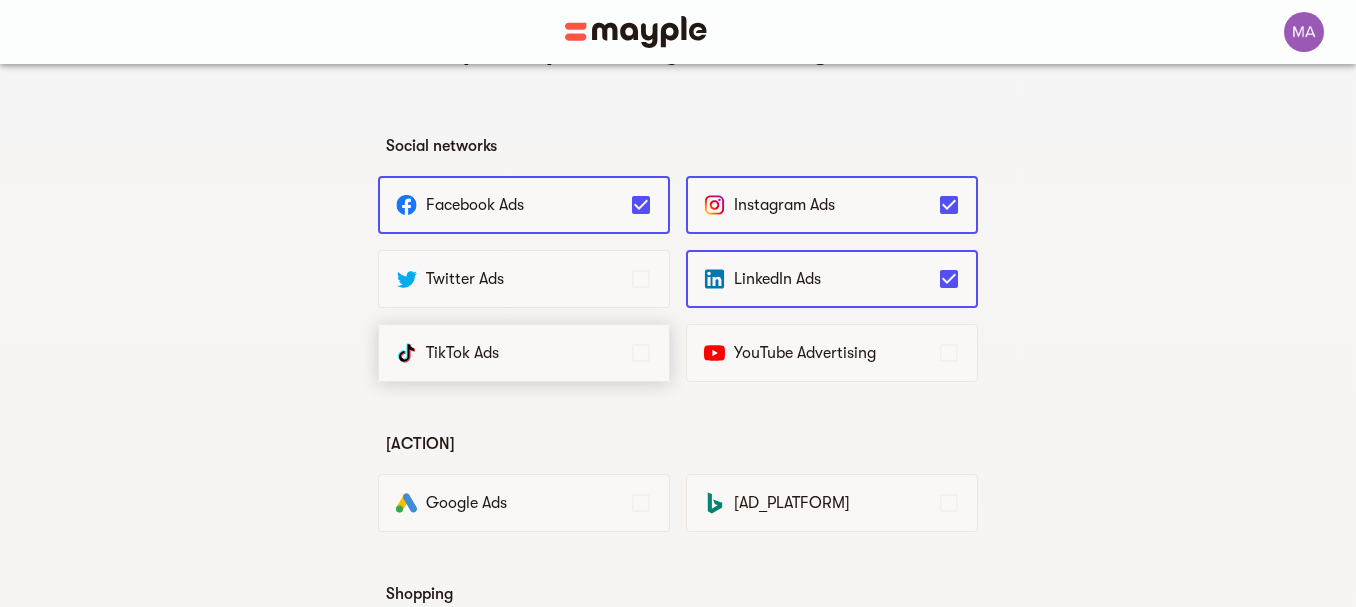 scroll, scrollTop: 300, scrollLeft: 0, axis: vertical 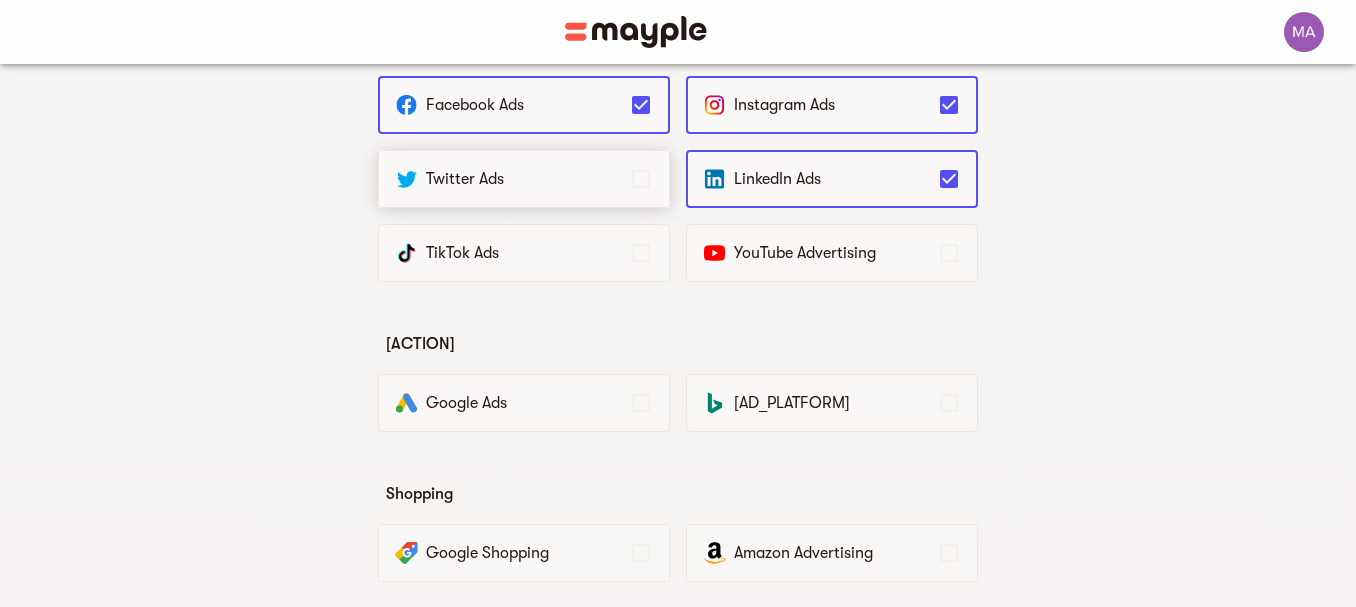 click on "Twitter Ads" at bounding box center (524, 105) 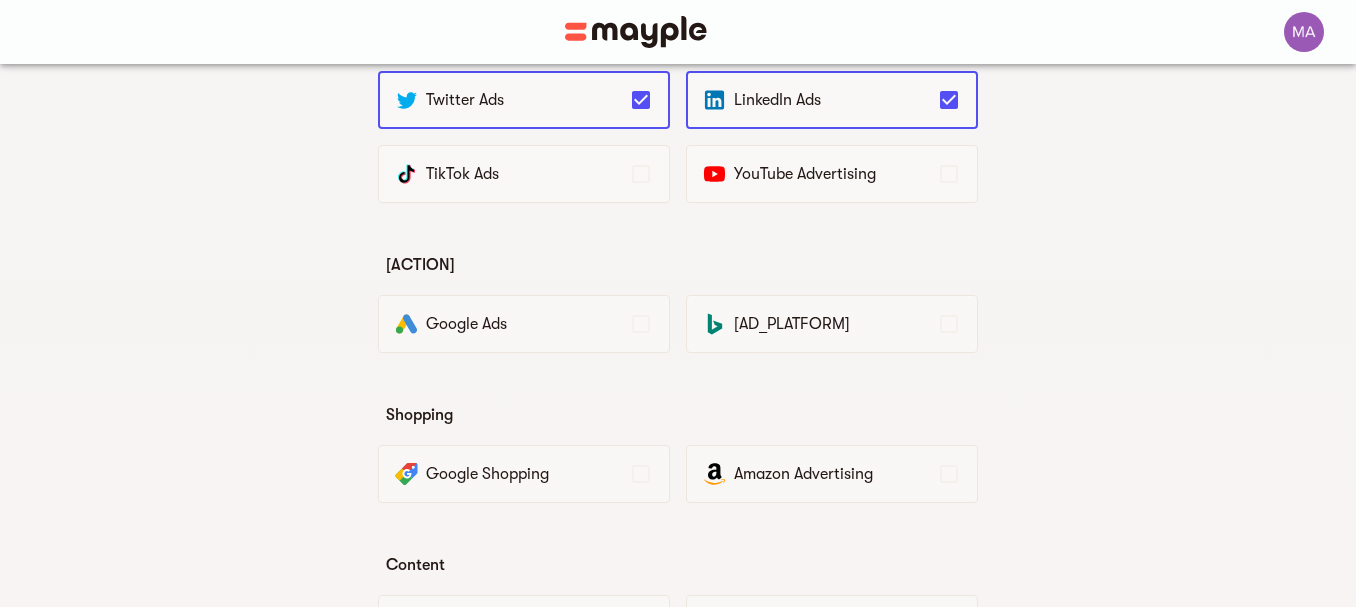 scroll, scrollTop: 400, scrollLeft: 0, axis: vertical 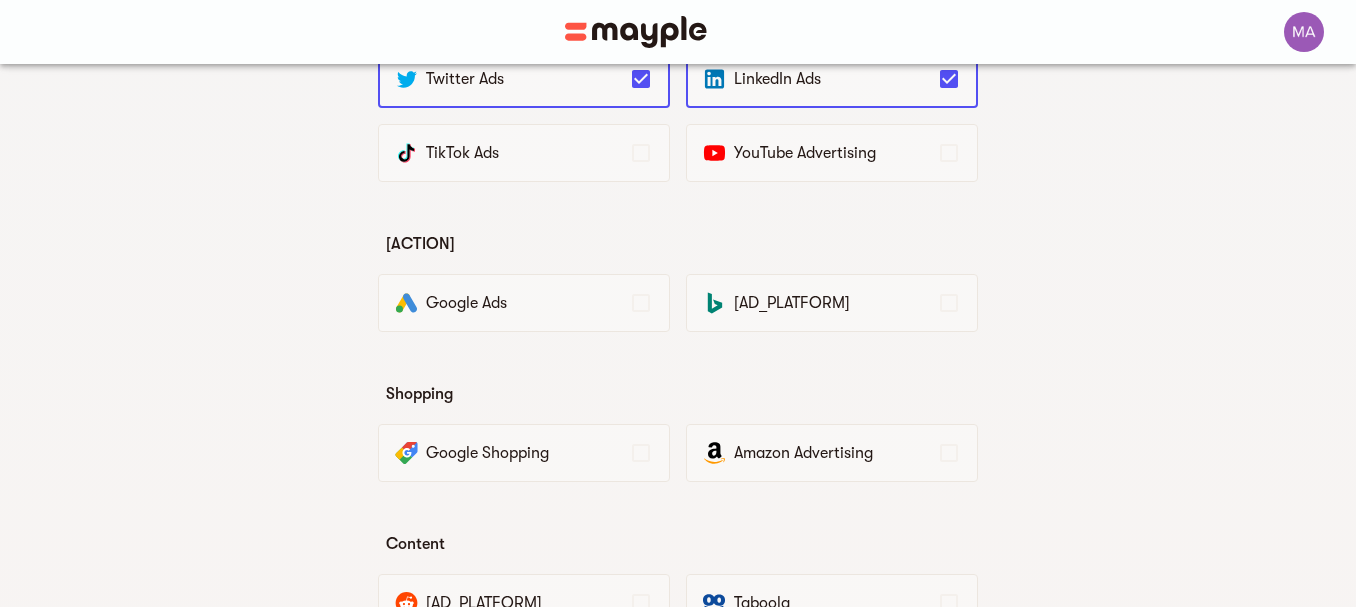 click on "Social networks Facebook Ads Instagram Ads Twitter Ads LinkedIn Ads TikTok Ads YouTube Advertising Search Google Ads Bing Ads Shopping Google Shopping Amazon Advertising Content Reddit Ads Taboola Outbrain Quora Ads Pinterest Ads" at bounding box center (678, 340) 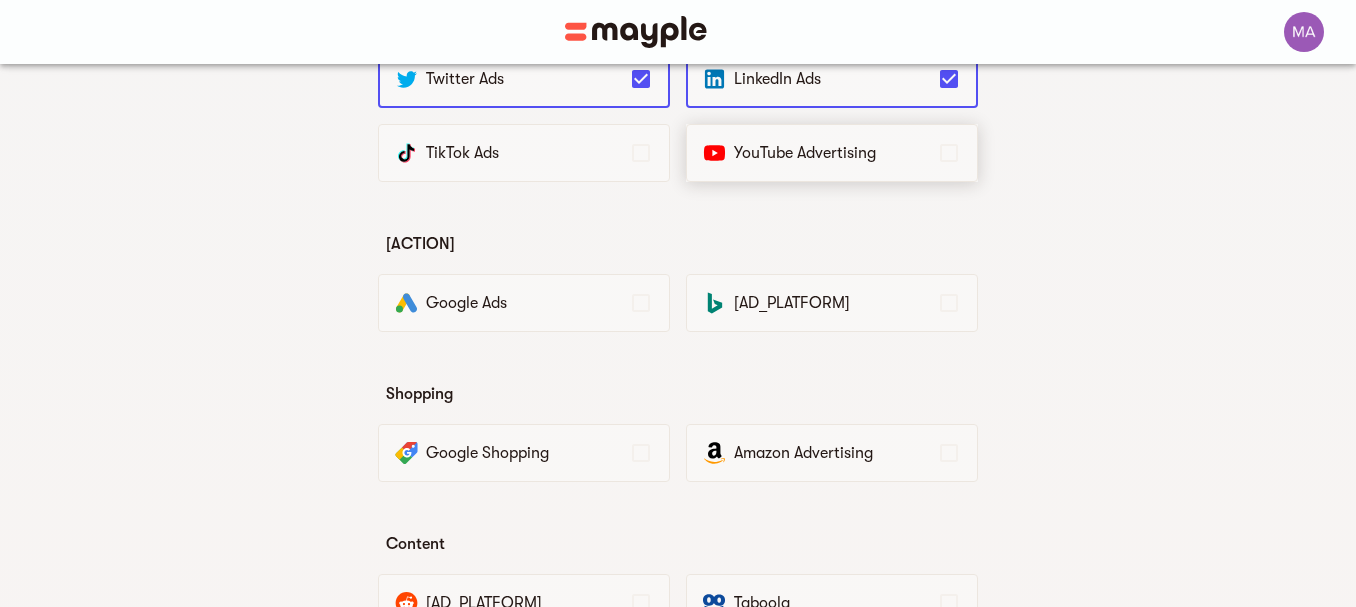 click on "YouTube Advertising" at bounding box center [524, 5] 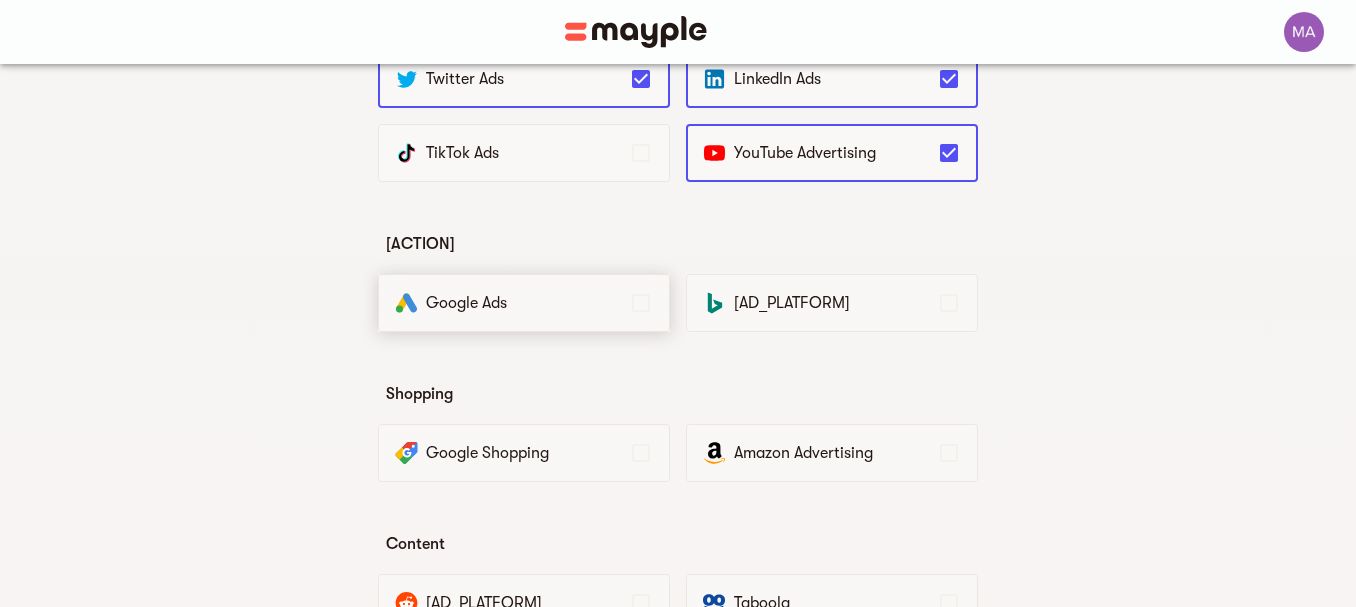click on "Google Ads" at bounding box center [524, 5] 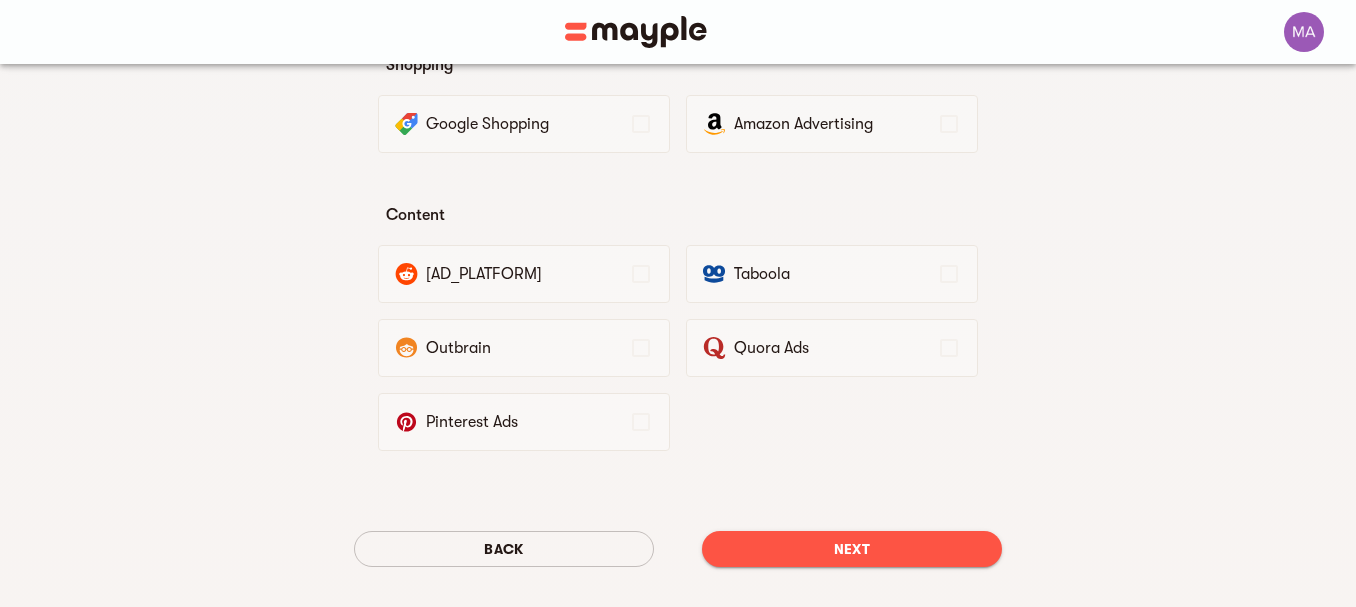 scroll, scrollTop: 800, scrollLeft: 0, axis: vertical 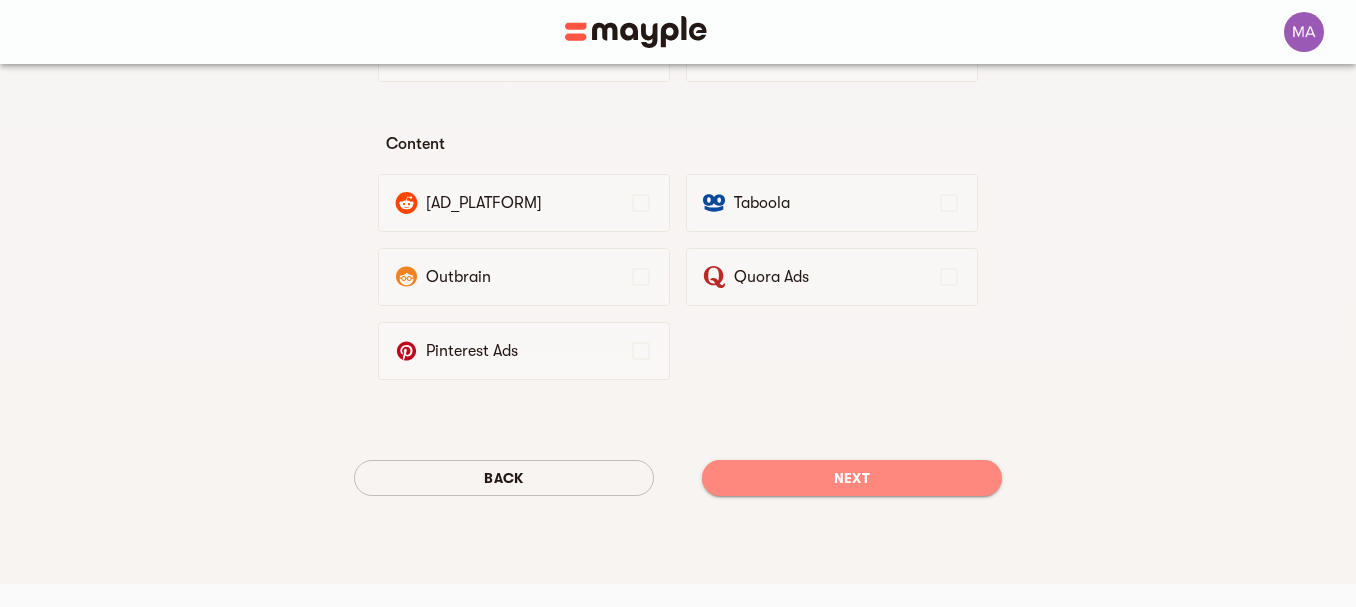 click on "Next" at bounding box center (852, 478) 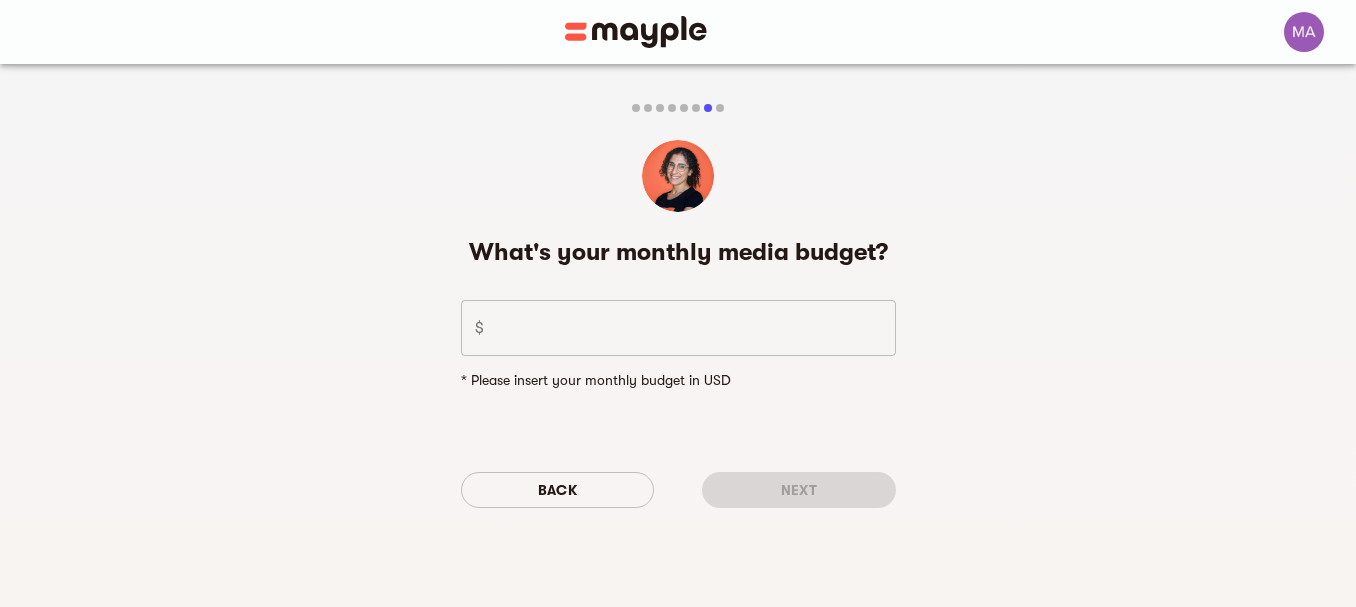 click at bounding box center (694, 328) 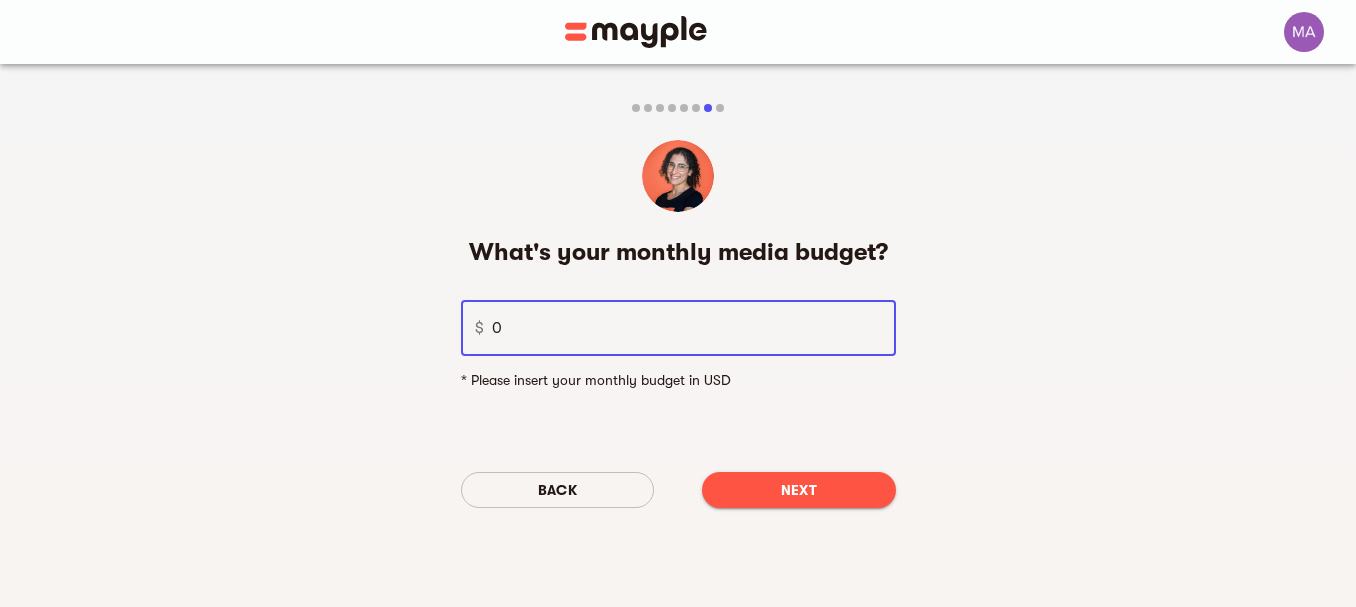 type on "0" 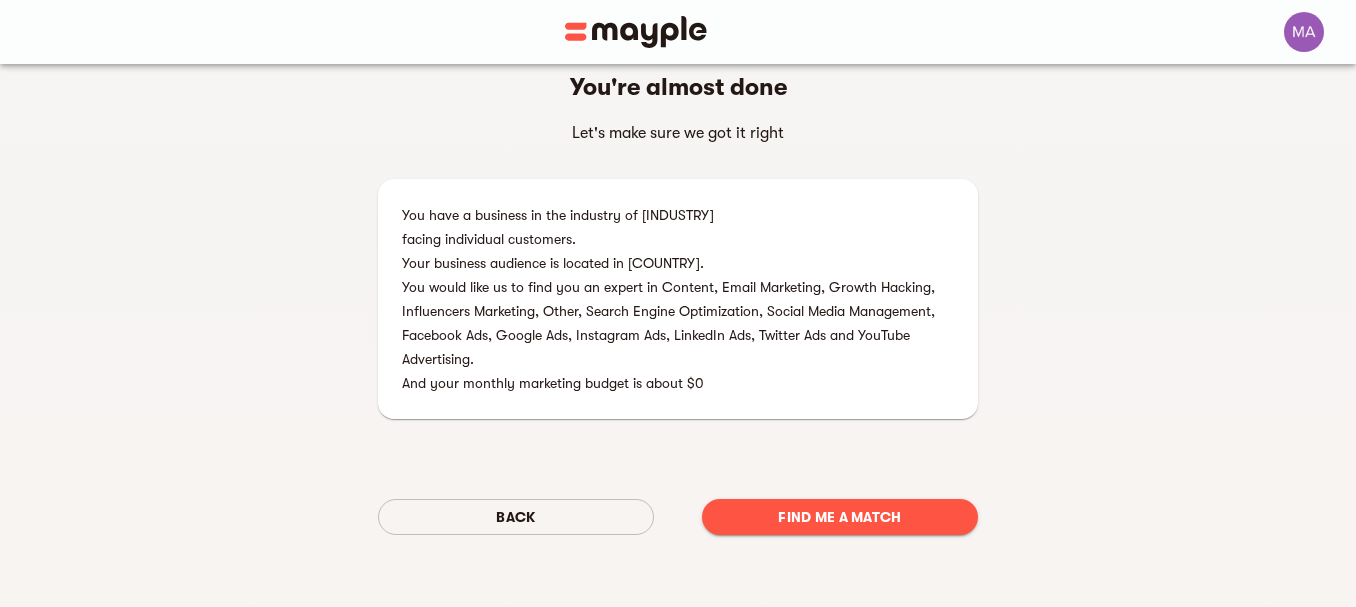 scroll, scrollTop: 200, scrollLeft: 0, axis: vertical 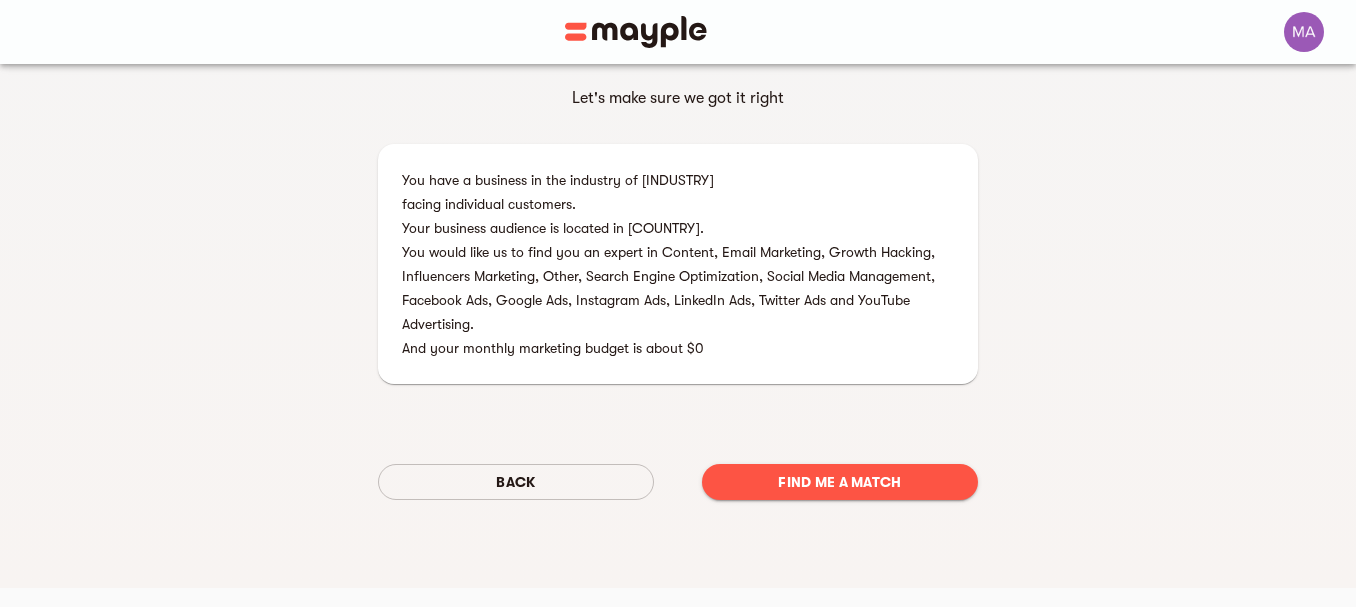 click on "Find me a match" at bounding box center [840, 482] 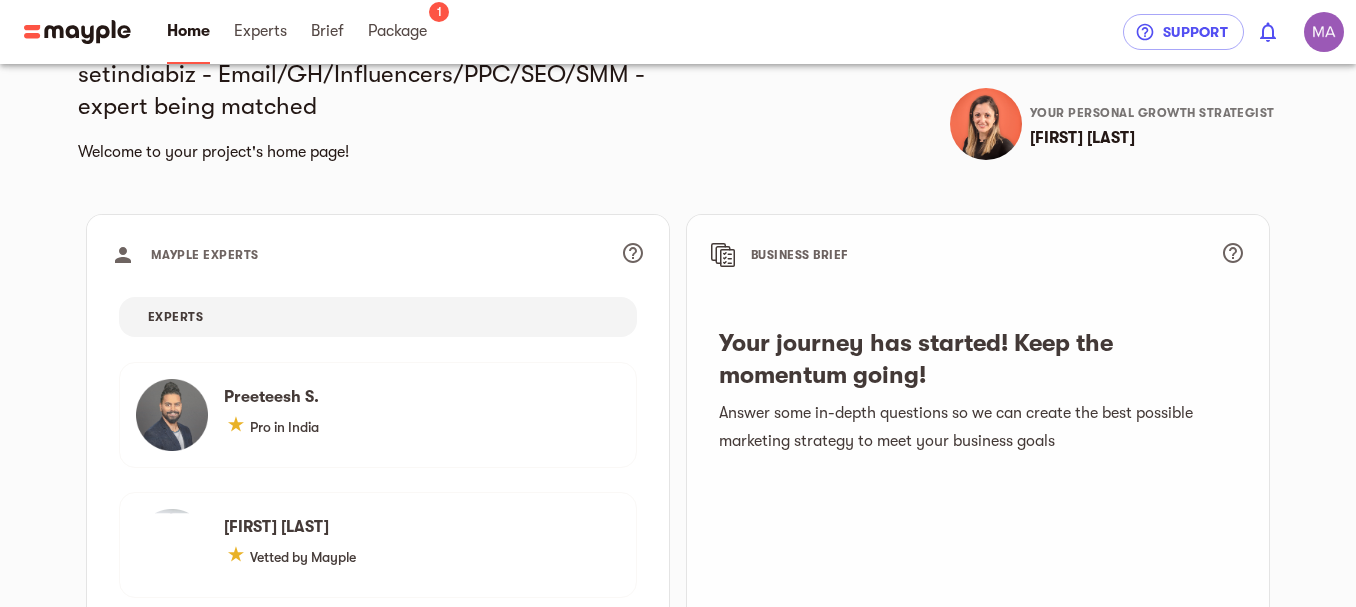 scroll, scrollTop: 0, scrollLeft: 0, axis: both 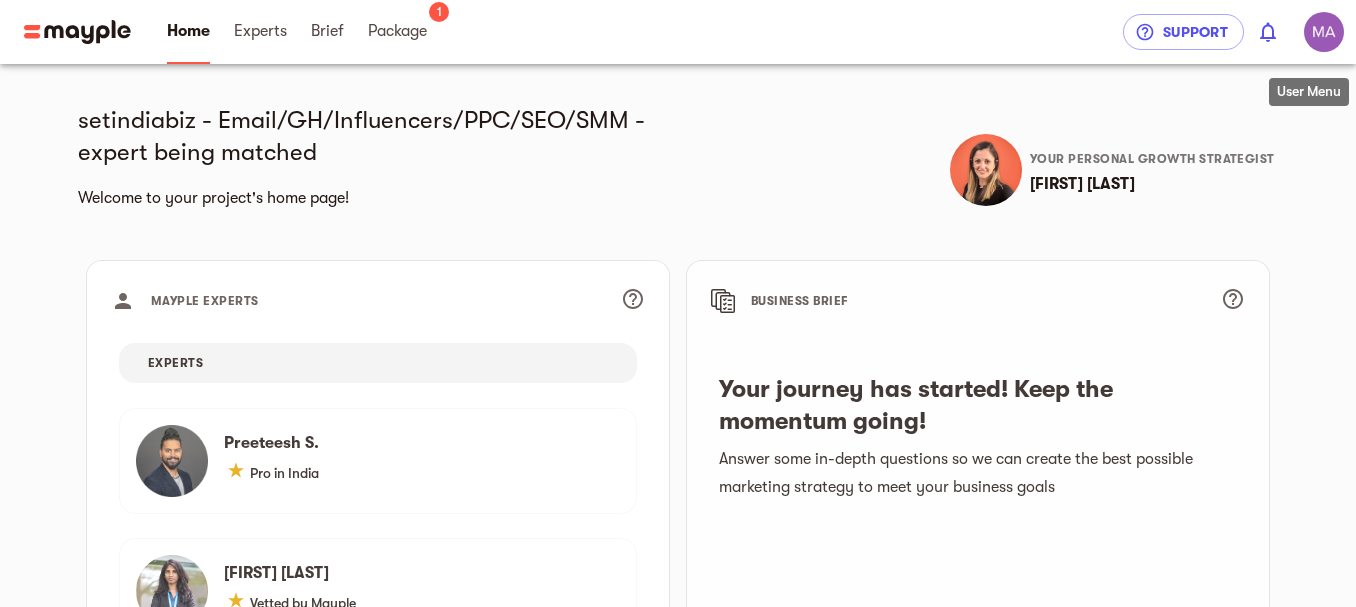 drag, startPoint x: 1323, startPoint y: 19, endPoint x: 1338, endPoint y: 35, distance: 21.931713 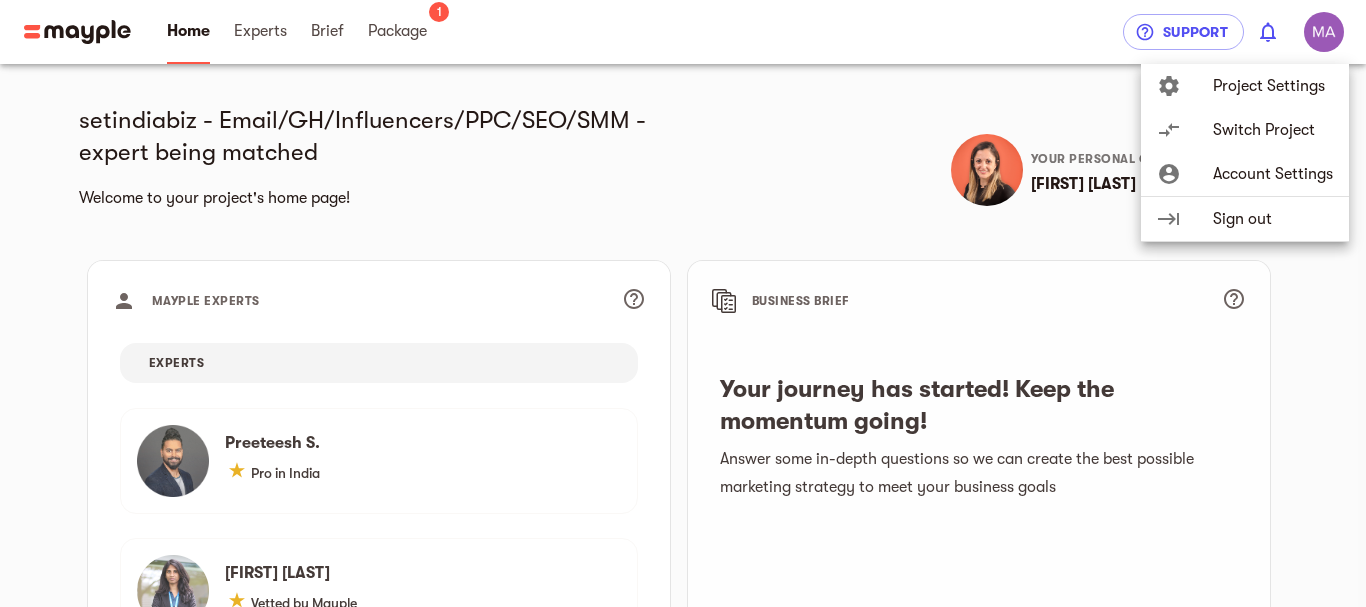 drag, startPoint x: 1293, startPoint y: 129, endPoint x: 1312, endPoint y: 123, distance: 19.924858 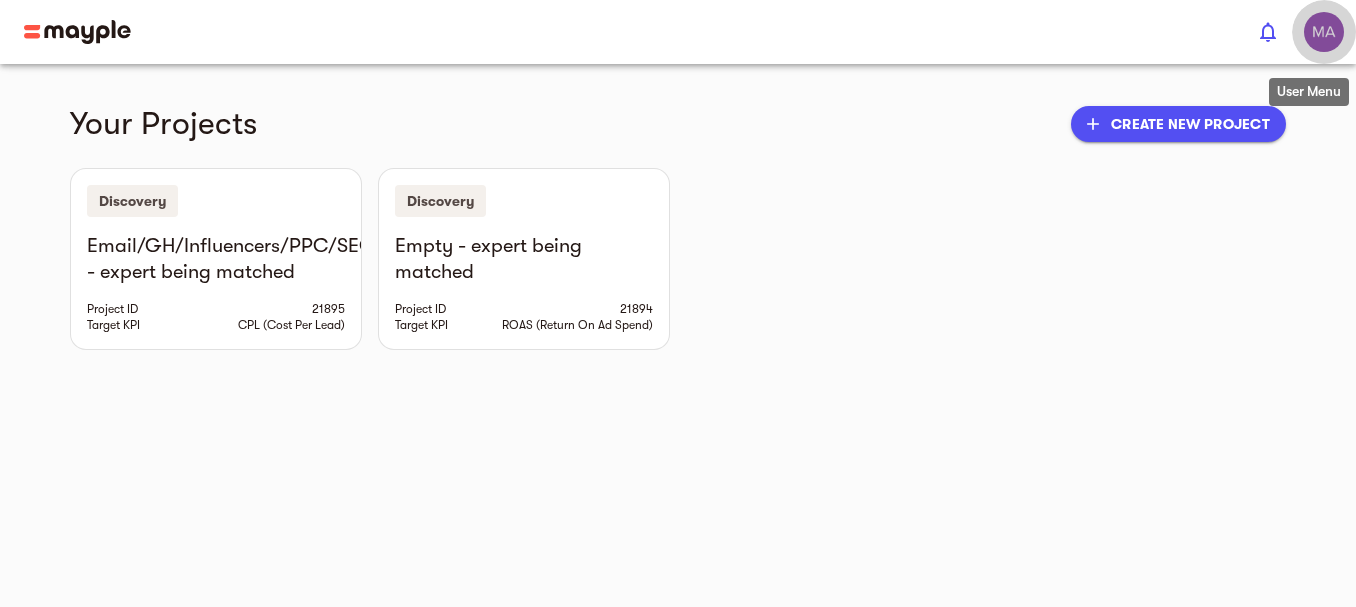 click at bounding box center (1324, 32) 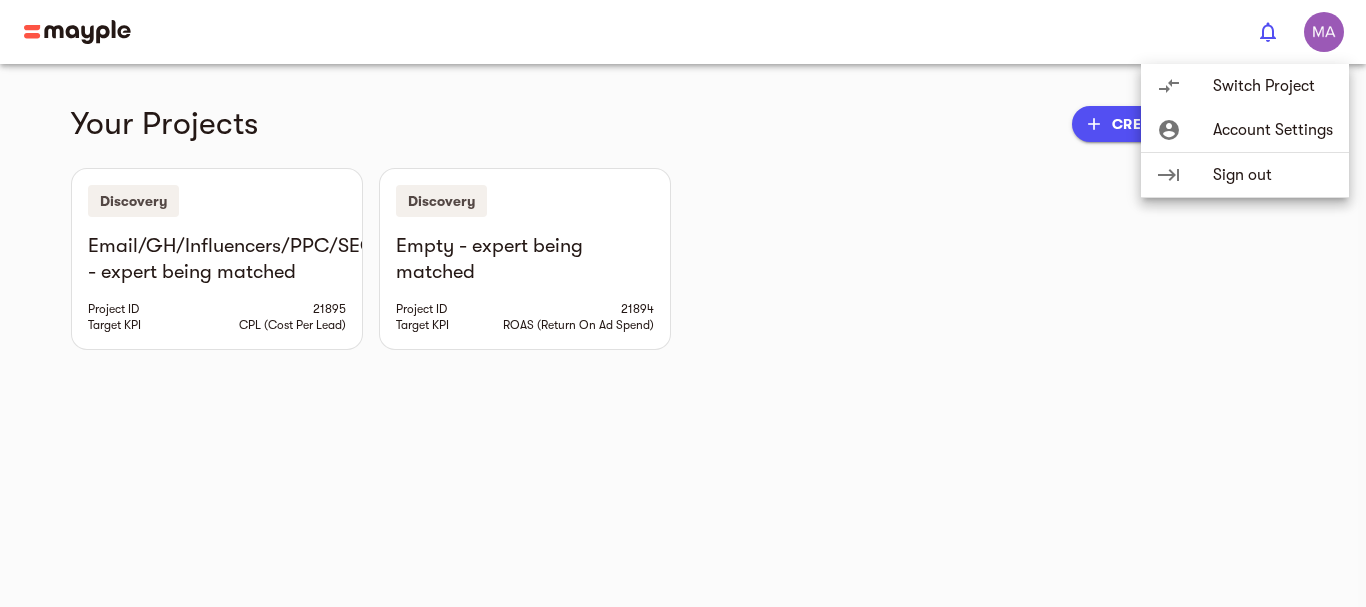 click on "Switch Project" at bounding box center [1273, 86] 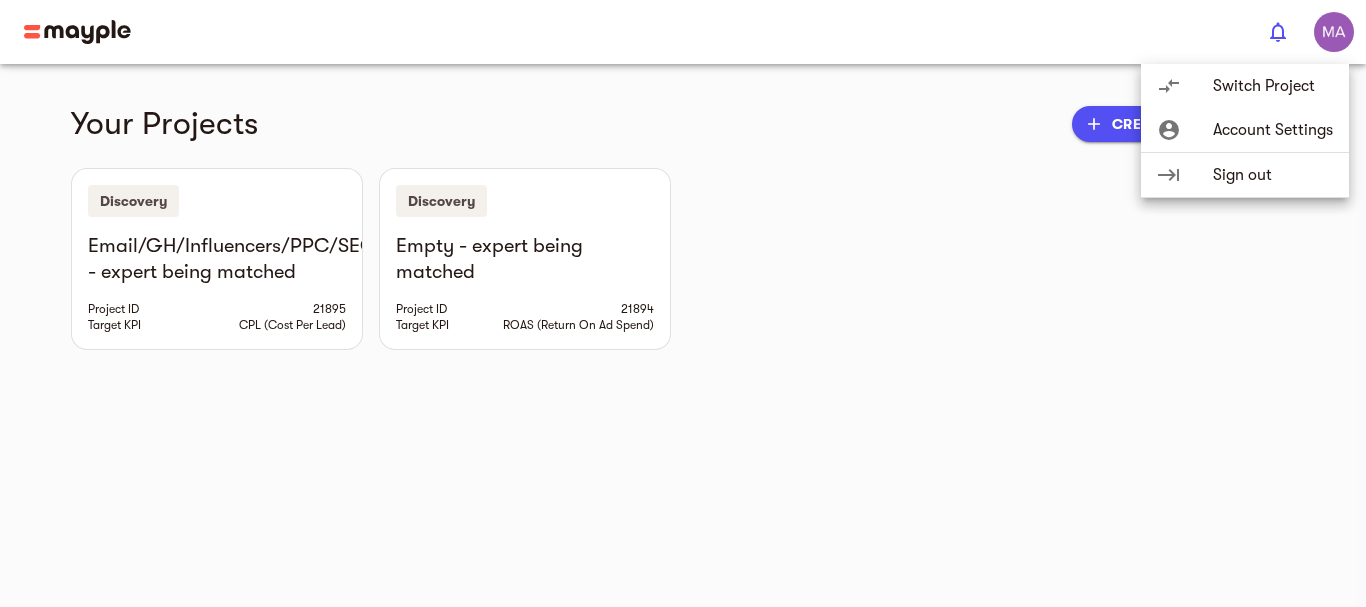 click at bounding box center [683, 303] 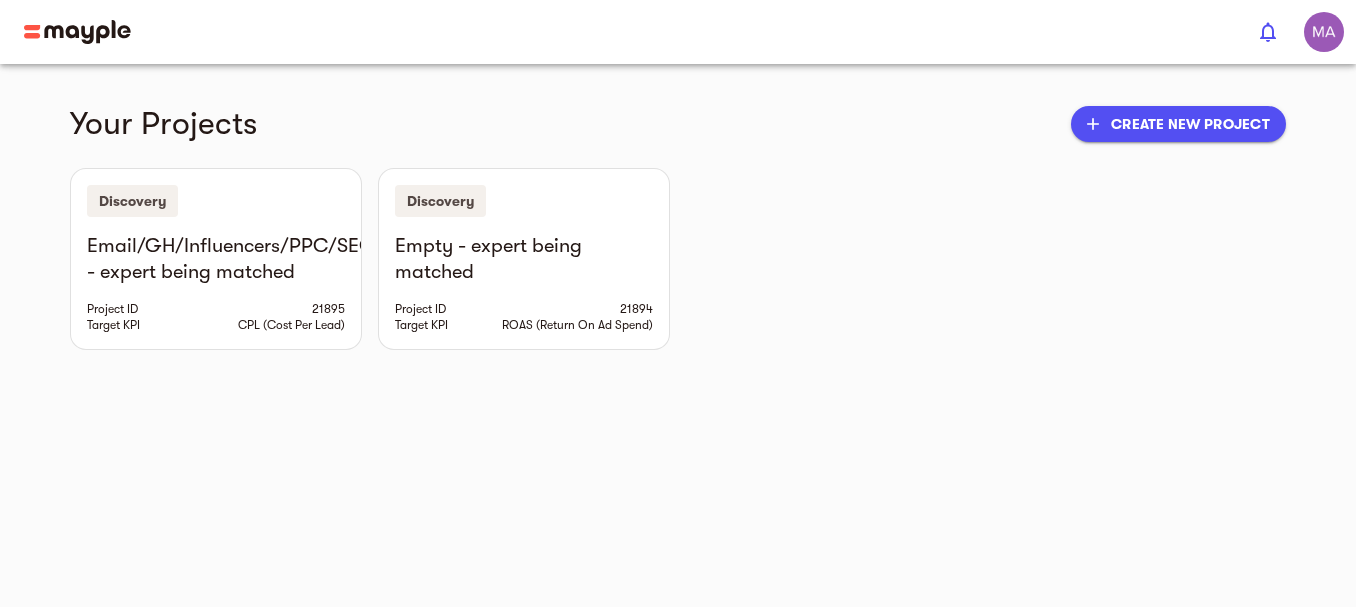 click at bounding box center [77, 32] 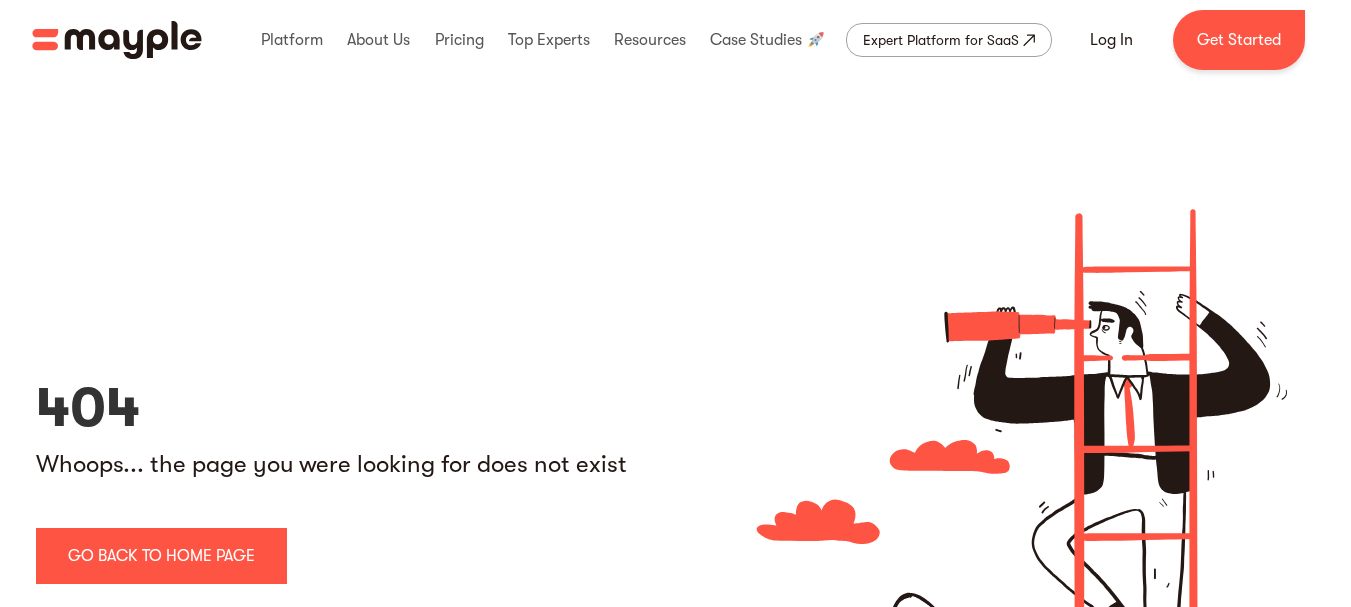 scroll, scrollTop: 0, scrollLeft: 0, axis: both 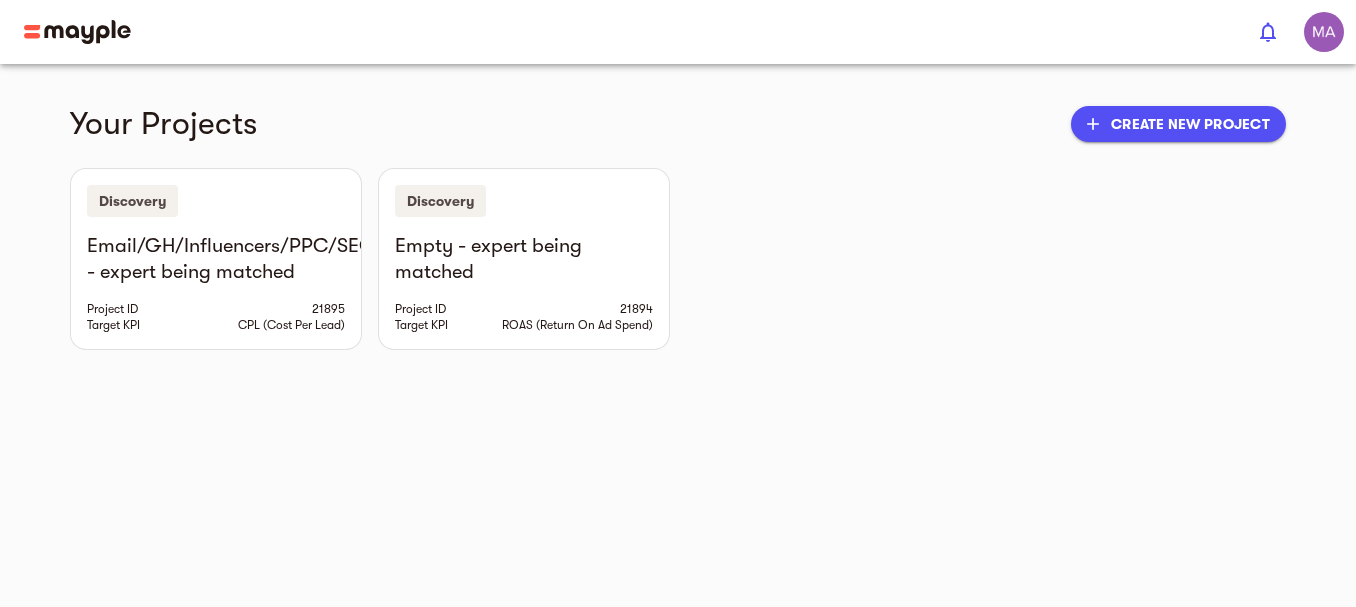 click at bounding box center (77, 32) 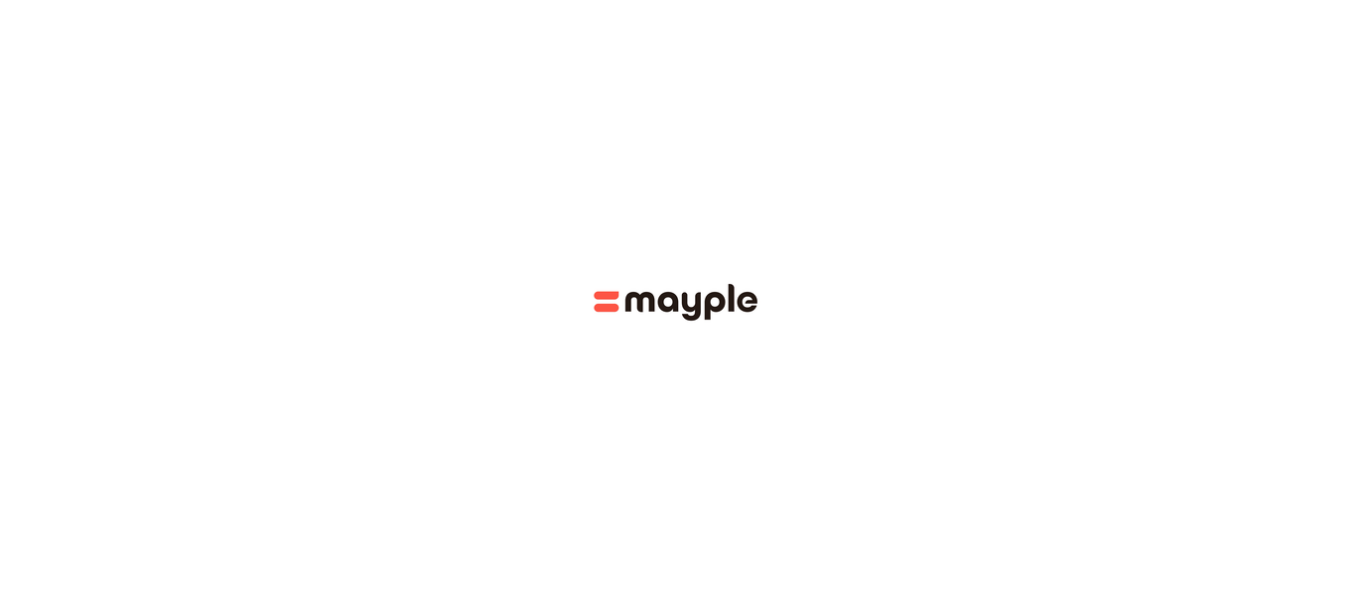 scroll, scrollTop: 0, scrollLeft: 0, axis: both 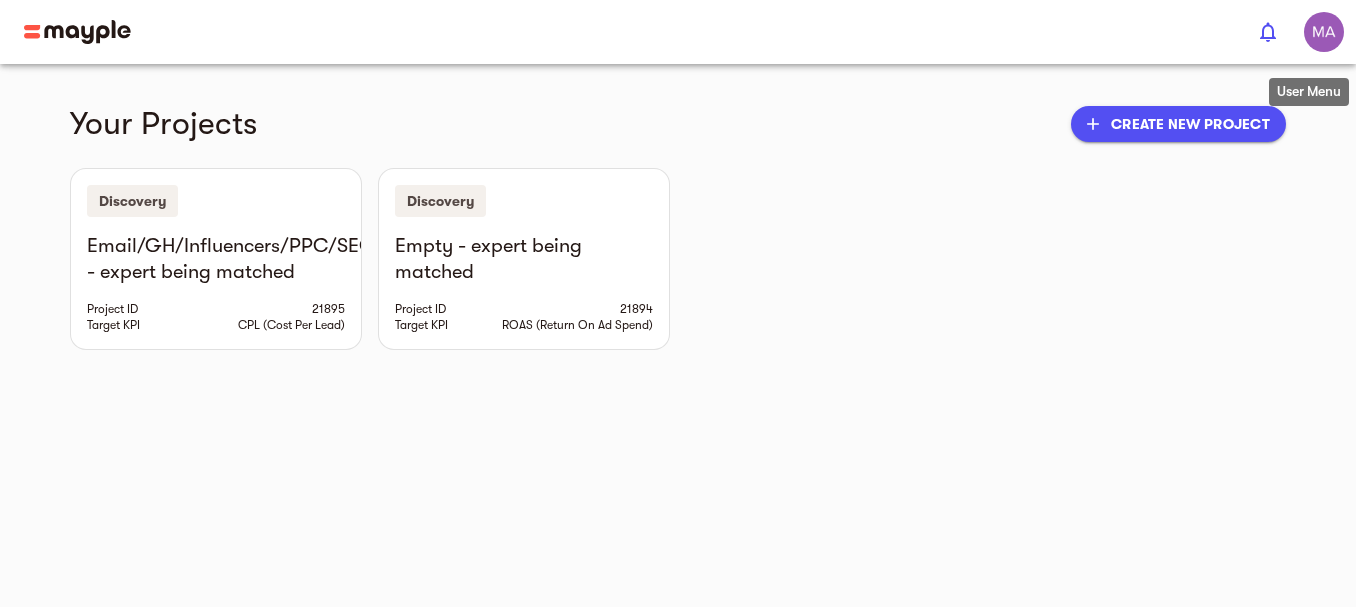 click at bounding box center [1324, 32] 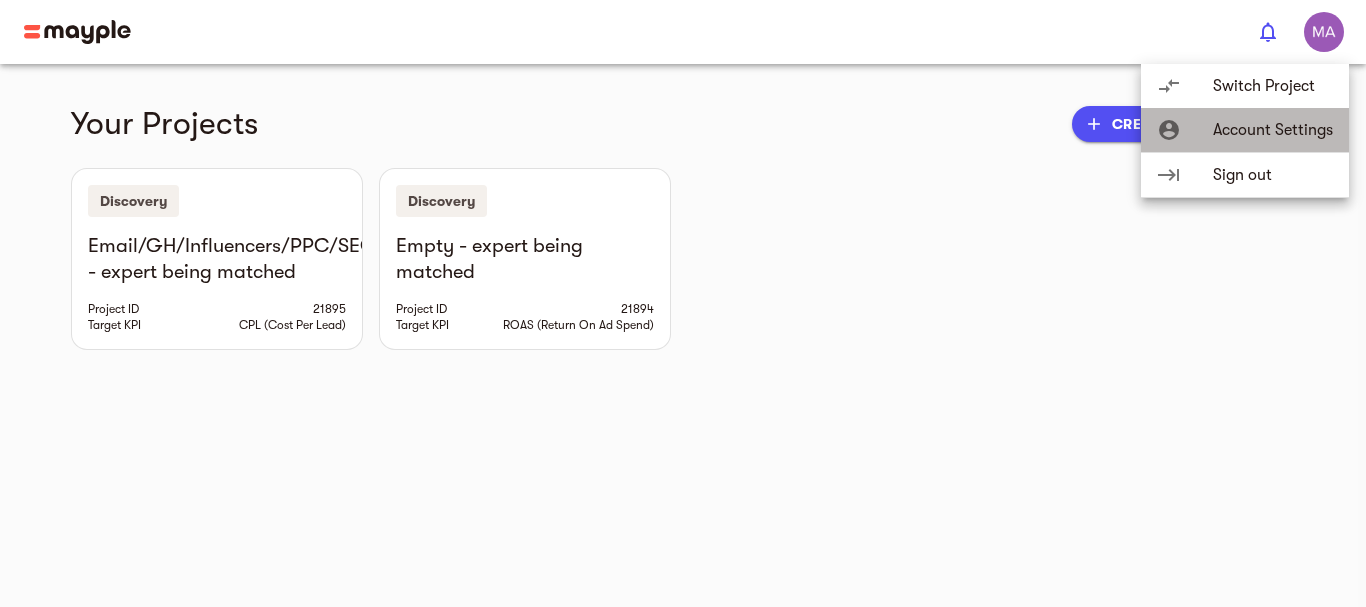 click on "Account Settings" at bounding box center (1273, 130) 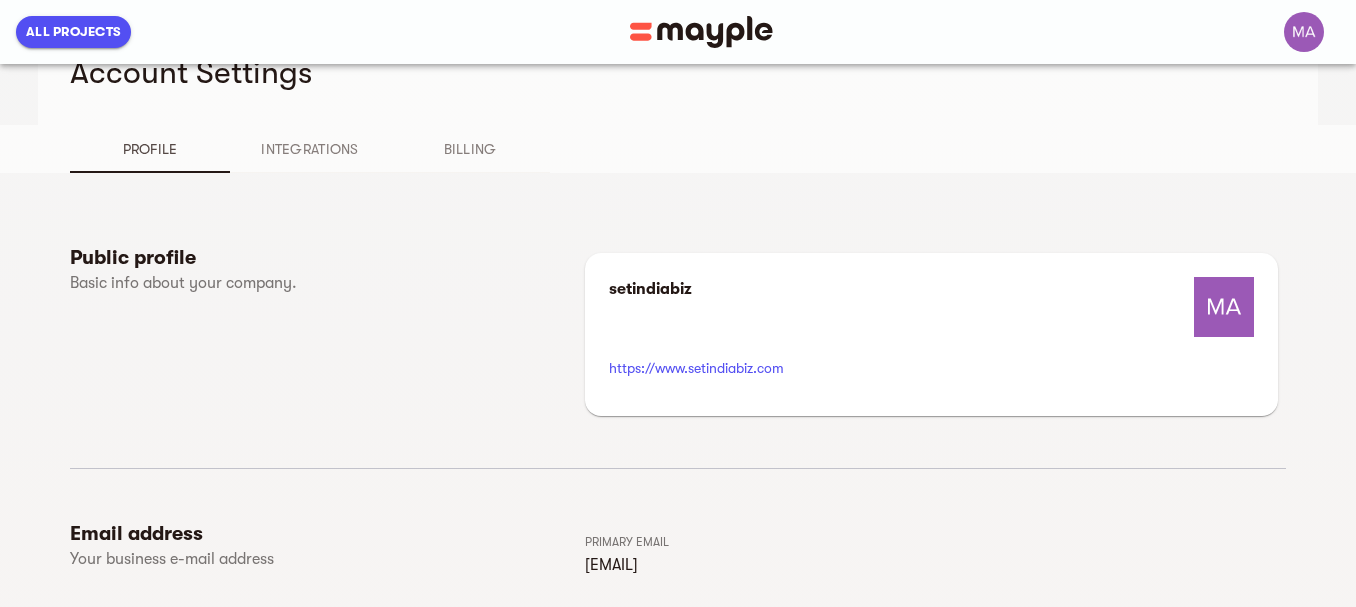 scroll, scrollTop: 100, scrollLeft: 0, axis: vertical 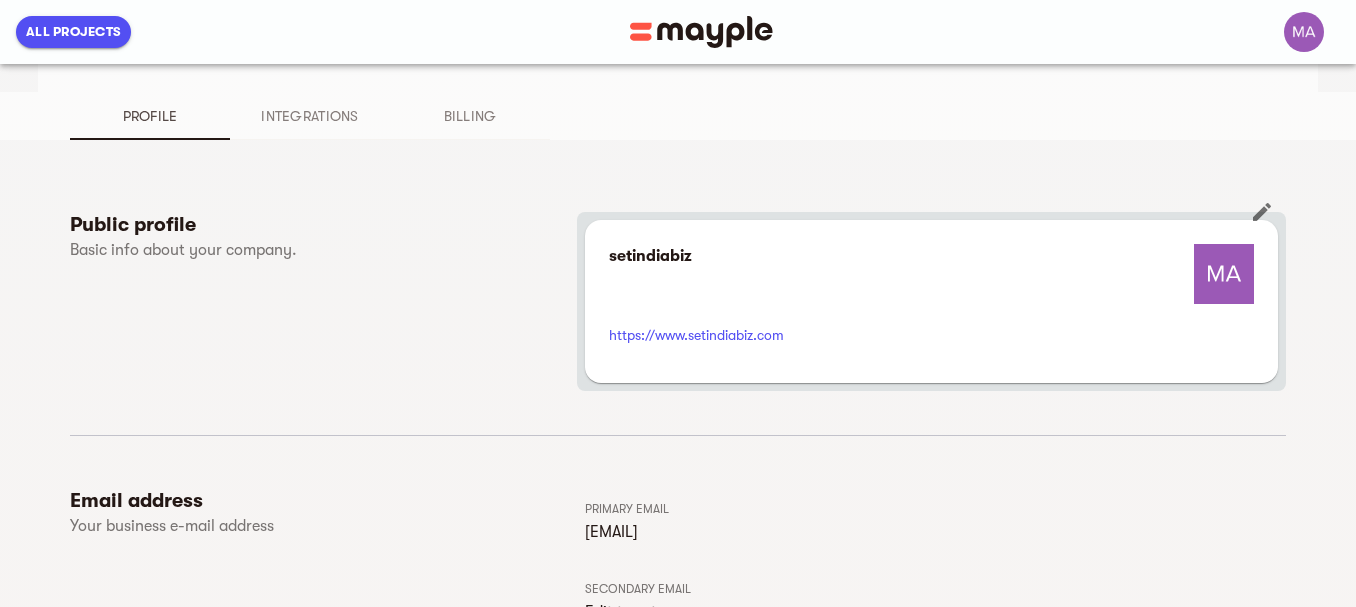 click at bounding box center (1262, 212) 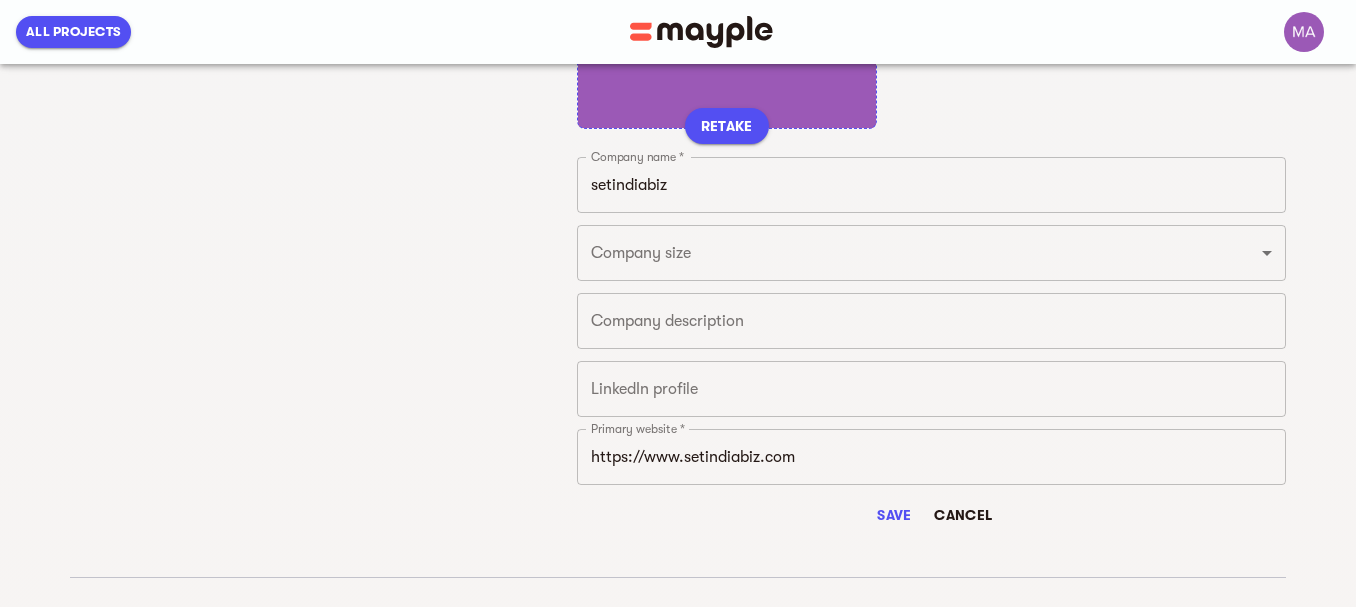 scroll, scrollTop: 448, scrollLeft: 0, axis: vertical 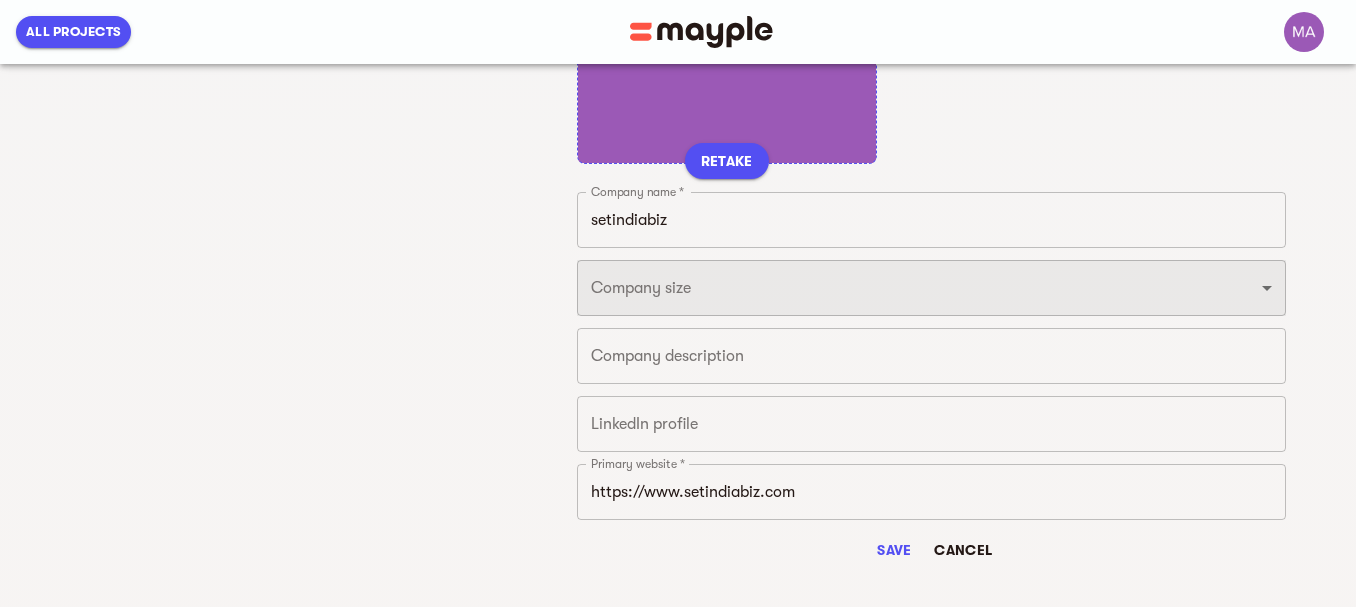 click on "Just 1 From 2 to 5 From 6 to 10 From 11 to 25 From 26 to 49 From 50 to 199 From 200 to 499 500 or more" at bounding box center (931, 288) 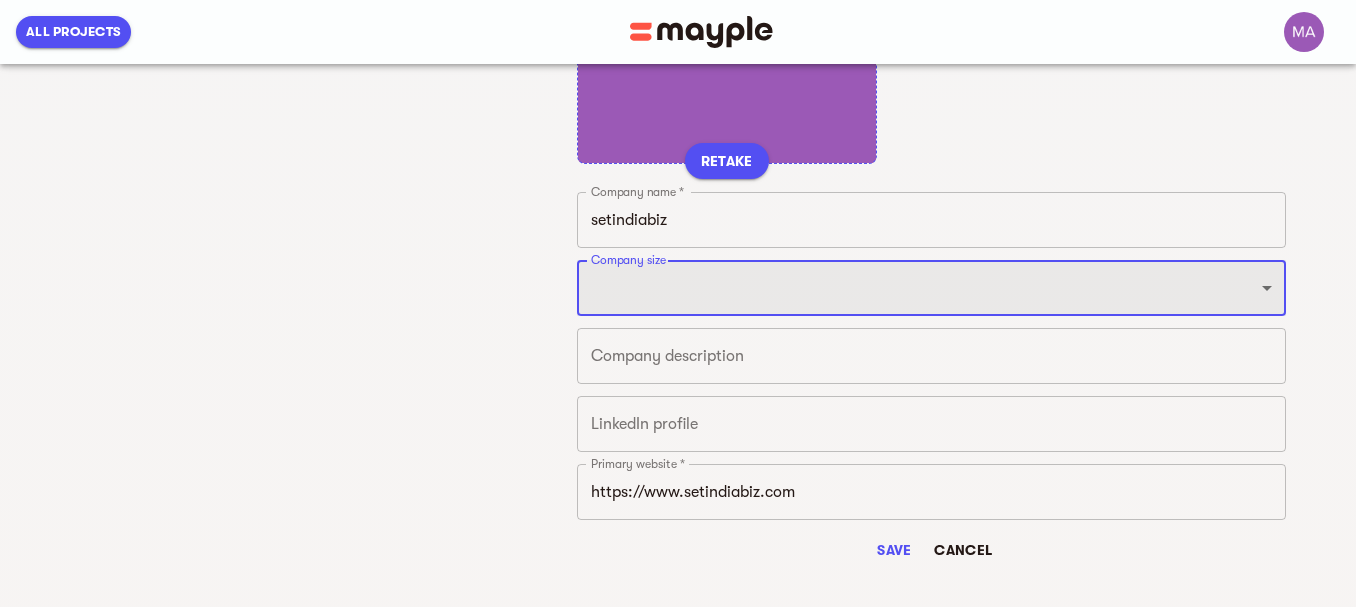 click on "Just 1 From 2 to 5 From 6 to 10 From 11 to 25 From 26 to 49 From 50 to 199 From 200 to 499 500 or more" at bounding box center [931, 288] 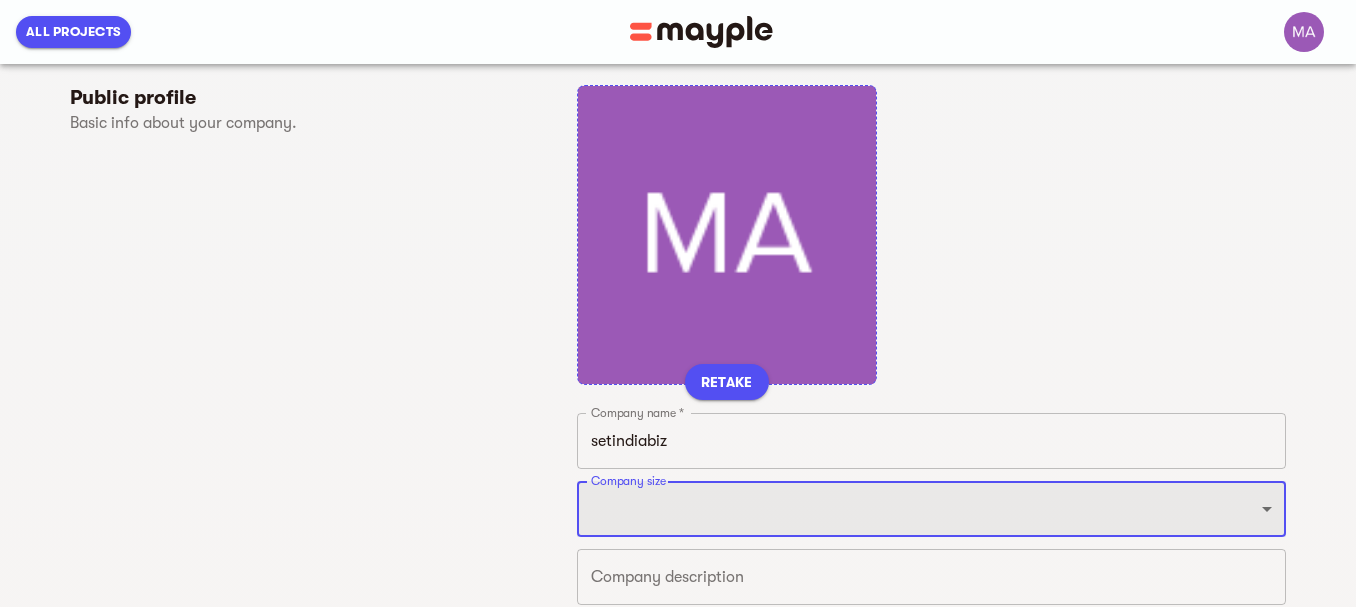 scroll, scrollTop: 200, scrollLeft: 0, axis: vertical 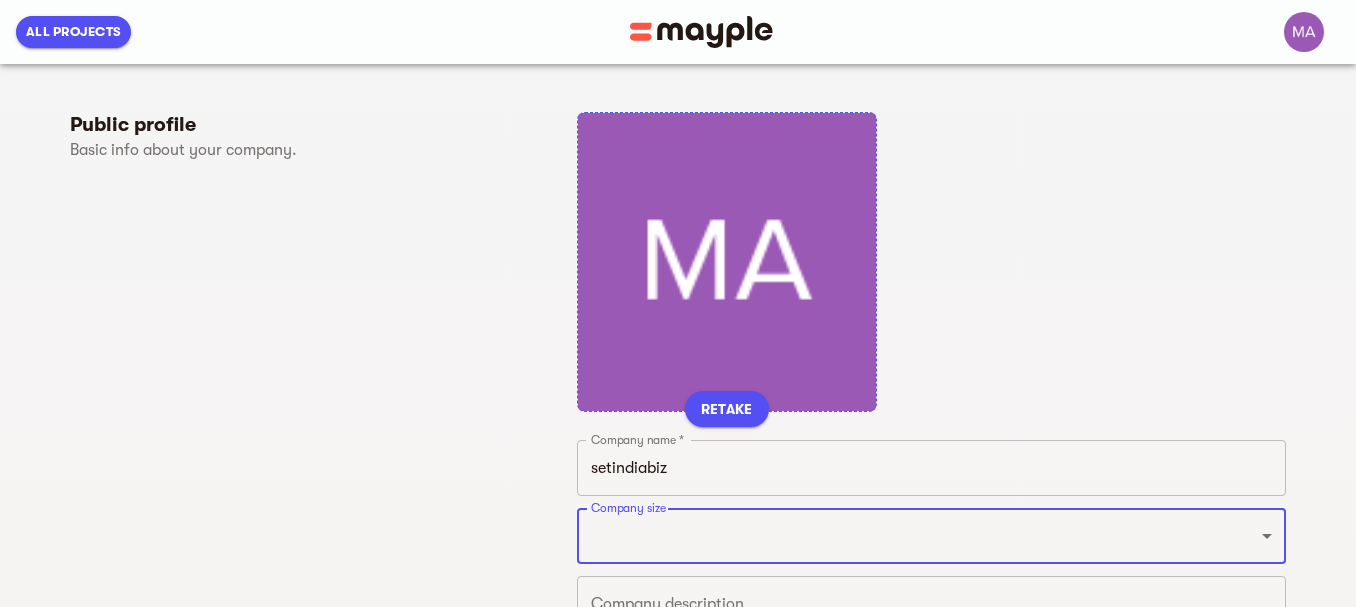 click at bounding box center [1308, 32] 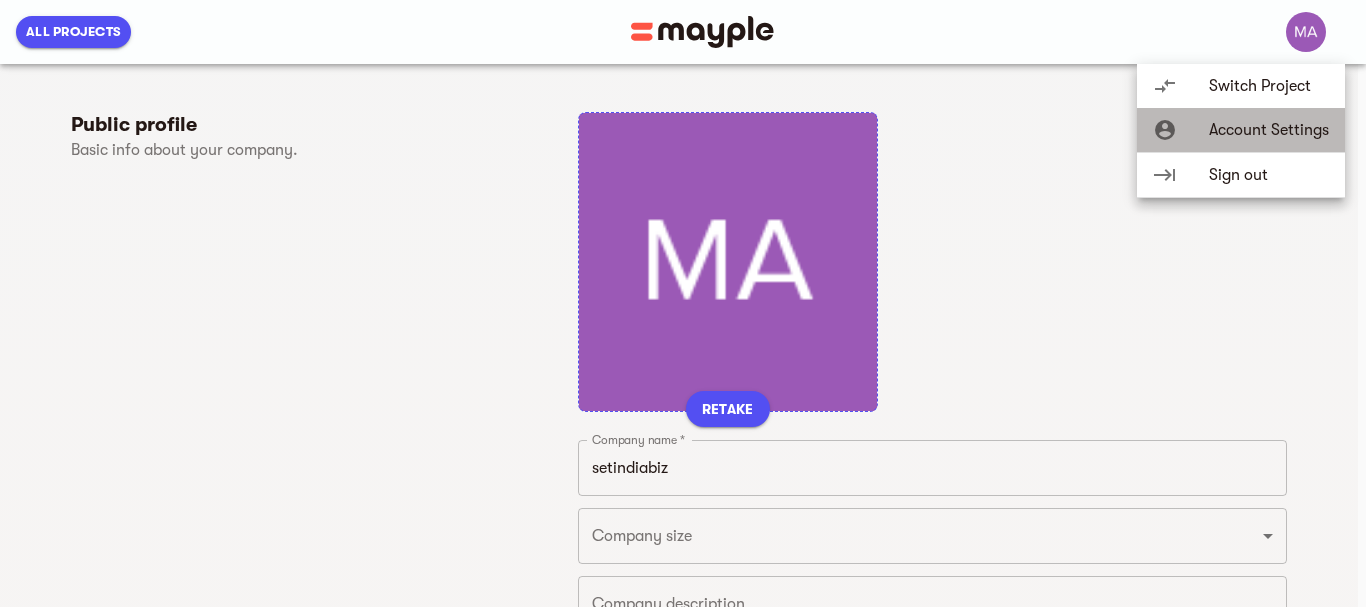 click on "Account Settings" at bounding box center [1269, 130] 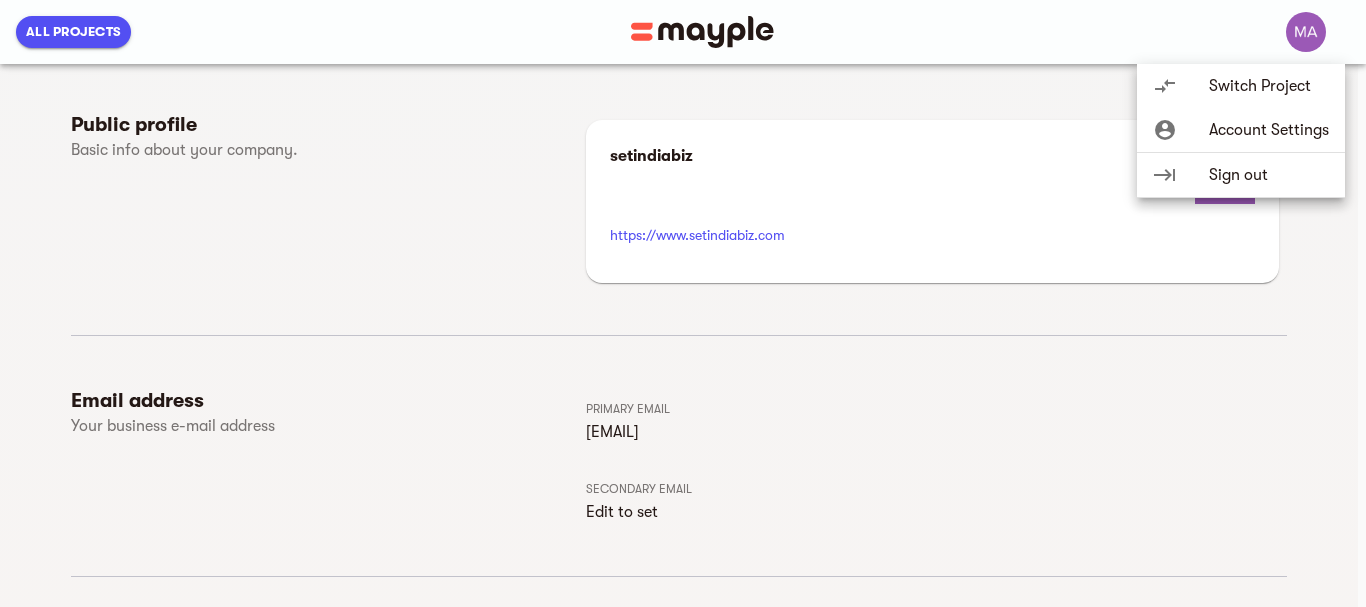 click at bounding box center (683, 303) 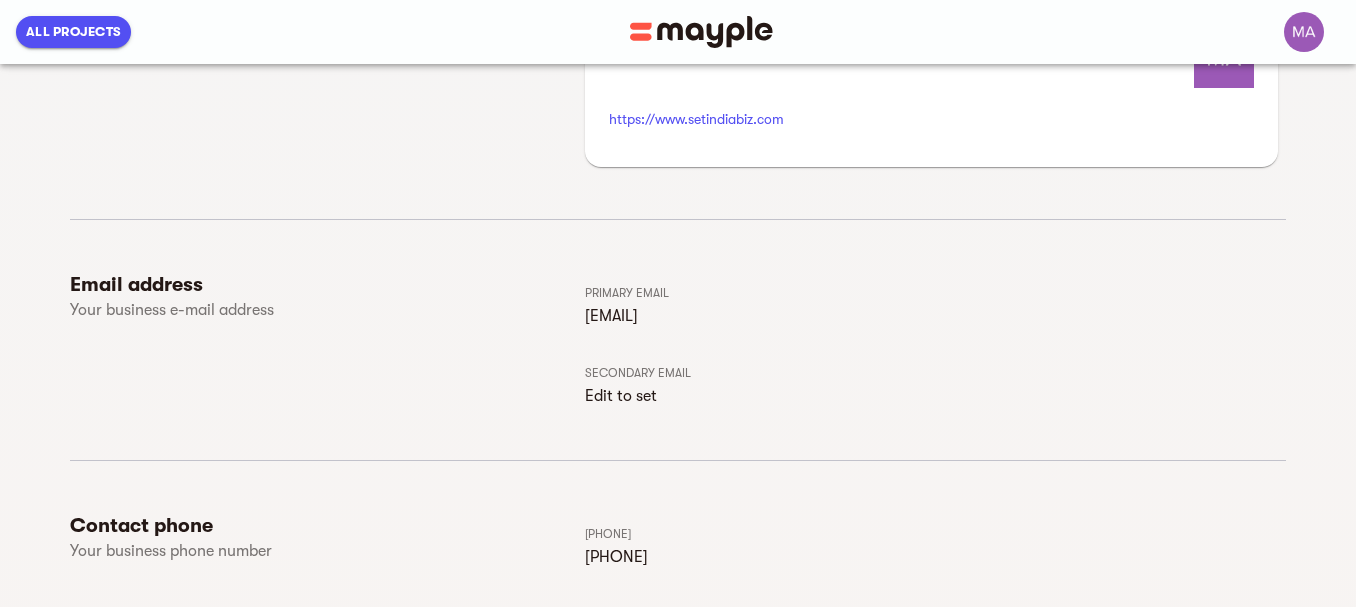 scroll, scrollTop: 223, scrollLeft: 0, axis: vertical 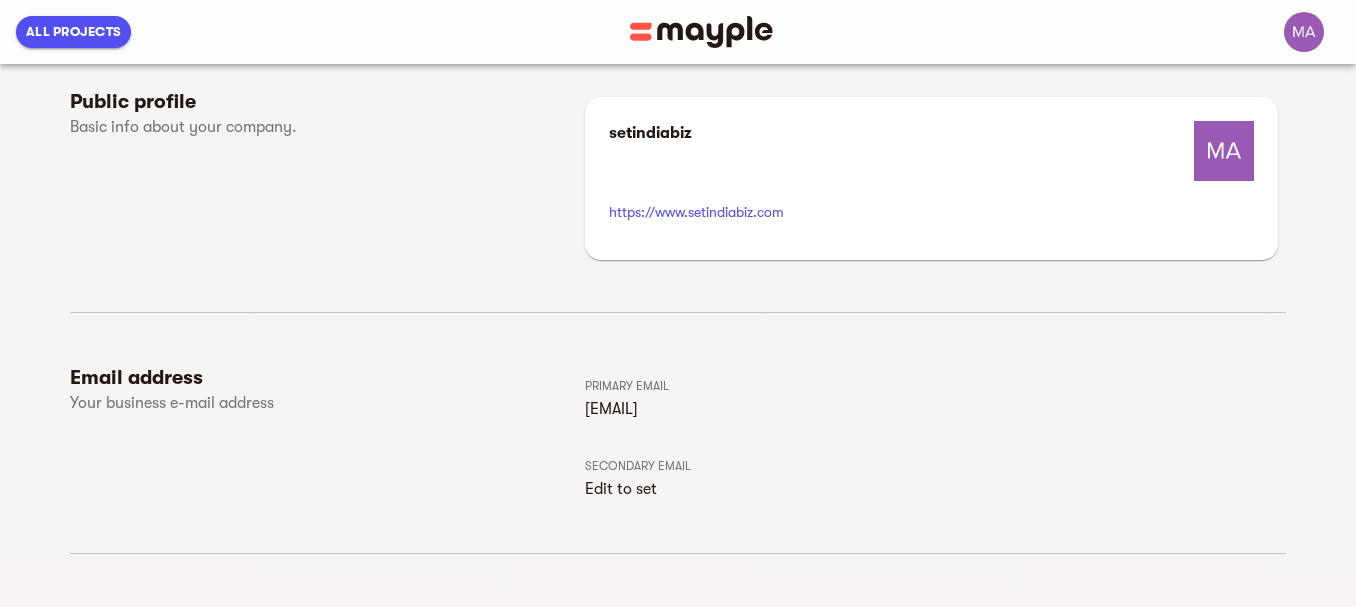 type 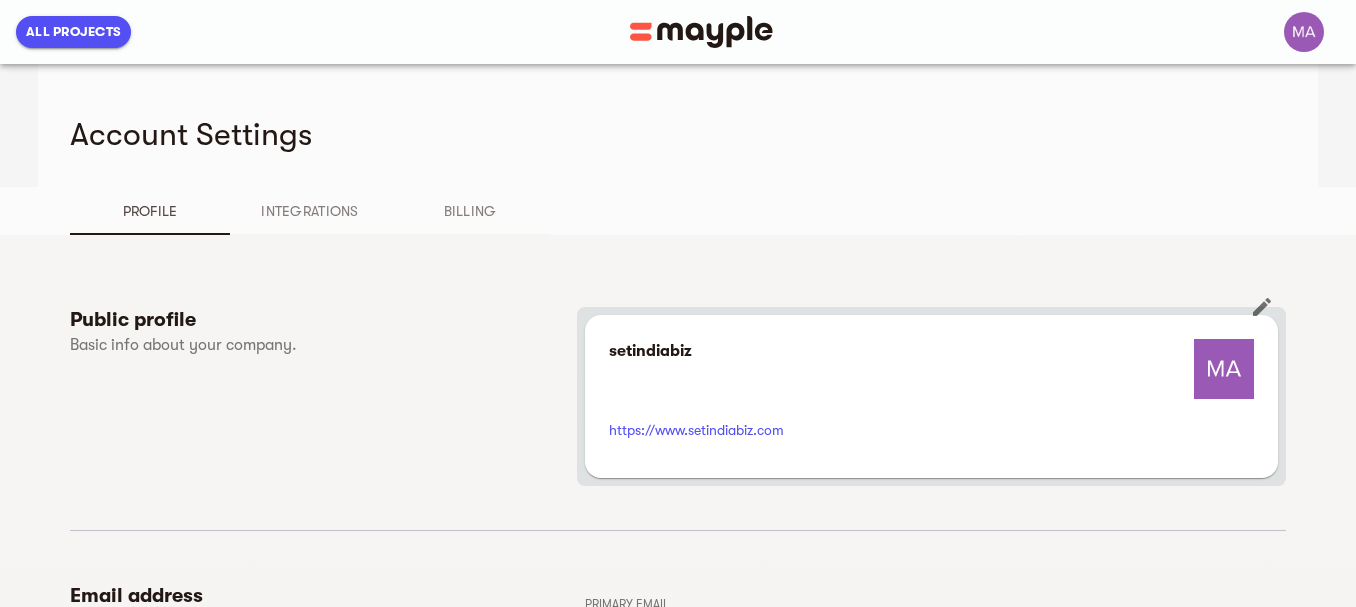 scroll, scrollTop: 0, scrollLeft: 0, axis: both 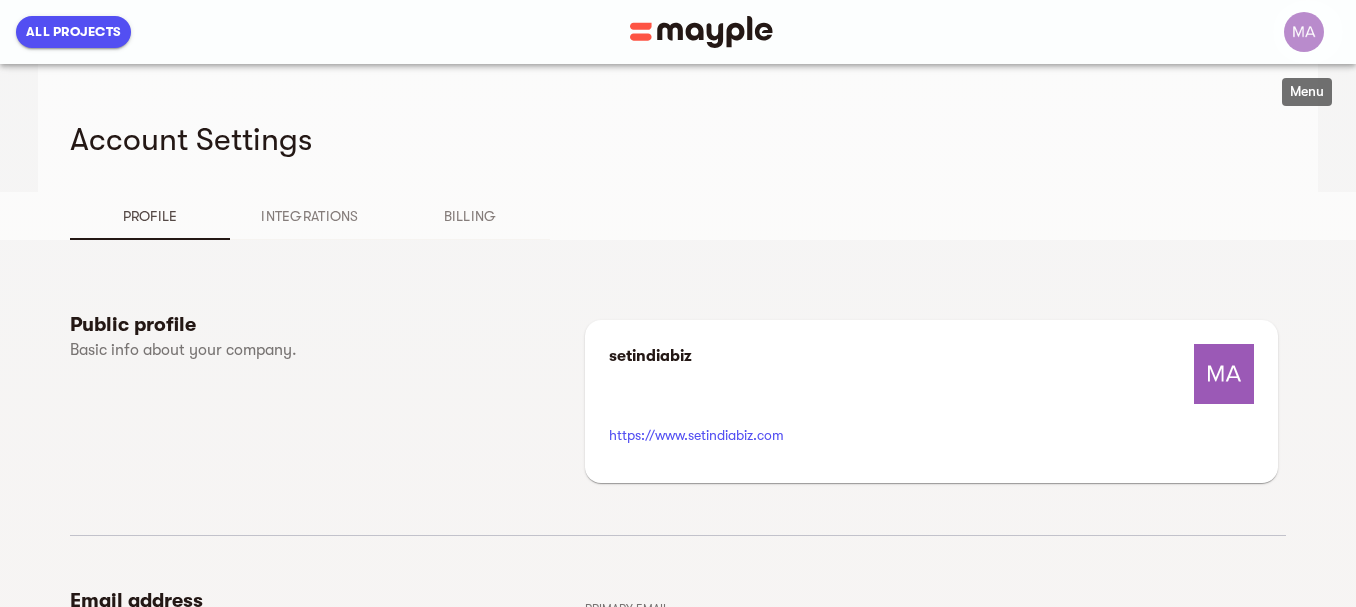 click at bounding box center (1304, 32) 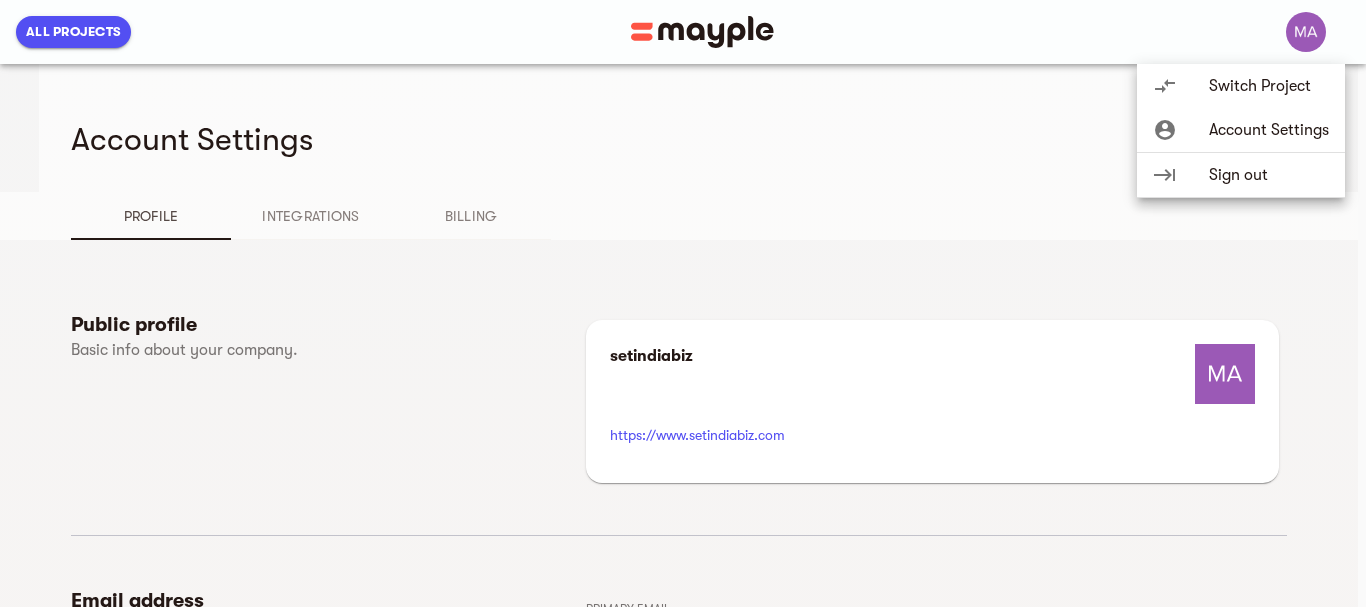 click at bounding box center [683, 303] 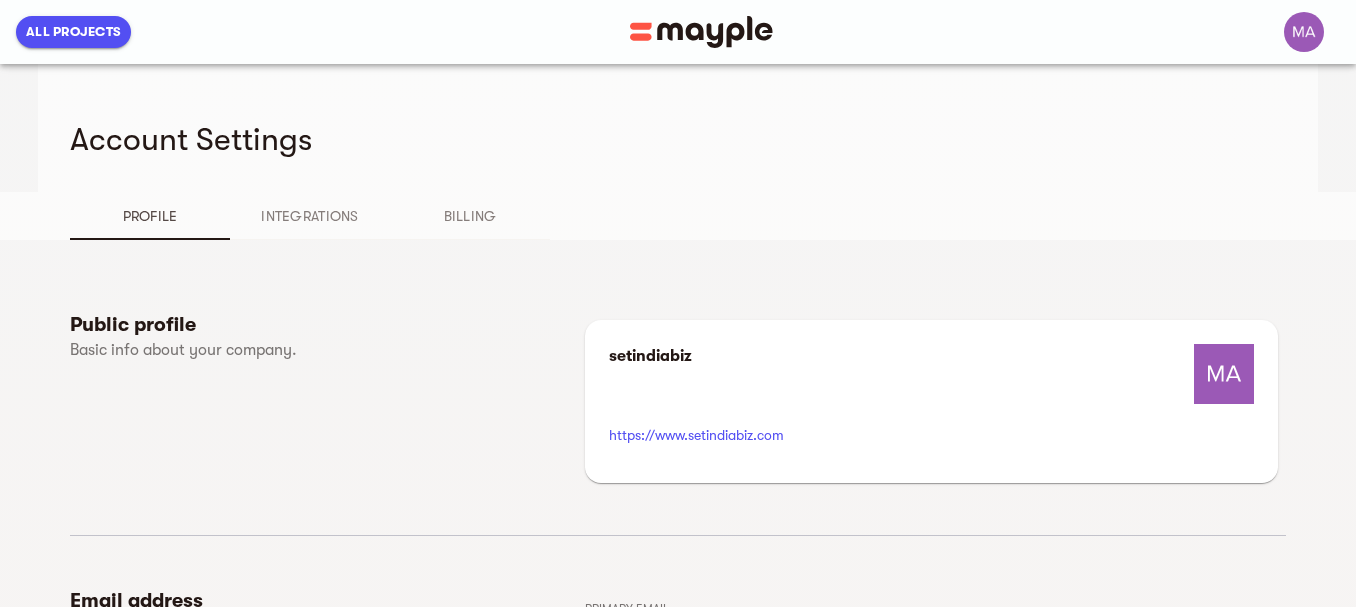 click on "All Projects" at bounding box center [73, 32] 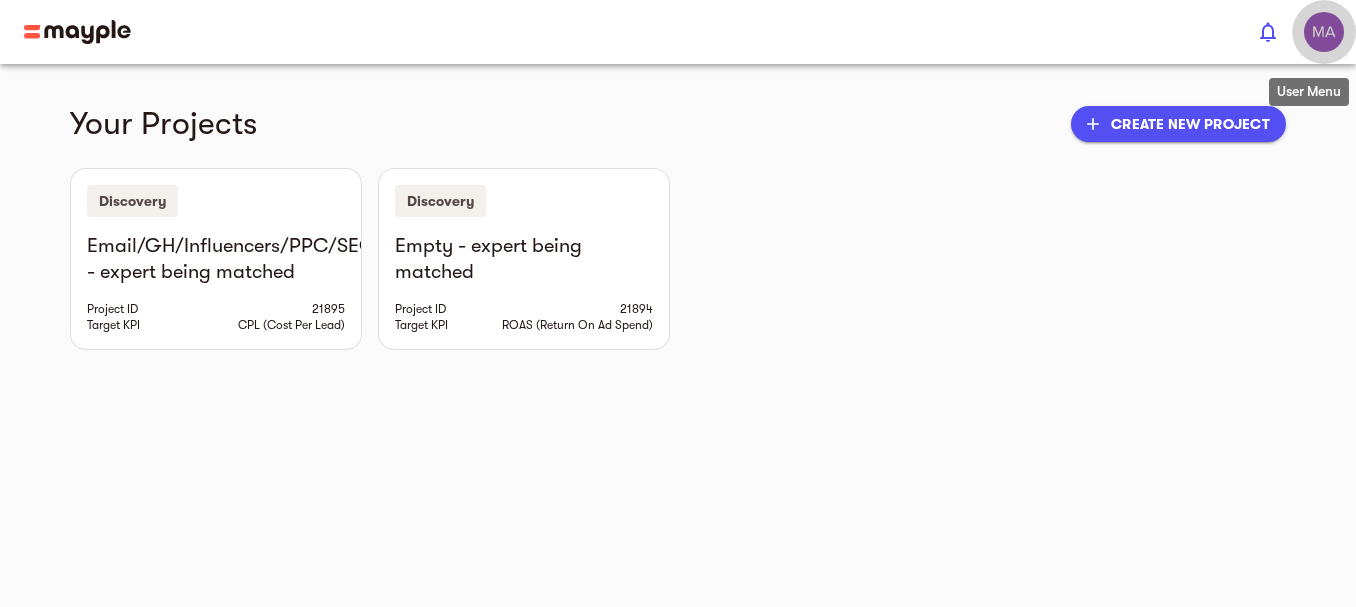 click at bounding box center (1324, 32) 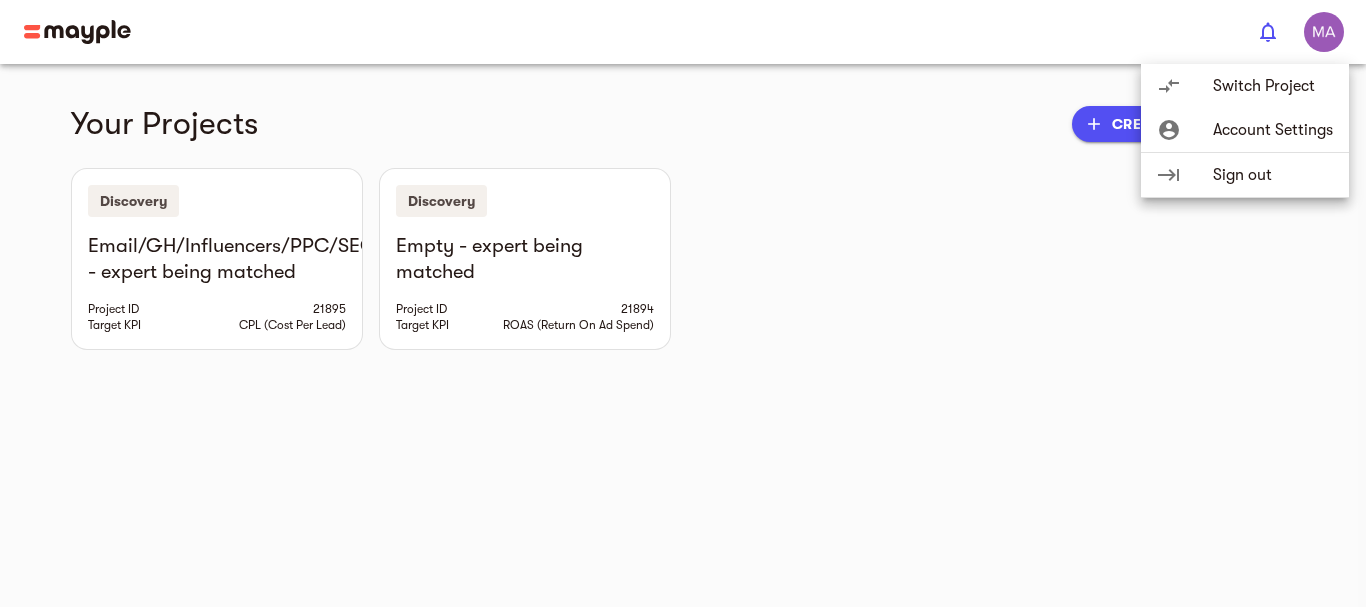 click on "Switch Project" at bounding box center (1273, 86) 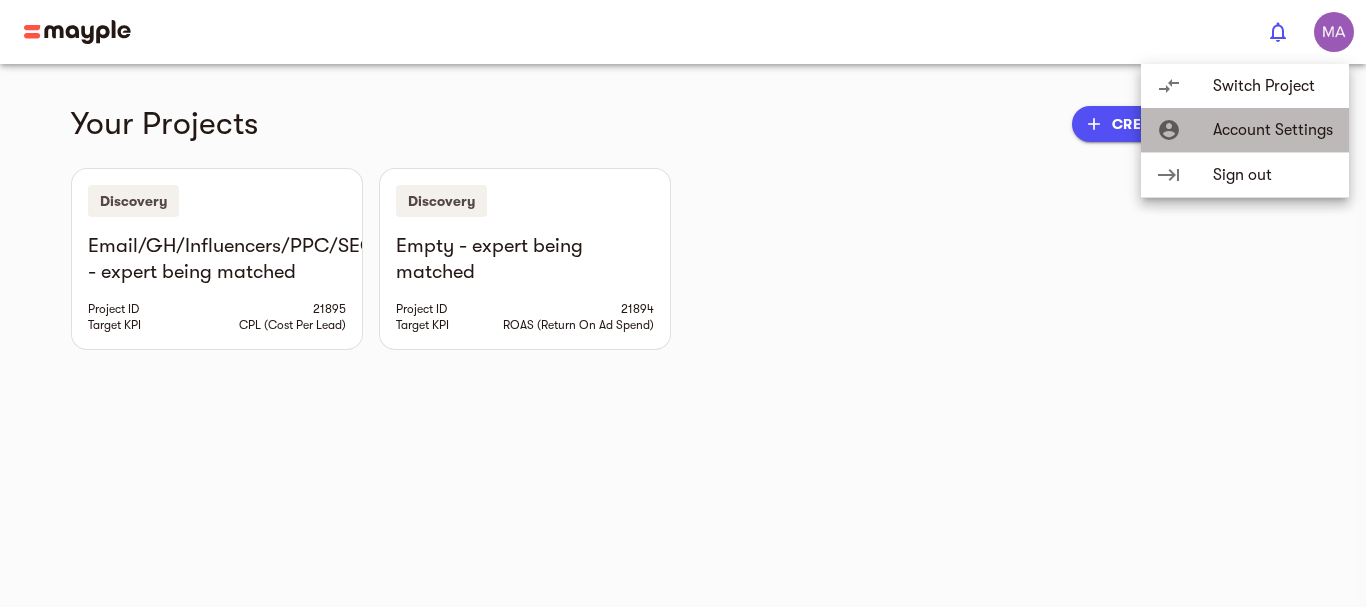 click on "Account Settings" at bounding box center (1273, 130) 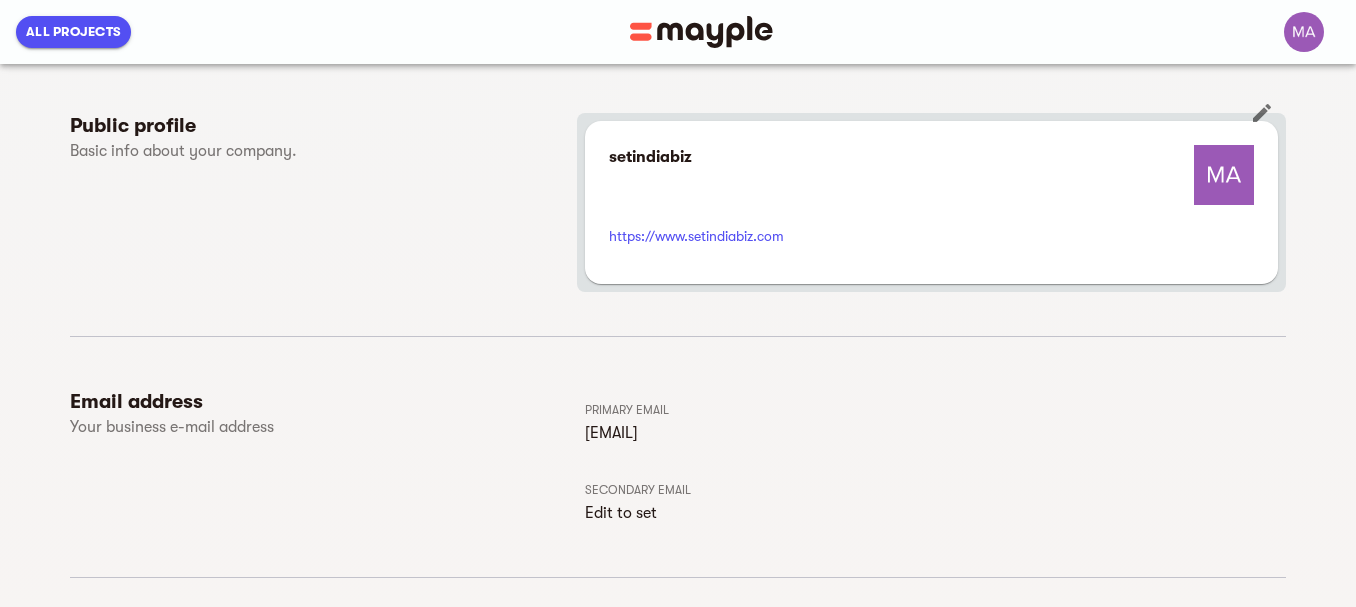 scroll, scrollTop: 200, scrollLeft: 0, axis: vertical 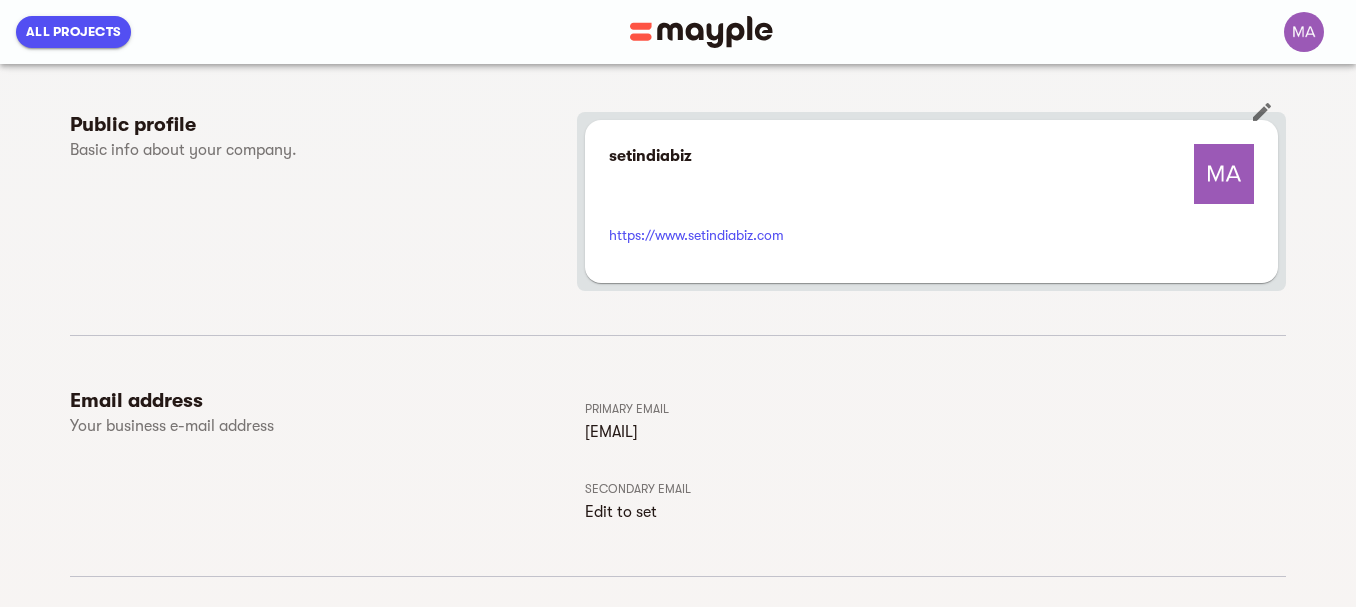 click at bounding box center (1224, 174) 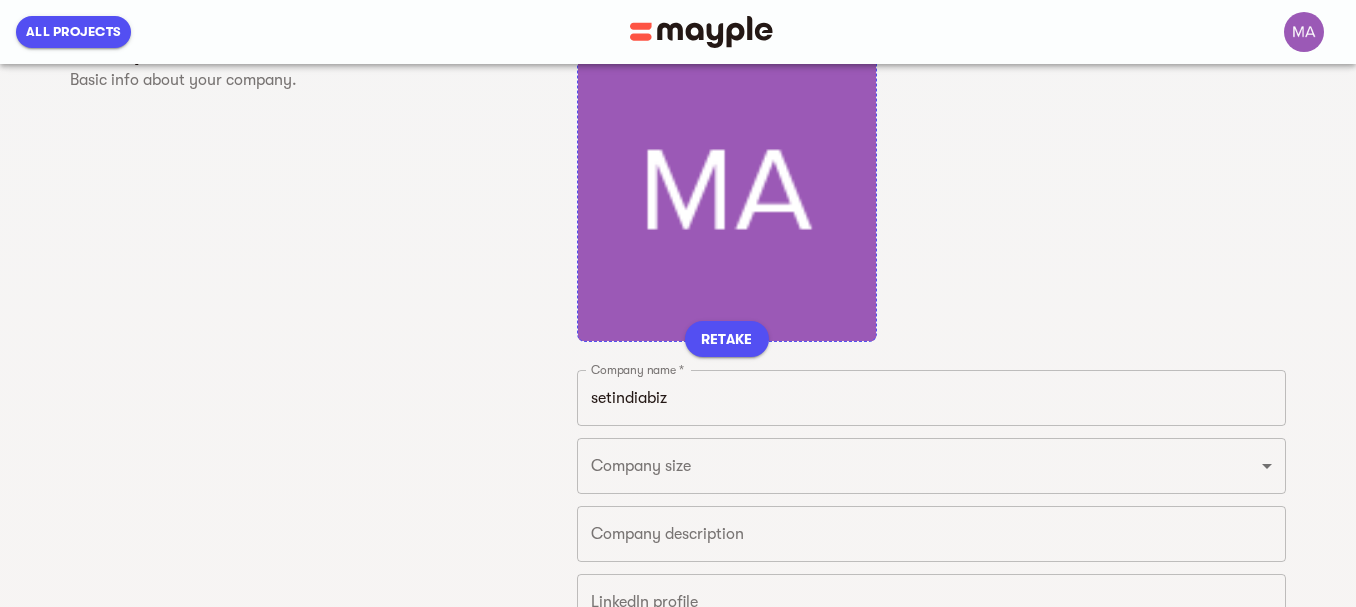 scroll, scrollTop: 300, scrollLeft: 0, axis: vertical 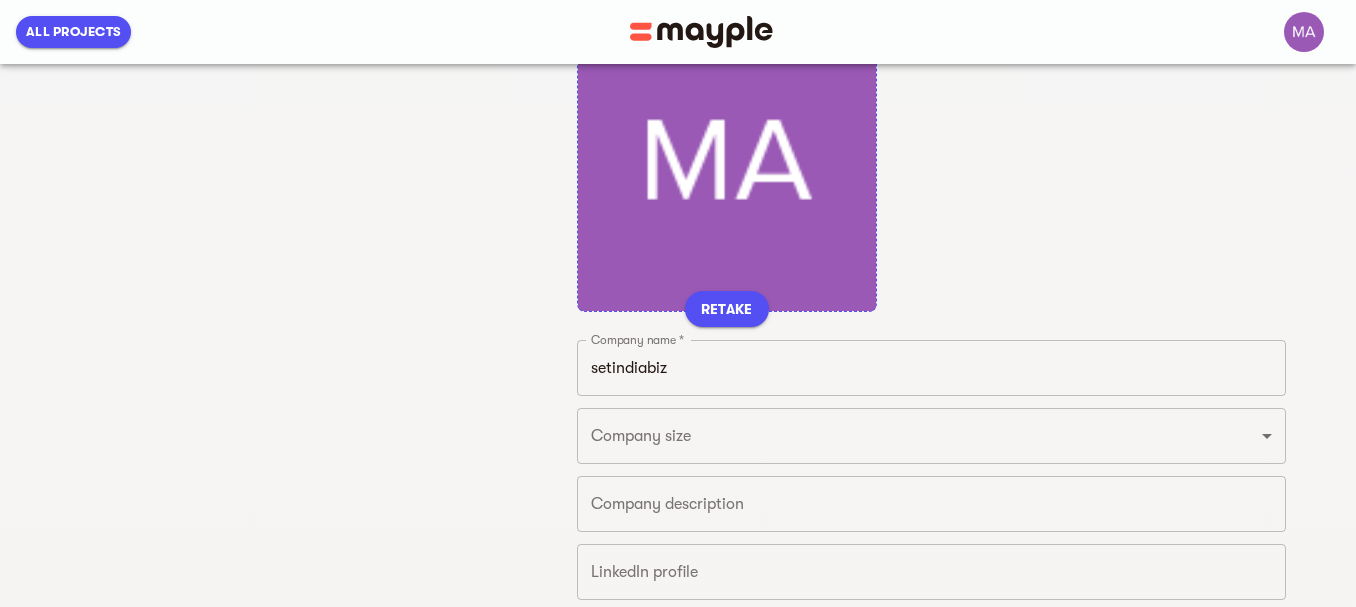 click on "RETAKE" at bounding box center [727, 309] 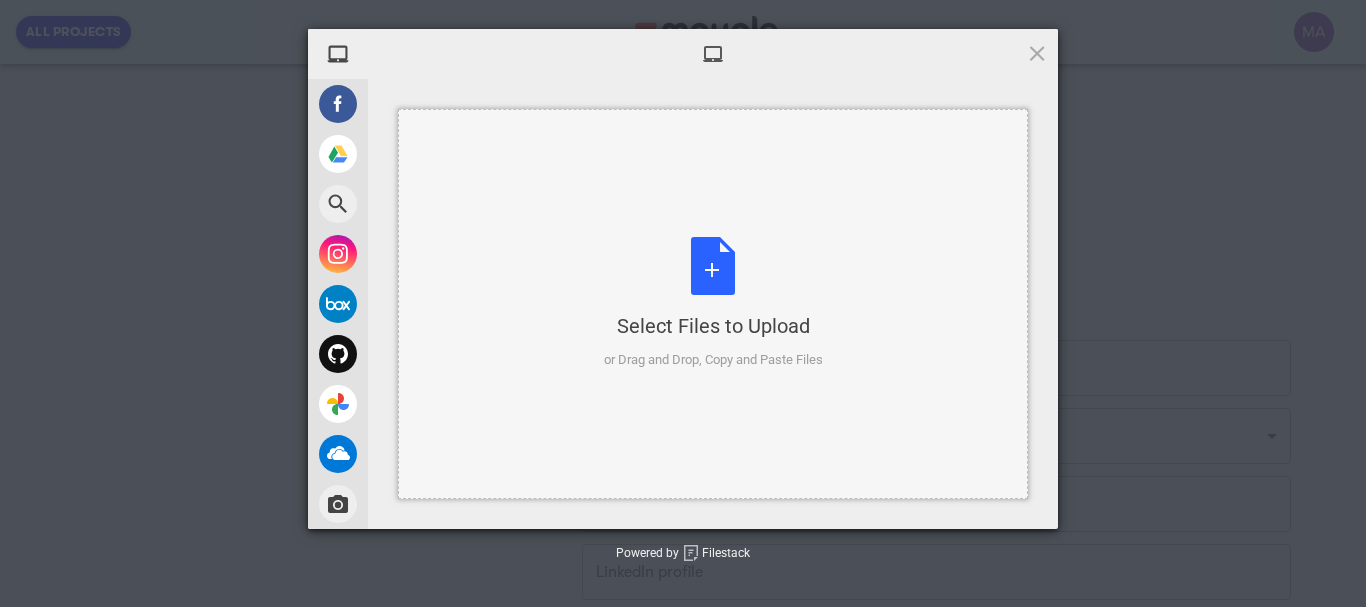 click on "Select Files to Upload
or Drag and Drop, Copy and Paste Files" at bounding box center [713, 303] 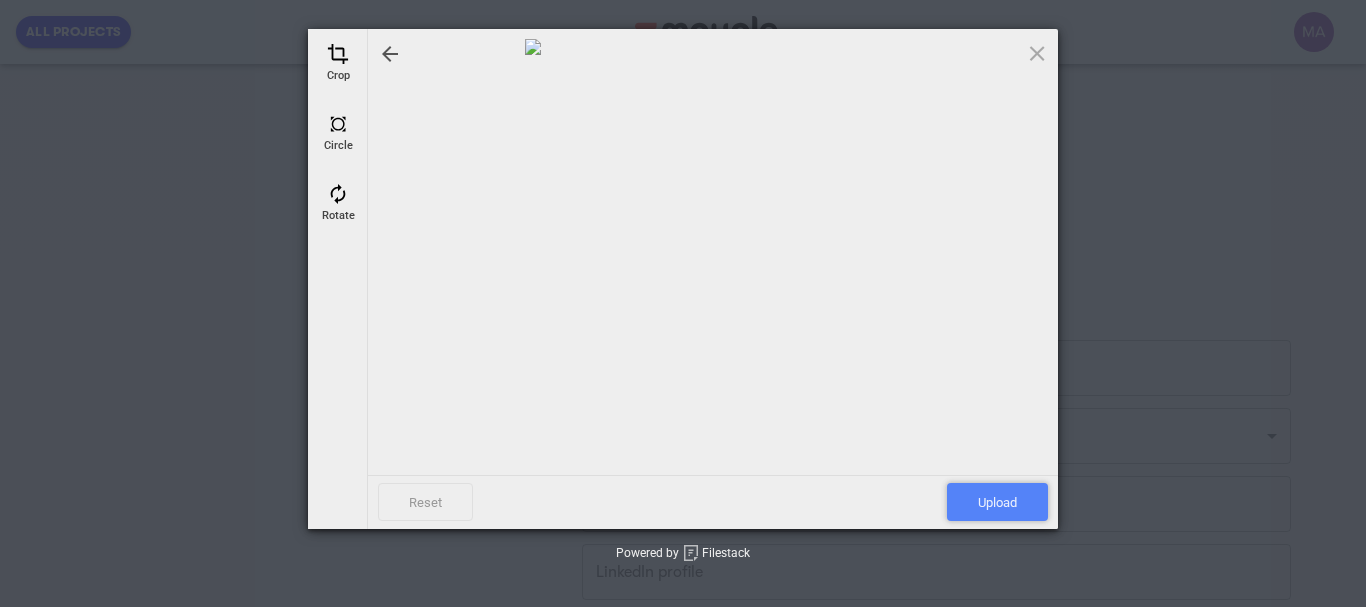 click on "Upload" at bounding box center (997, 502) 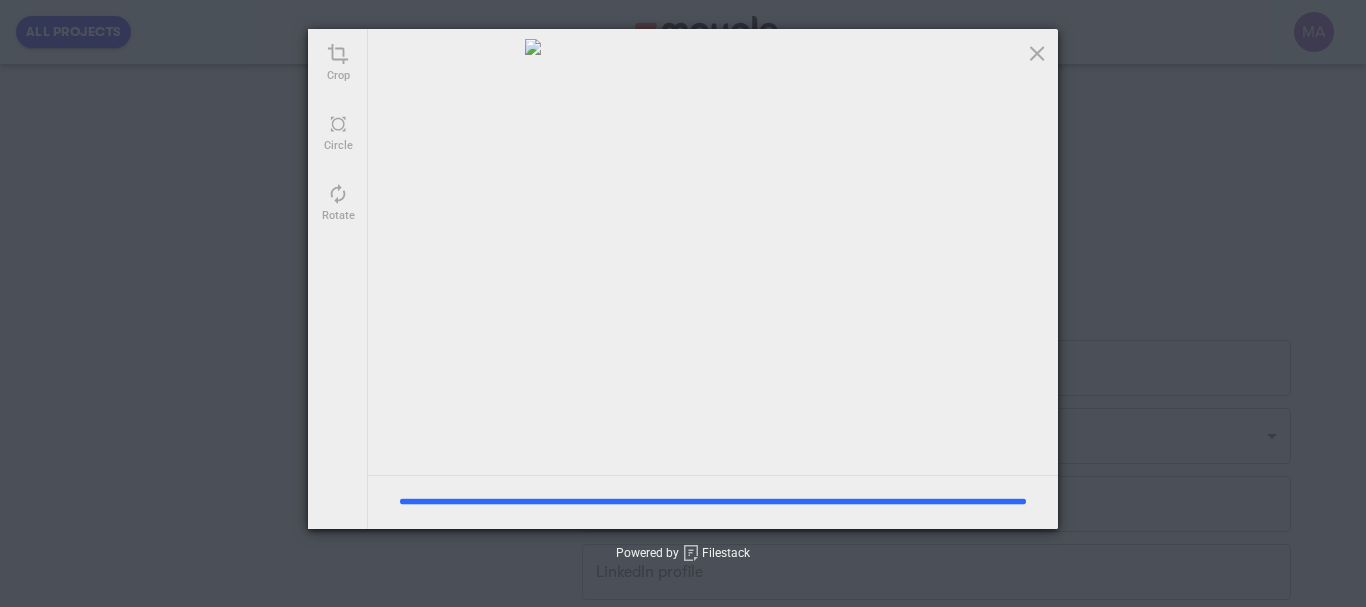 click on "Crop
Circle
Rotate
Reset
Upload
Powered by   Filestack" at bounding box center (683, 303) 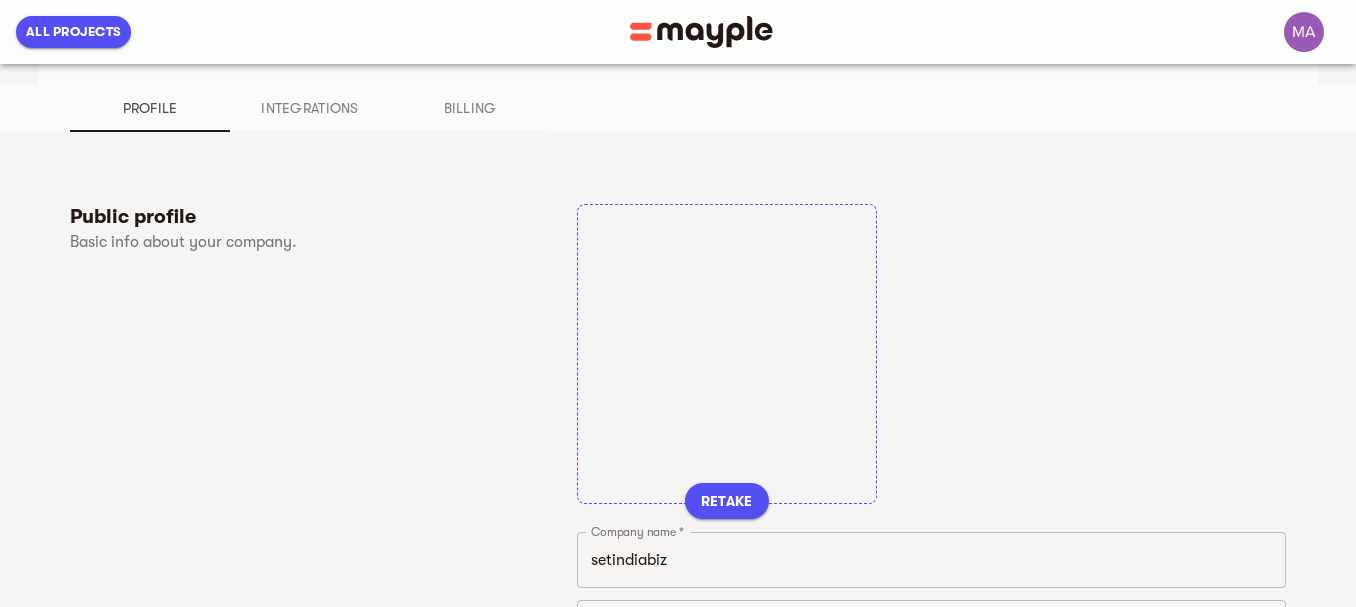 scroll, scrollTop: 0, scrollLeft: 0, axis: both 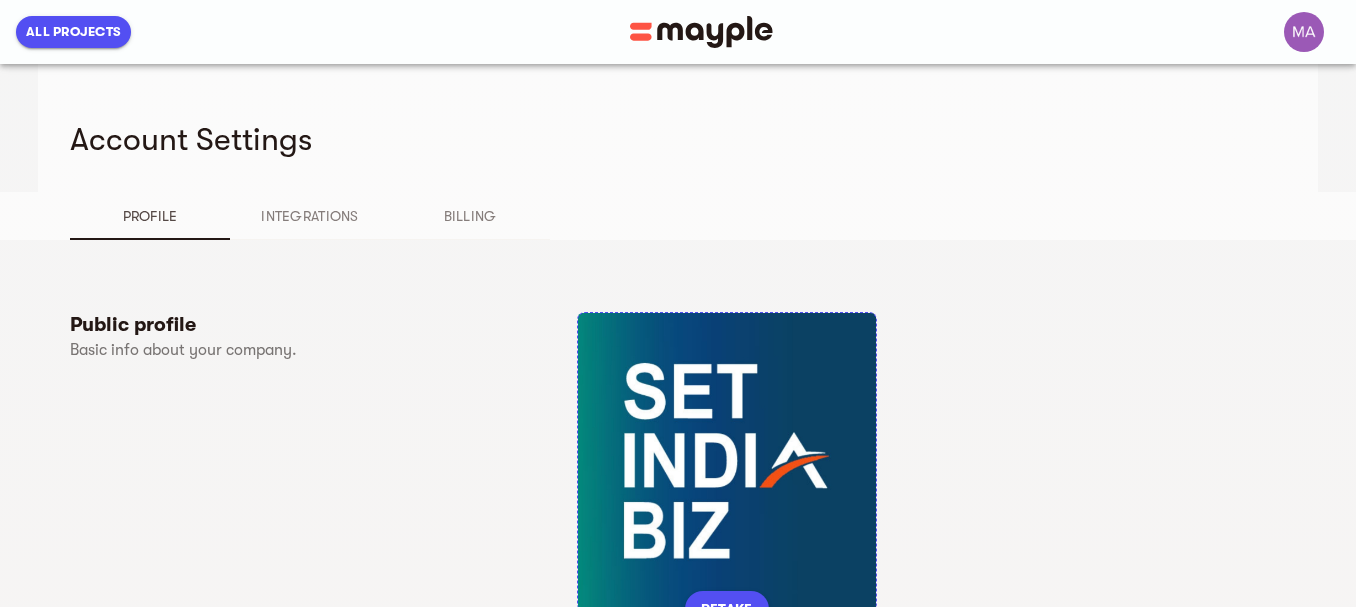 click at bounding box center (701, 32) 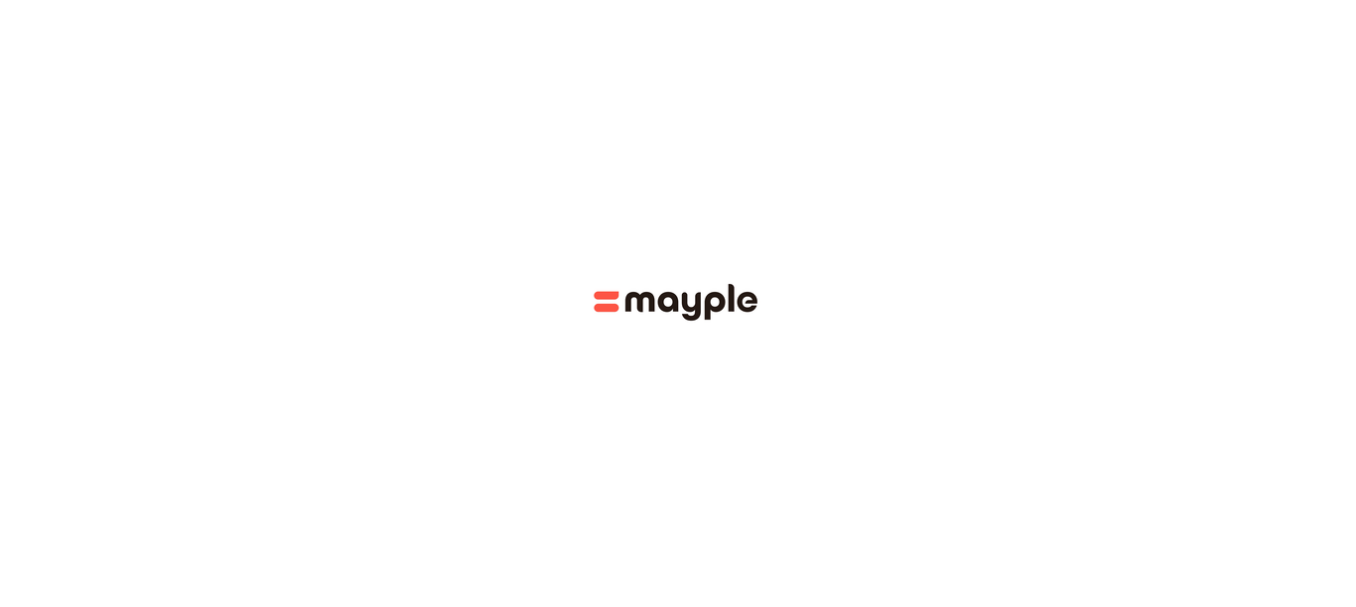 scroll, scrollTop: 0, scrollLeft: 0, axis: both 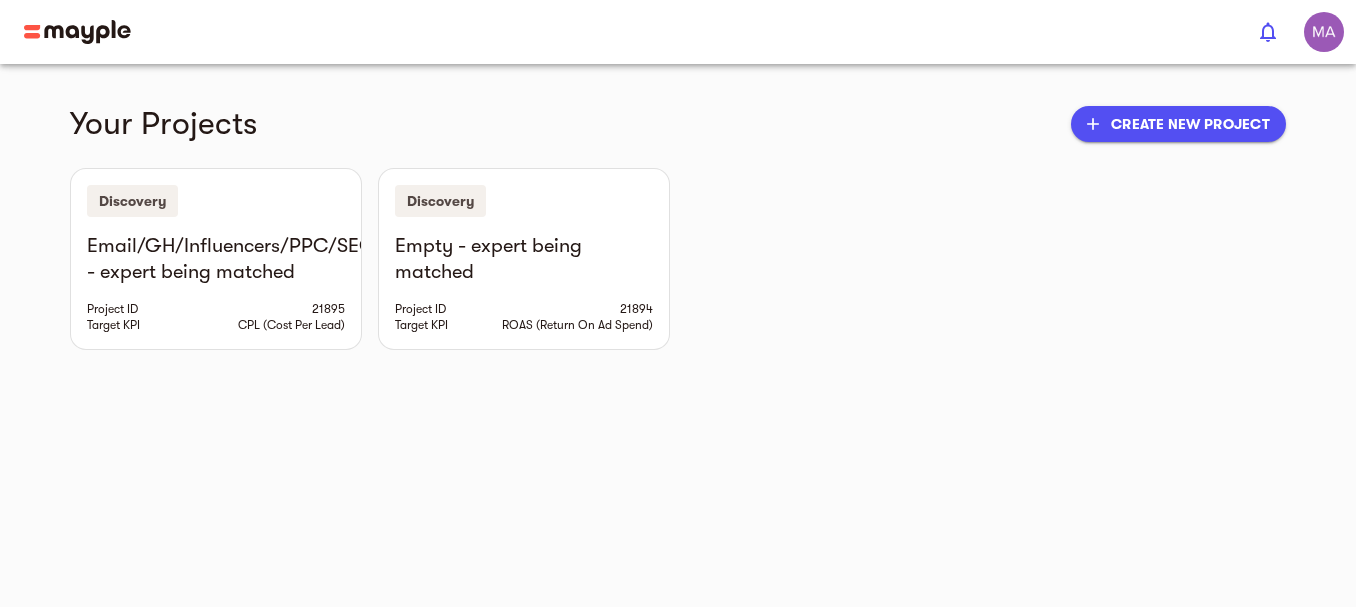 click at bounding box center [77, 32] 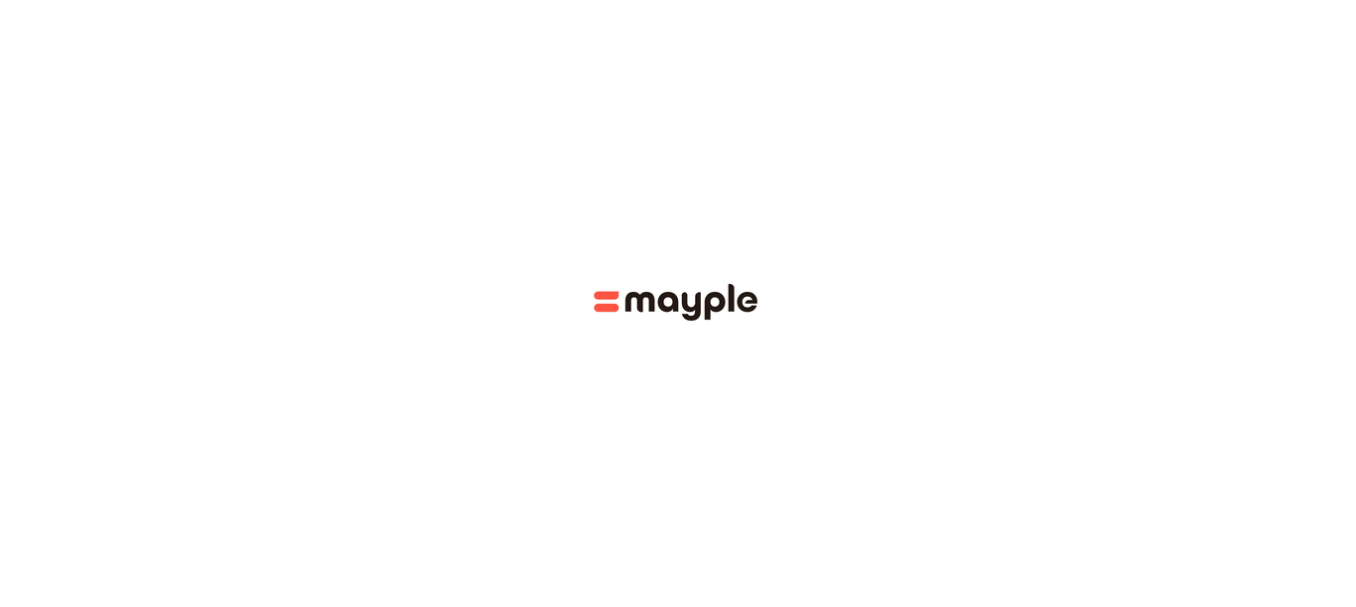 scroll, scrollTop: 0, scrollLeft: 0, axis: both 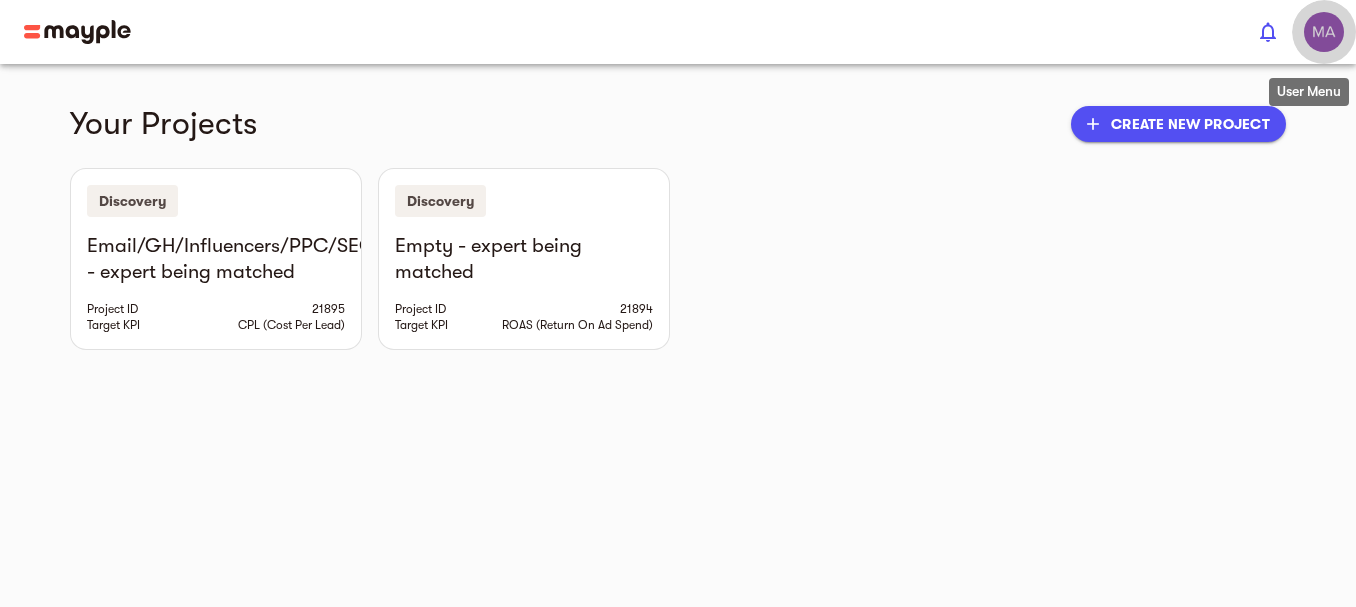click at bounding box center [1324, 32] 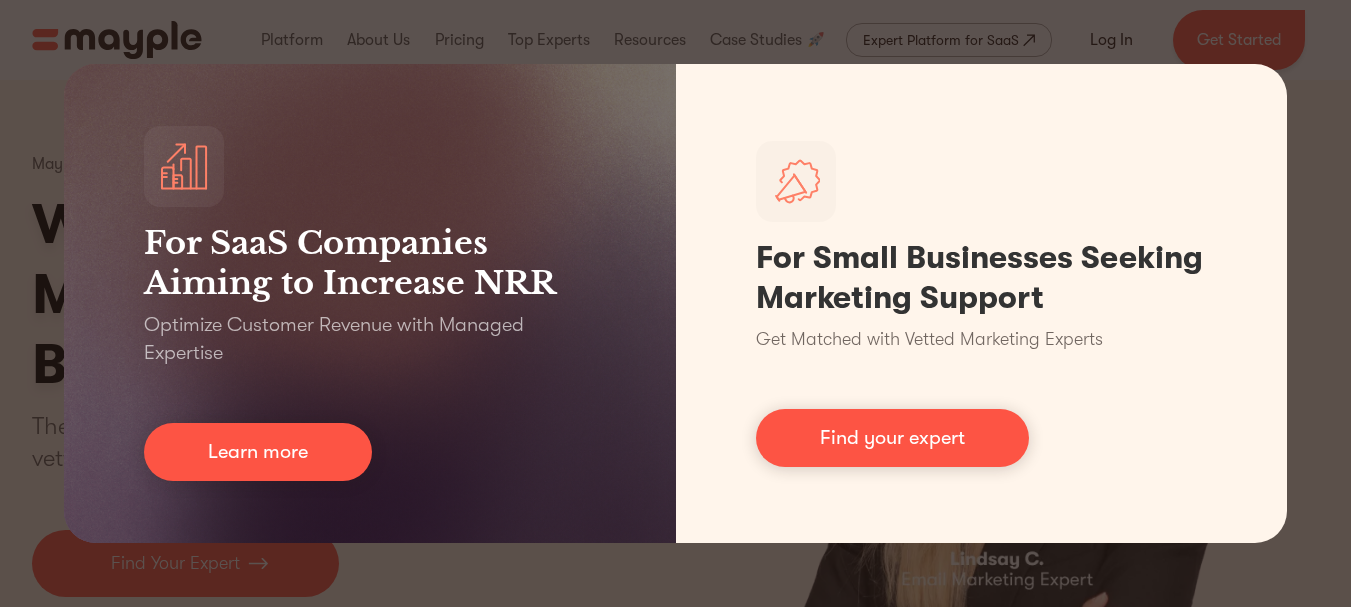 scroll, scrollTop: 0, scrollLeft: 0, axis: both 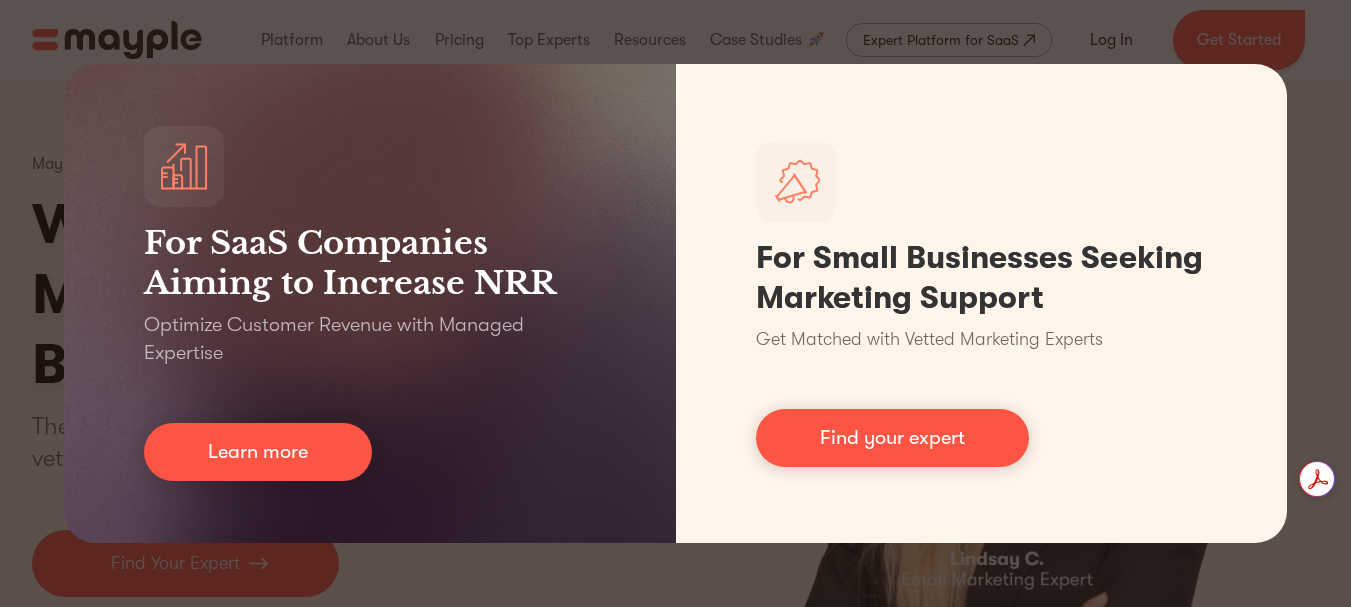 click on "For SaaS Companies Aiming to Increase NRR Optimize Customer Revenue with Managed Expertise Learn more For Small Businesses Seeking Marketing Support Get Matched with Vetted Marketing Experts Find your expert" at bounding box center [675, 303] 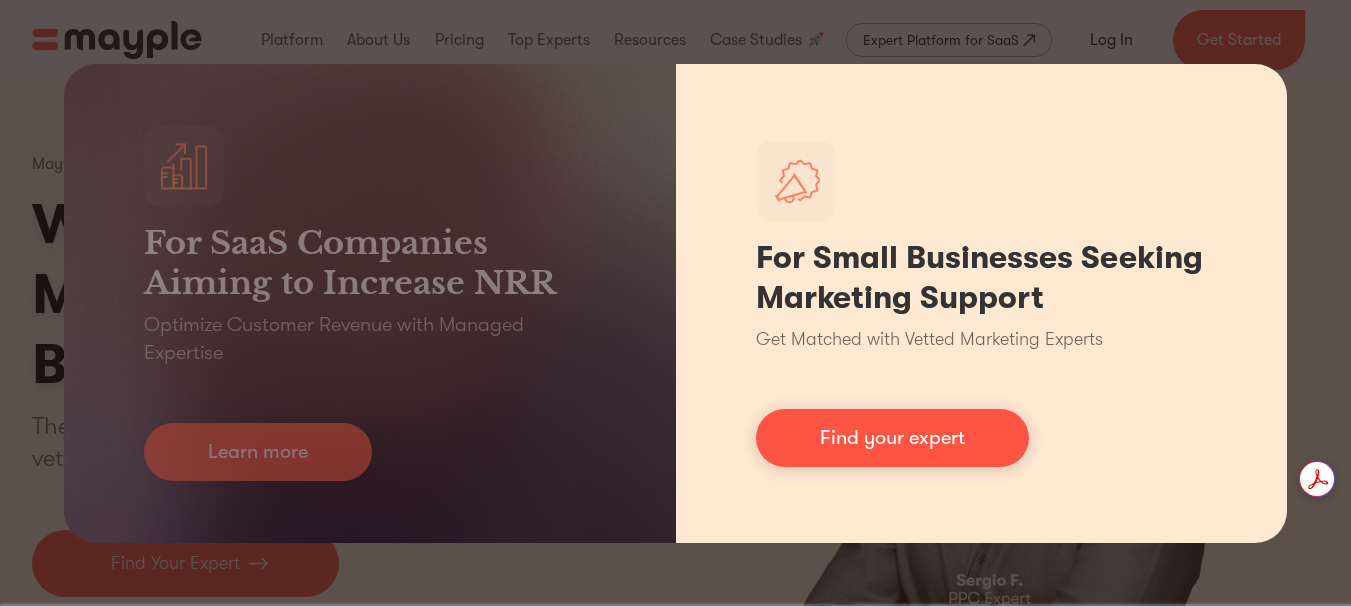 click on "For Small Businesses Seeking Marketing Support Get Matched with Vetted Marketing Experts Find your expert" at bounding box center (982, 303) 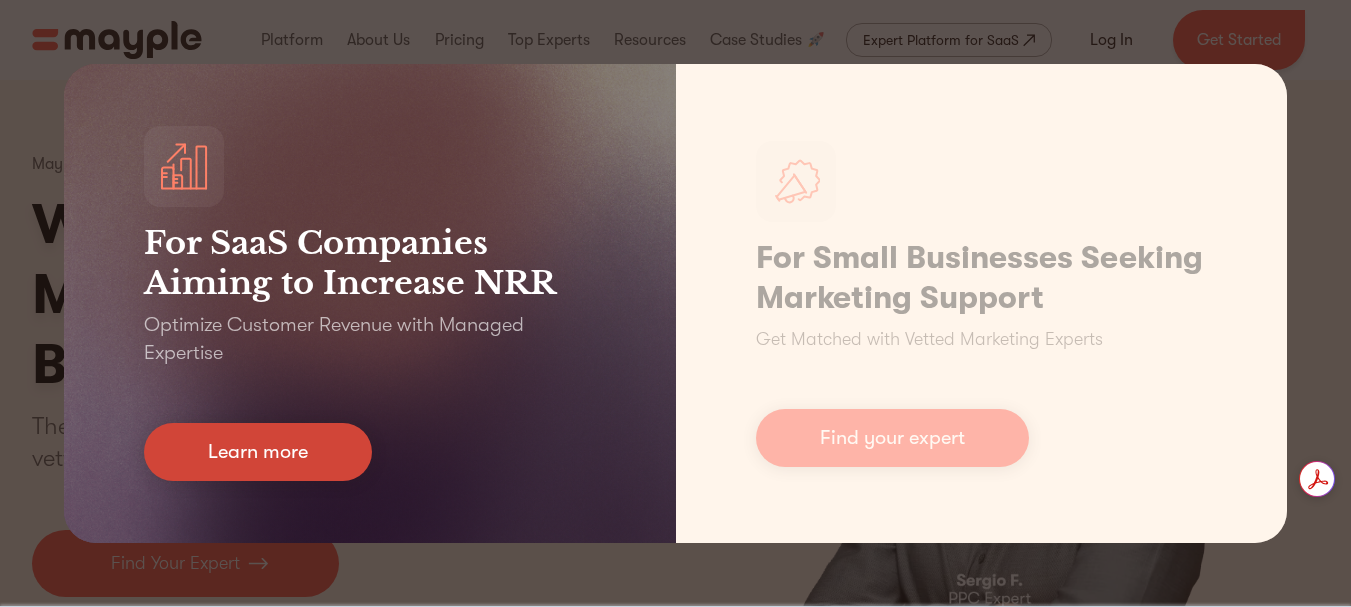 click on "Learn more" at bounding box center (258, 452) 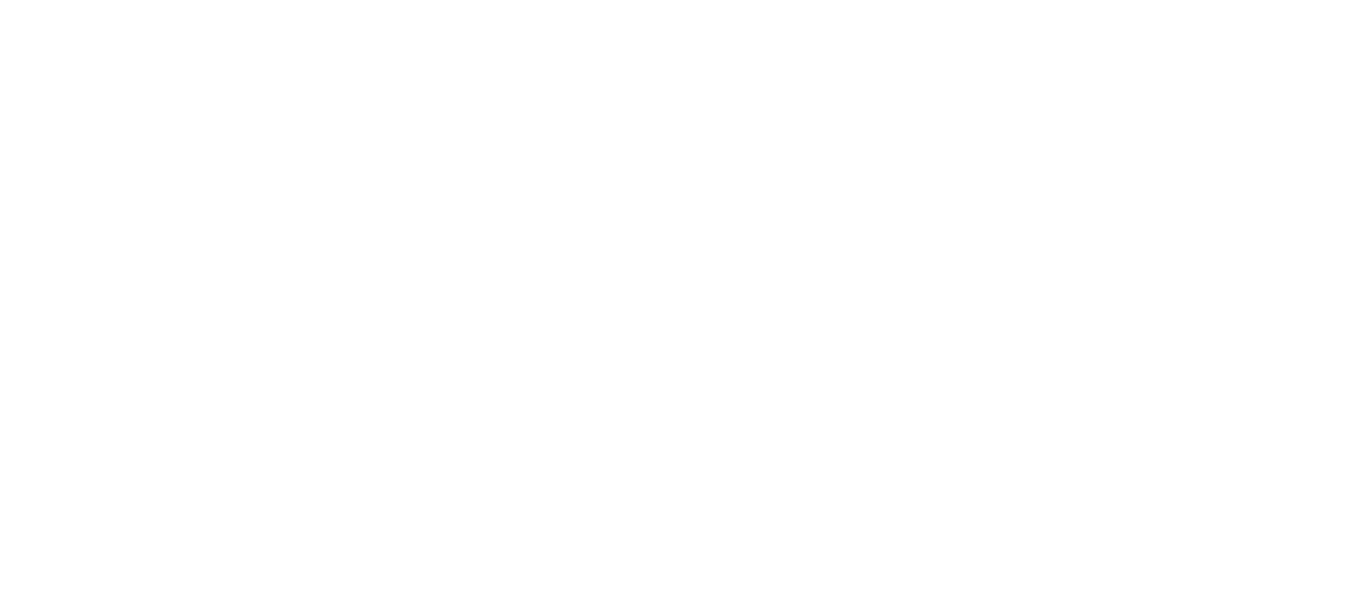 scroll, scrollTop: 0, scrollLeft: 0, axis: both 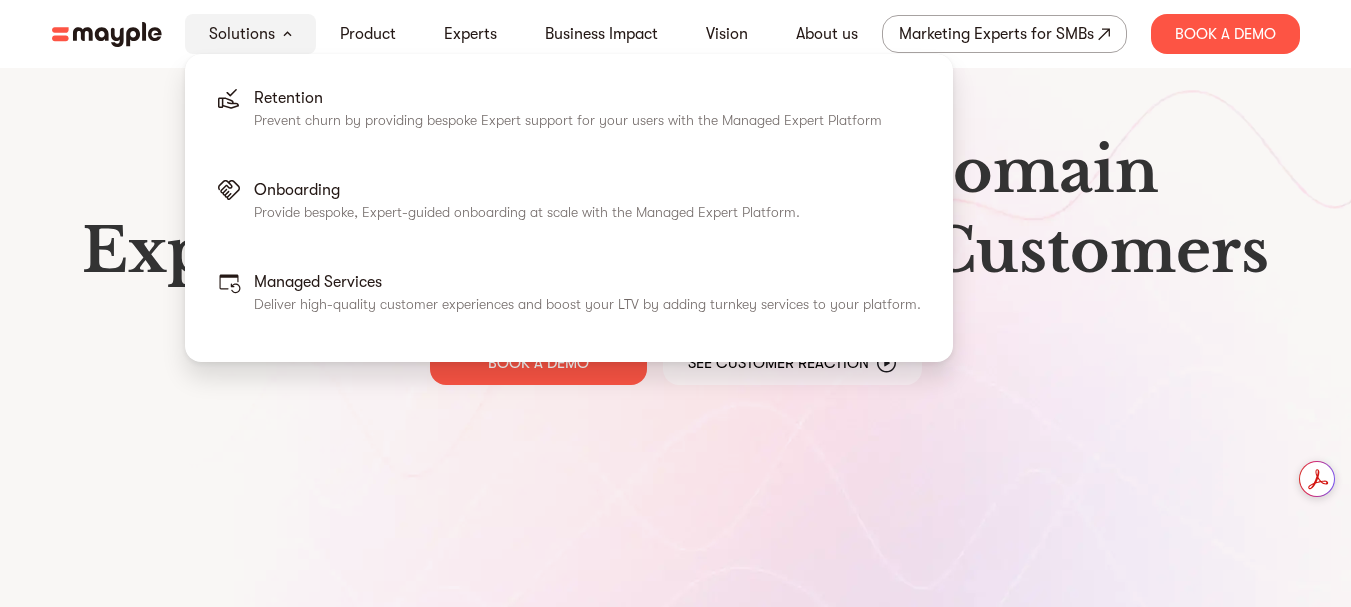 click on "Solutions" at bounding box center (250, 34) 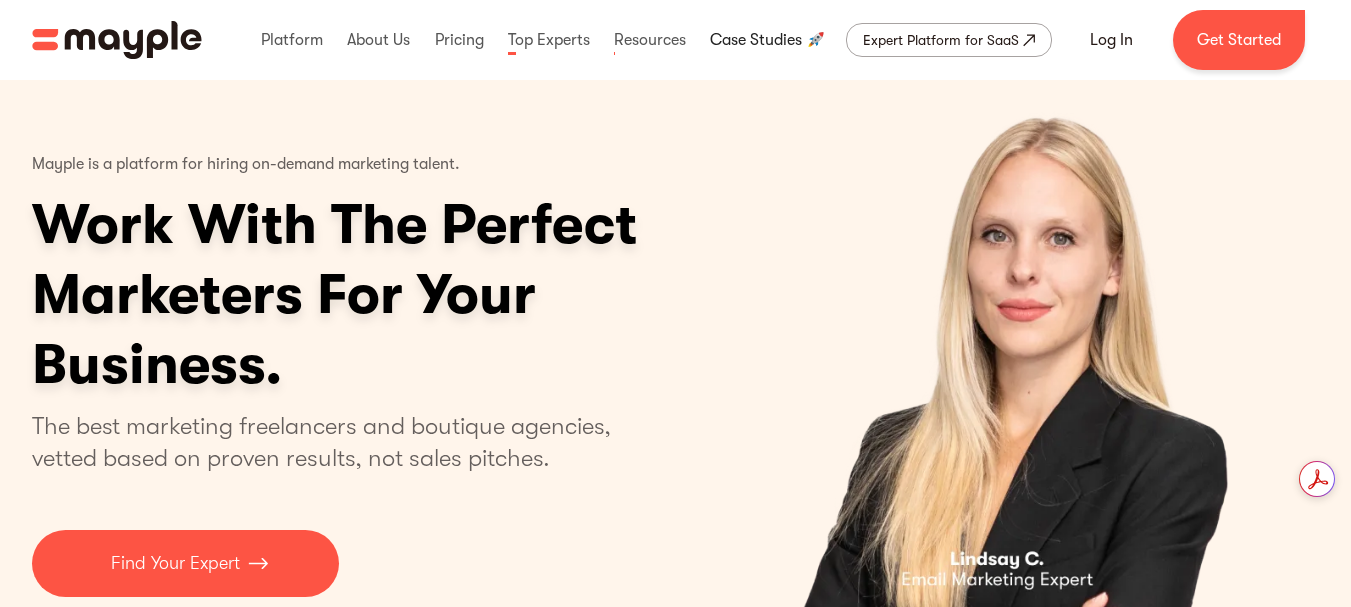 click at bounding box center (768, 40) 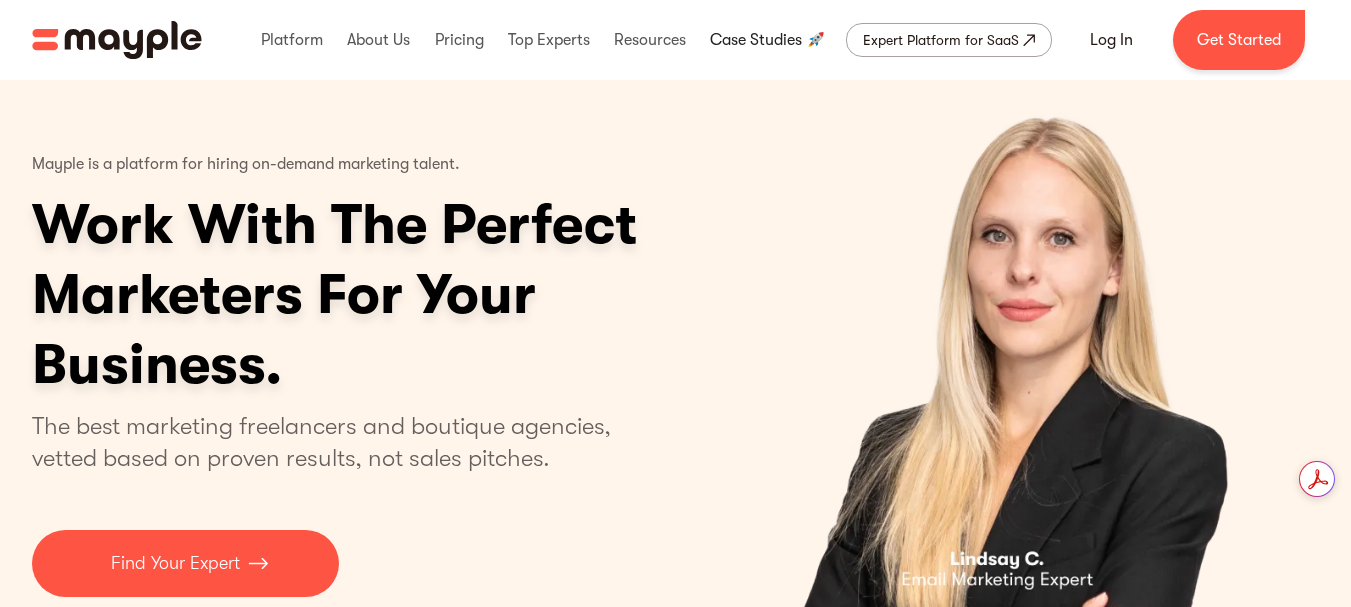 scroll, scrollTop: 0, scrollLeft: 0, axis: both 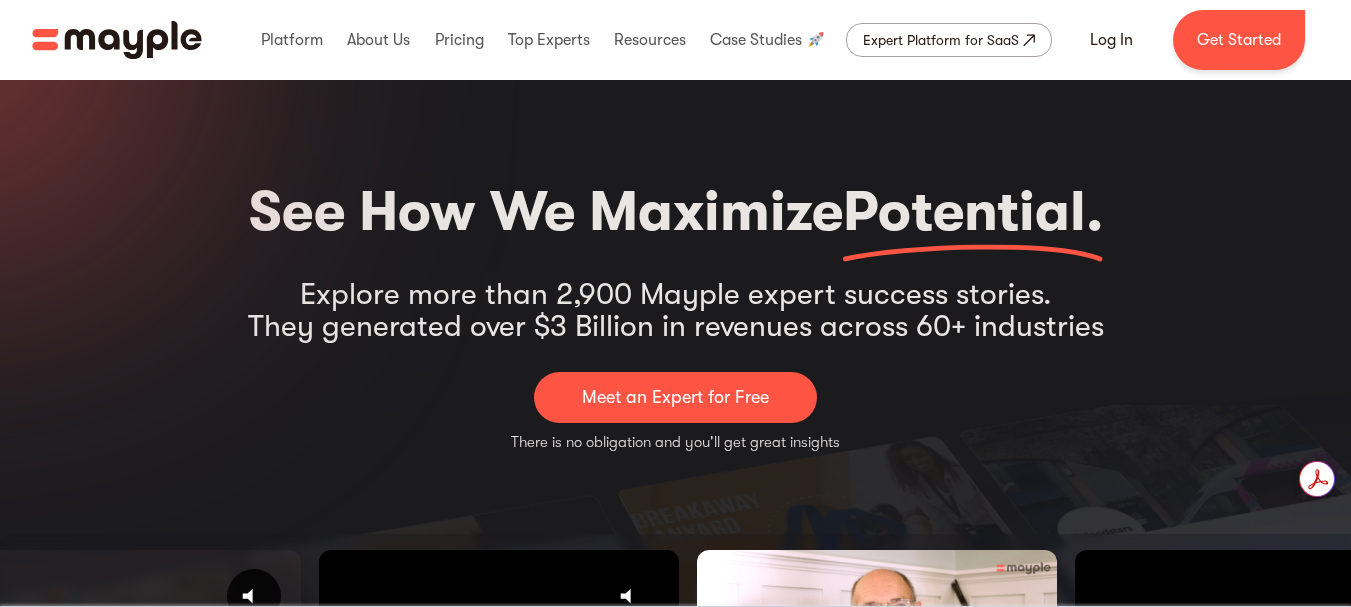 click on "Meet an Expert for Free" at bounding box center [675, 397] 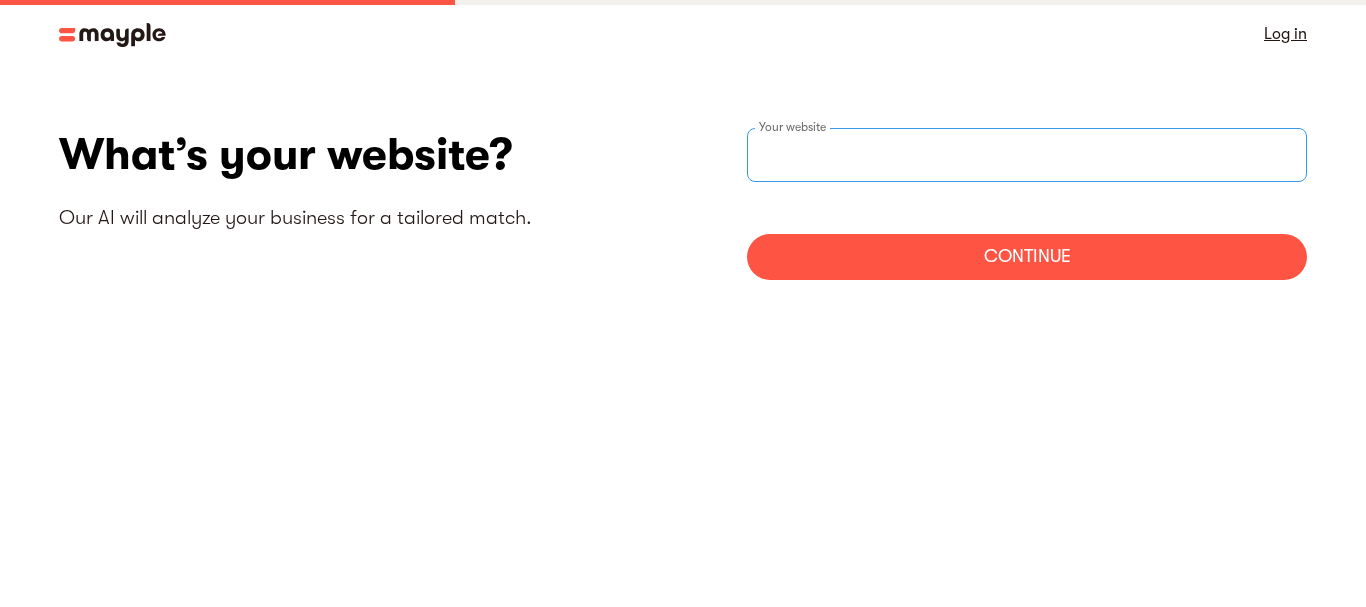 scroll, scrollTop: 0, scrollLeft: 0, axis: both 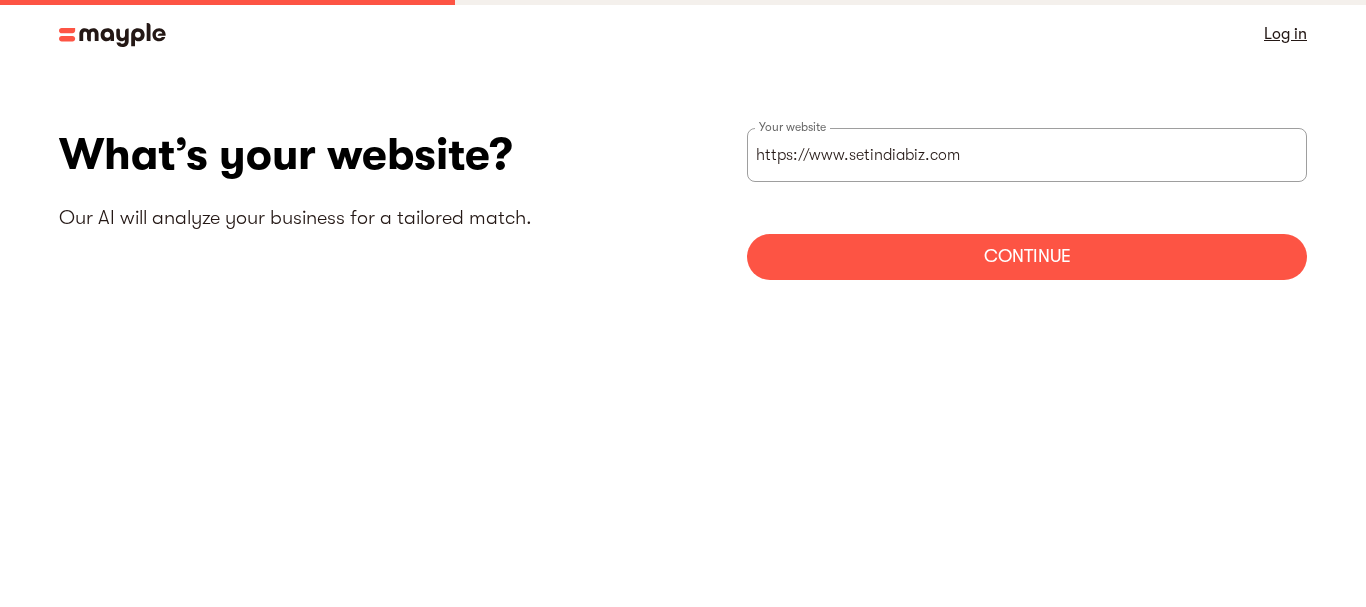 click on "Continue" at bounding box center [1027, 257] 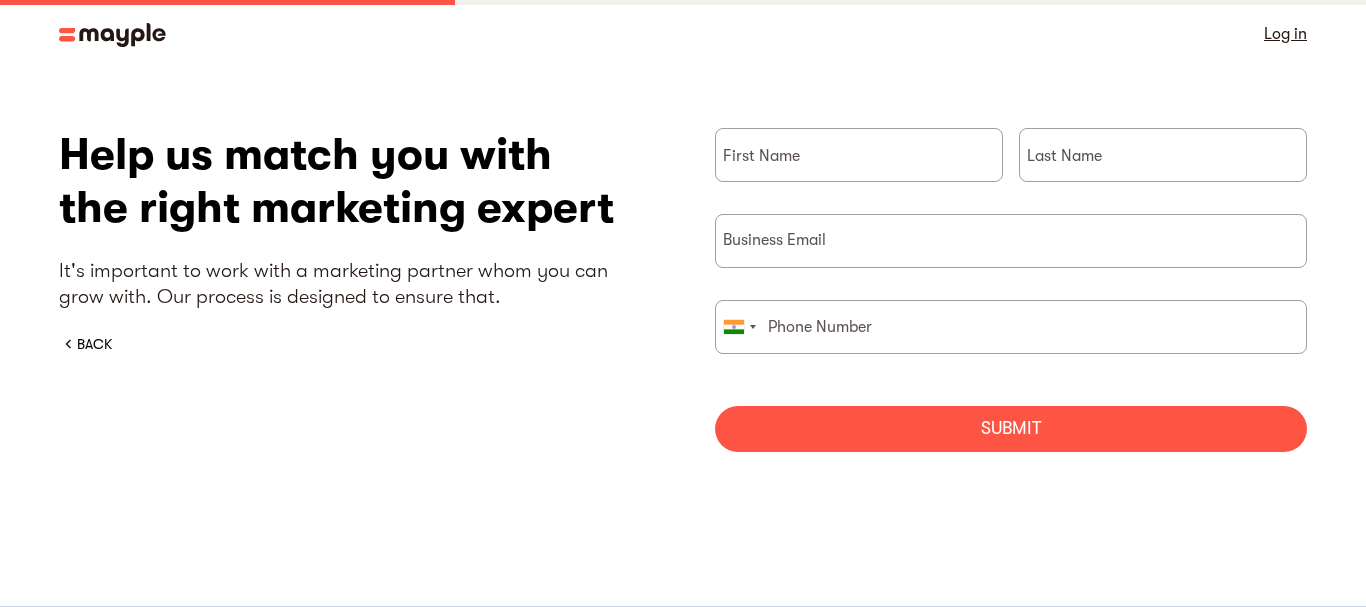 click on "Log in" at bounding box center (1285, 34) 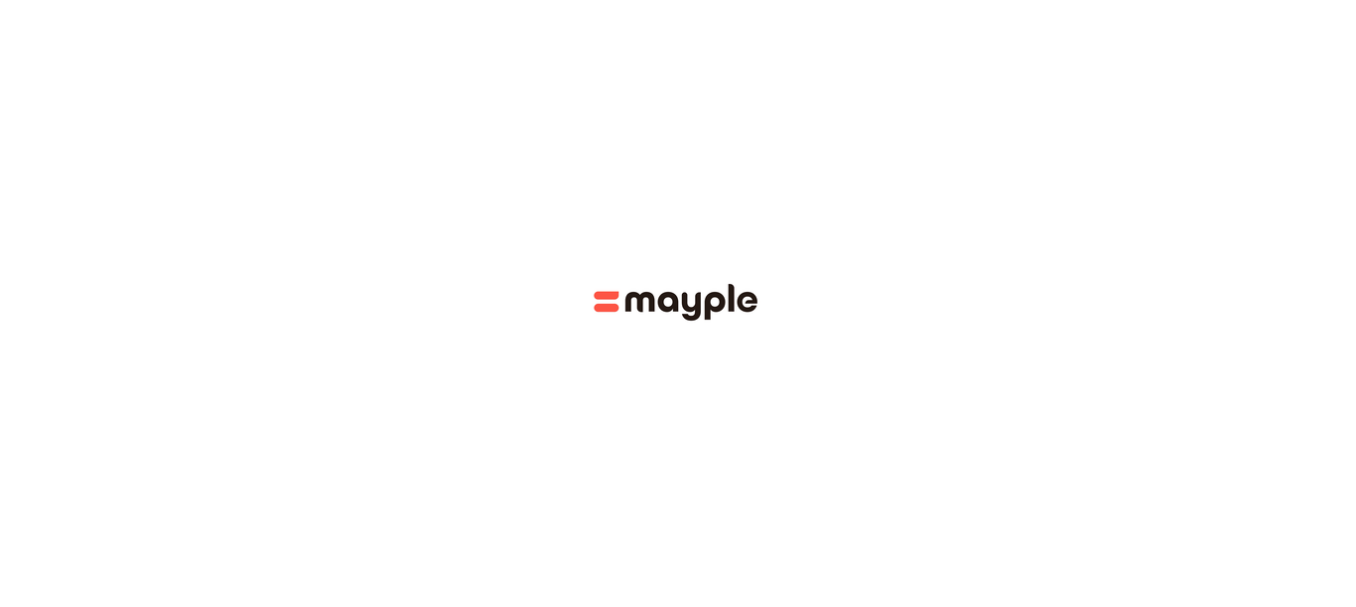 scroll, scrollTop: 0, scrollLeft: 0, axis: both 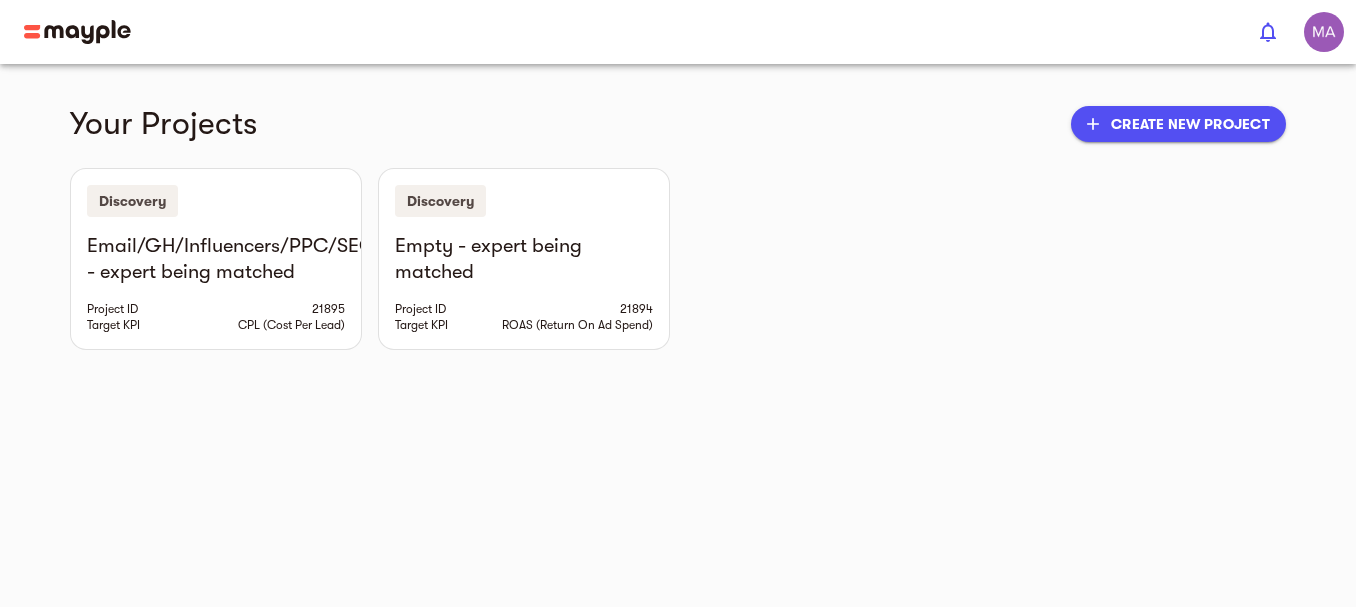 click at bounding box center (77, 32) 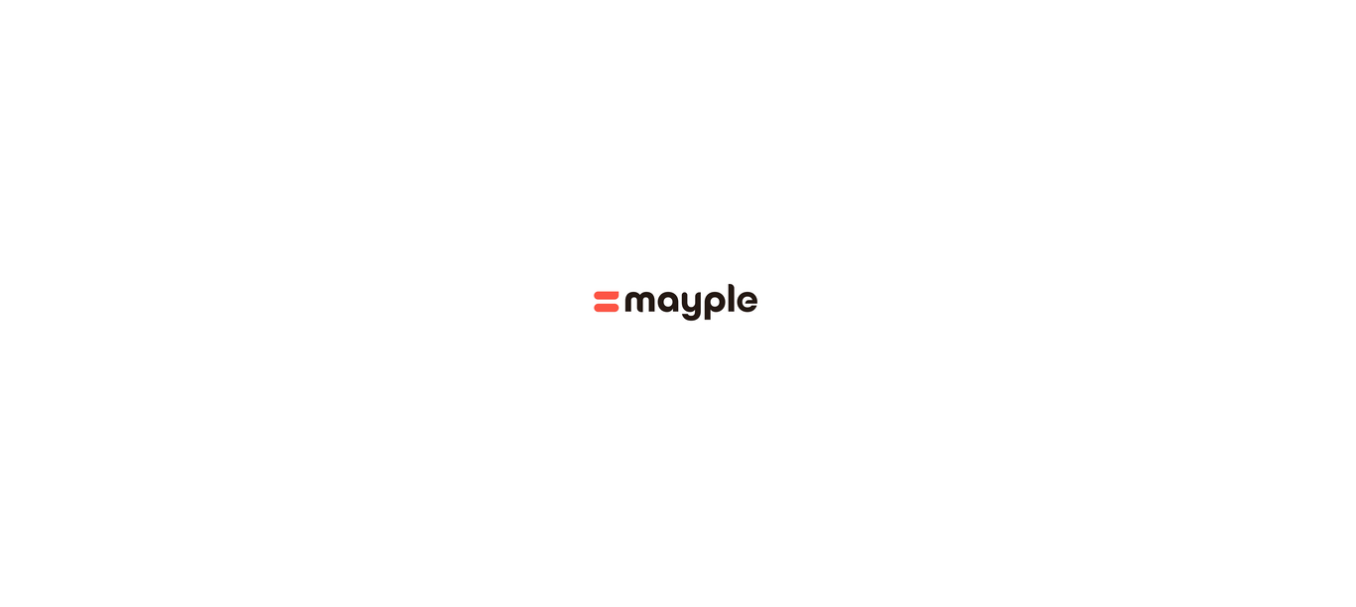 scroll, scrollTop: 0, scrollLeft: 0, axis: both 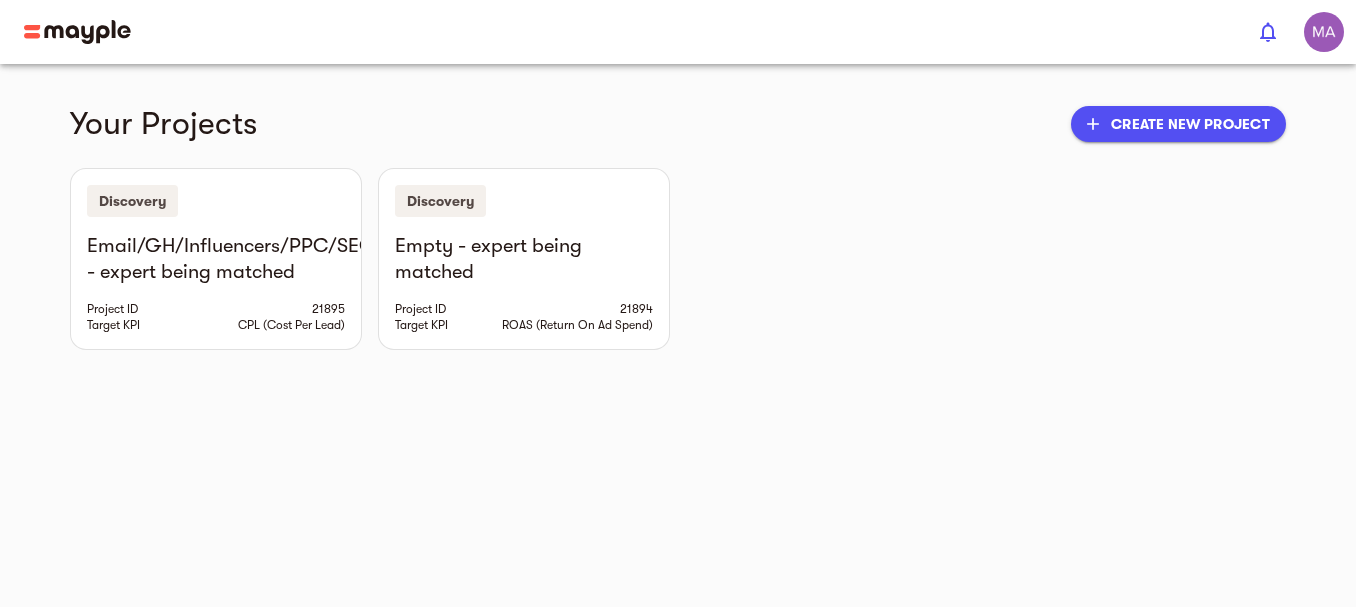 click at bounding box center [1268, 32] 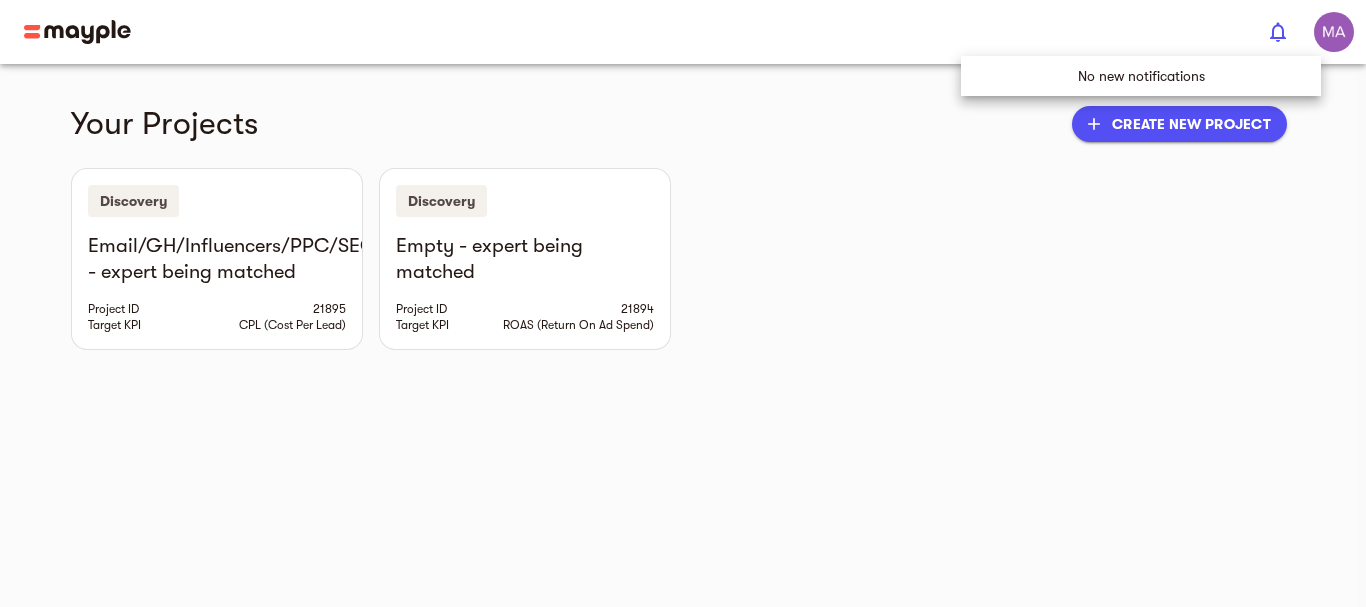 click at bounding box center [683, 303] 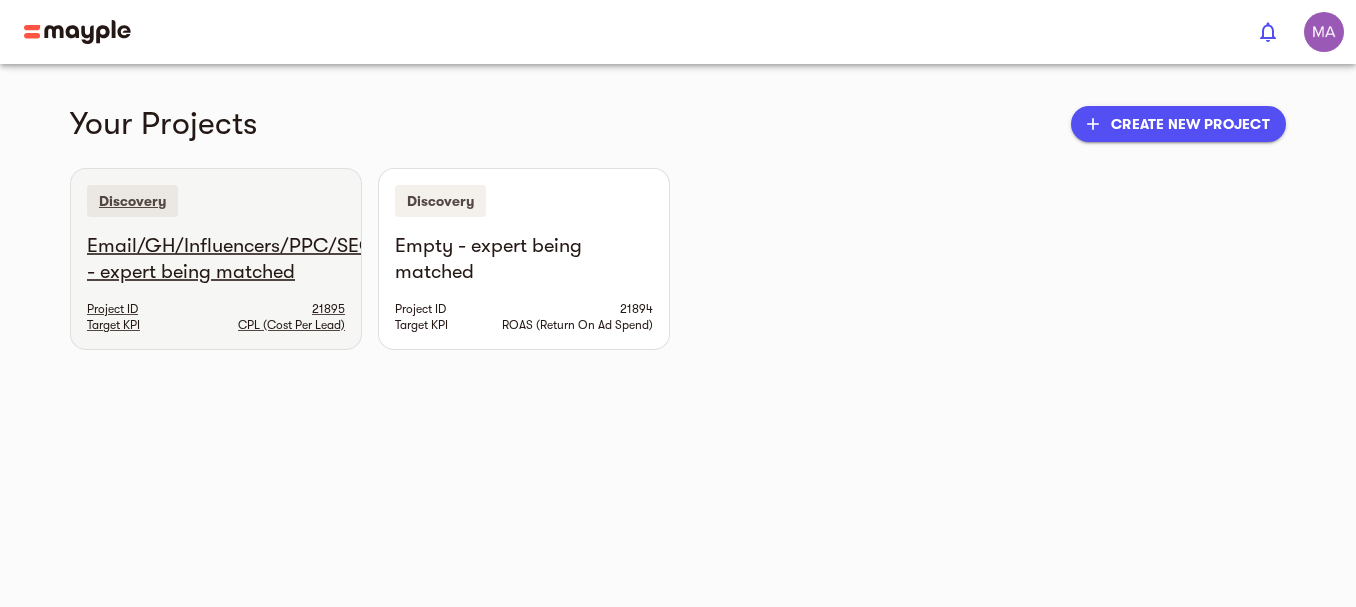 drag, startPoint x: 588, startPoint y: 224, endPoint x: 262, endPoint y: 240, distance: 326.3924 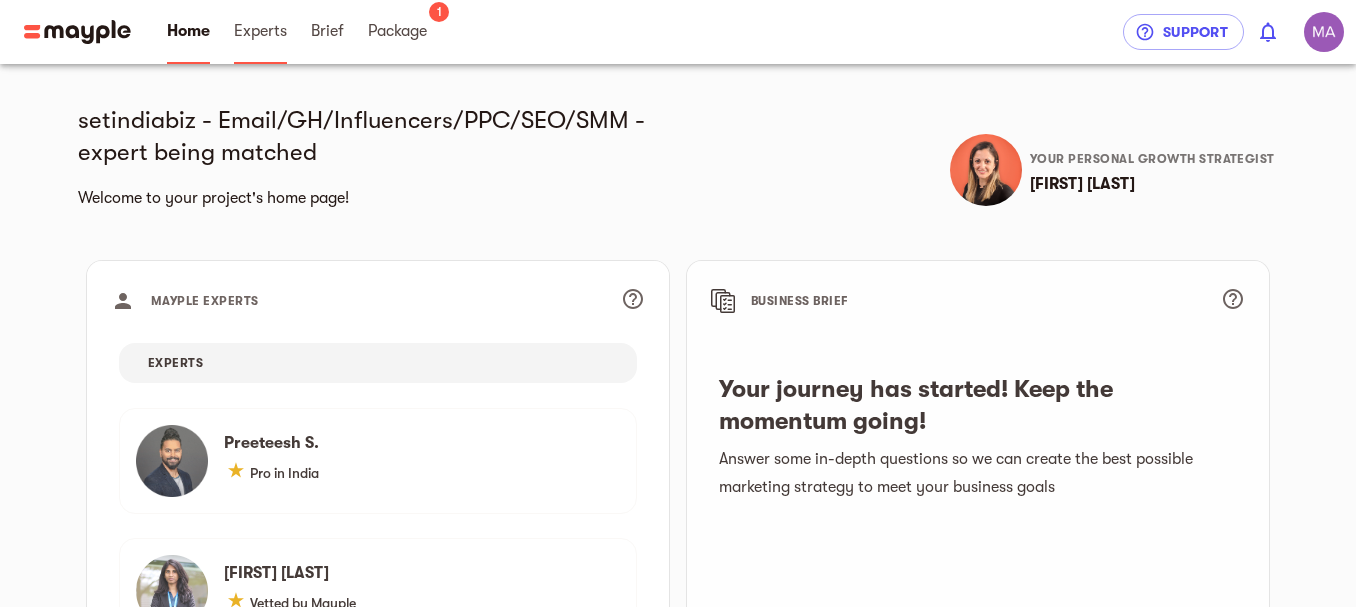 click on "Experts" at bounding box center (260, 31) 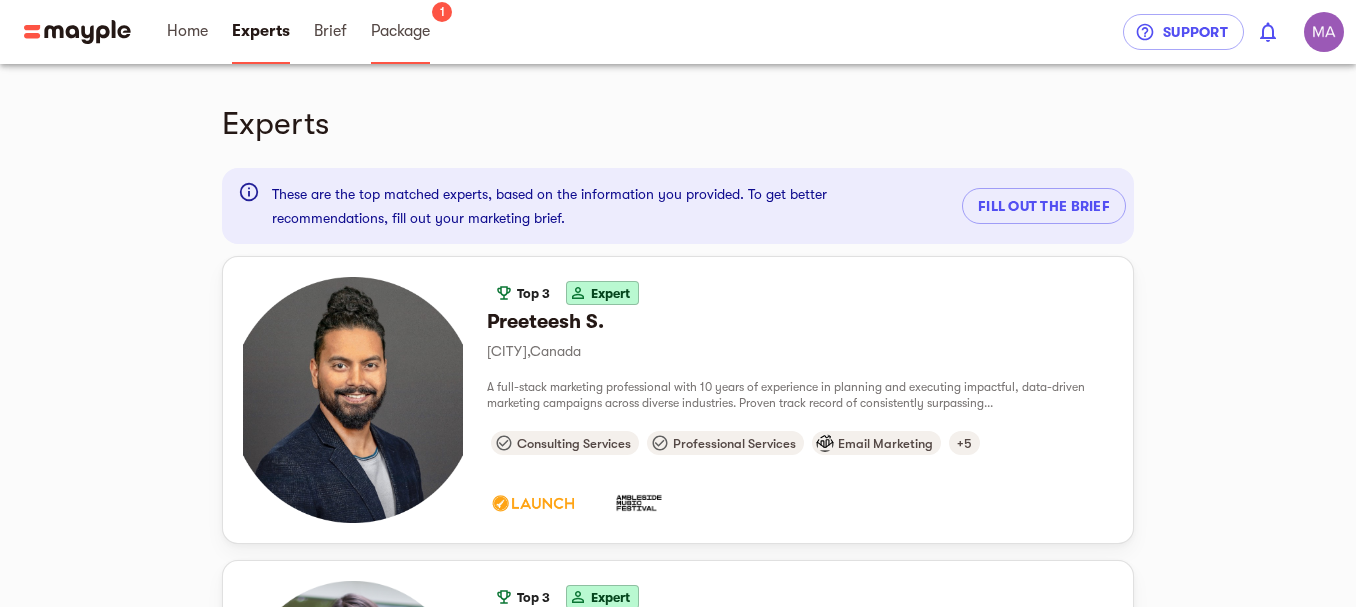 click on "Package" at bounding box center [400, 31] 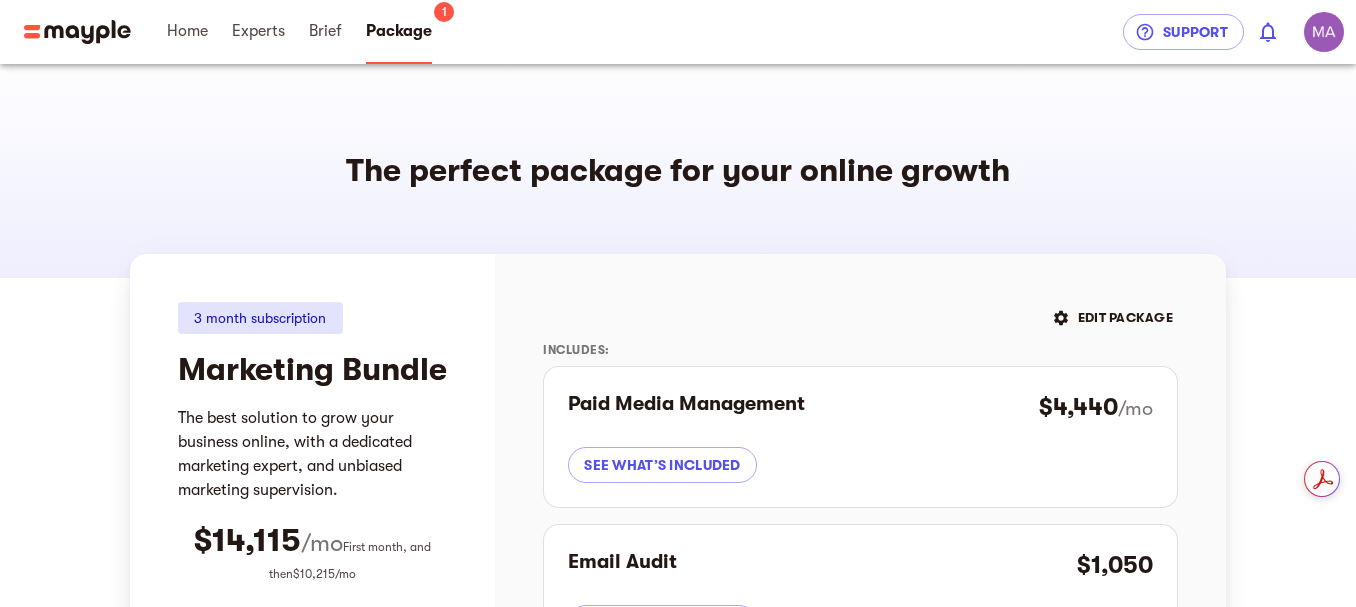scroll, scrollTop: 0, scrollLeft: 0, axis: both 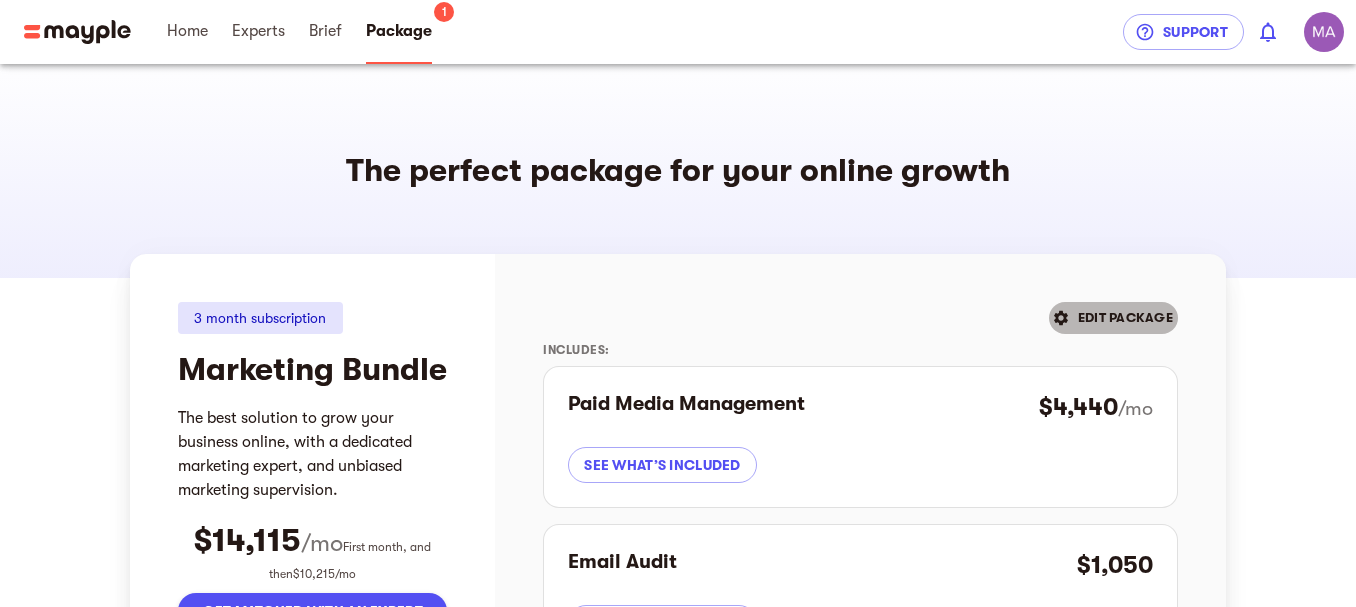 click at bounding box center [1061, 318] 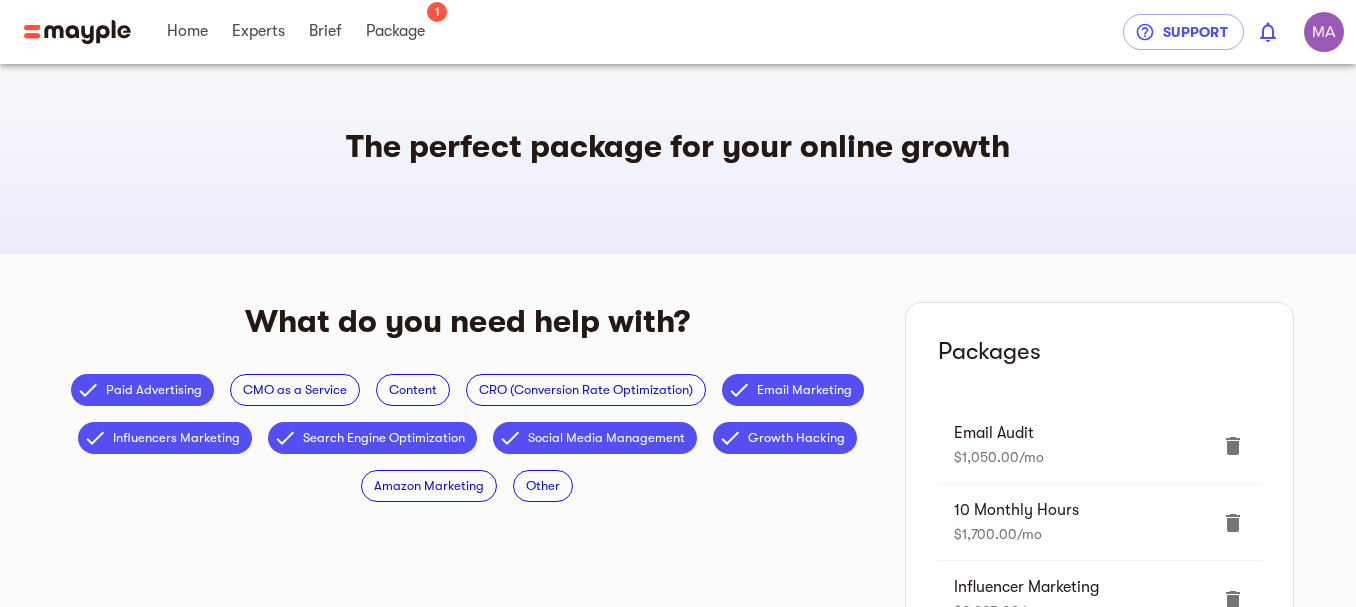 scroll, scrollTop: 0, scrollLeft: 0, axis: both 